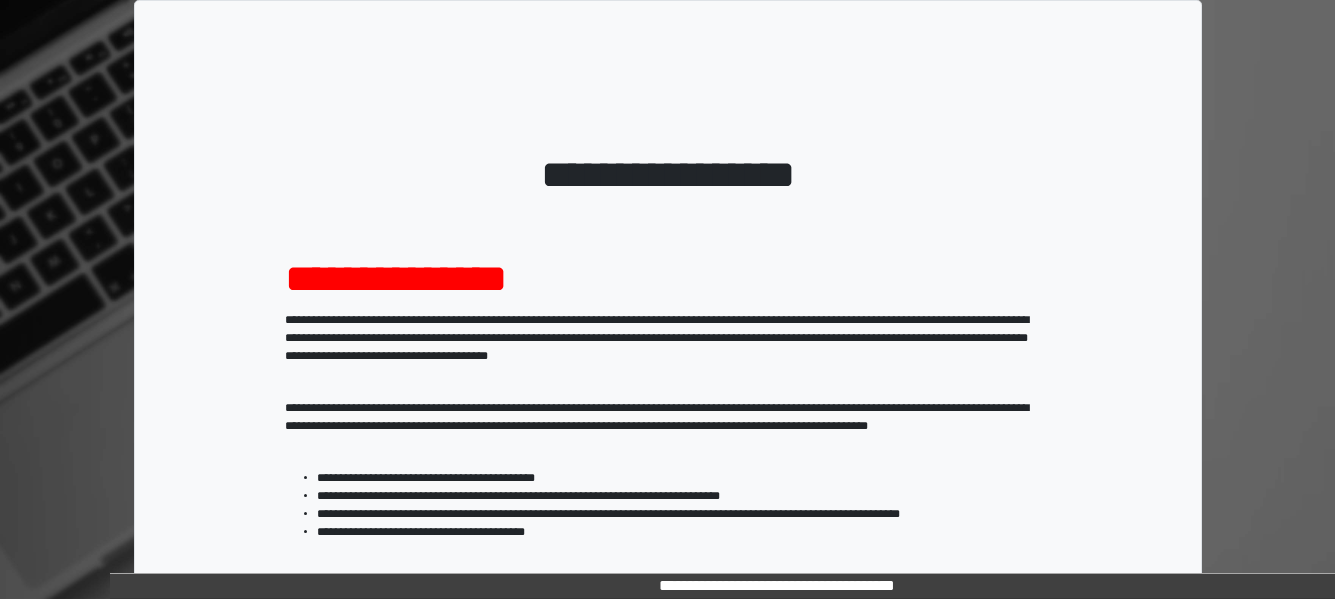 scroll, scrollTop: 329, scrollLeft: 0, axis: vertical 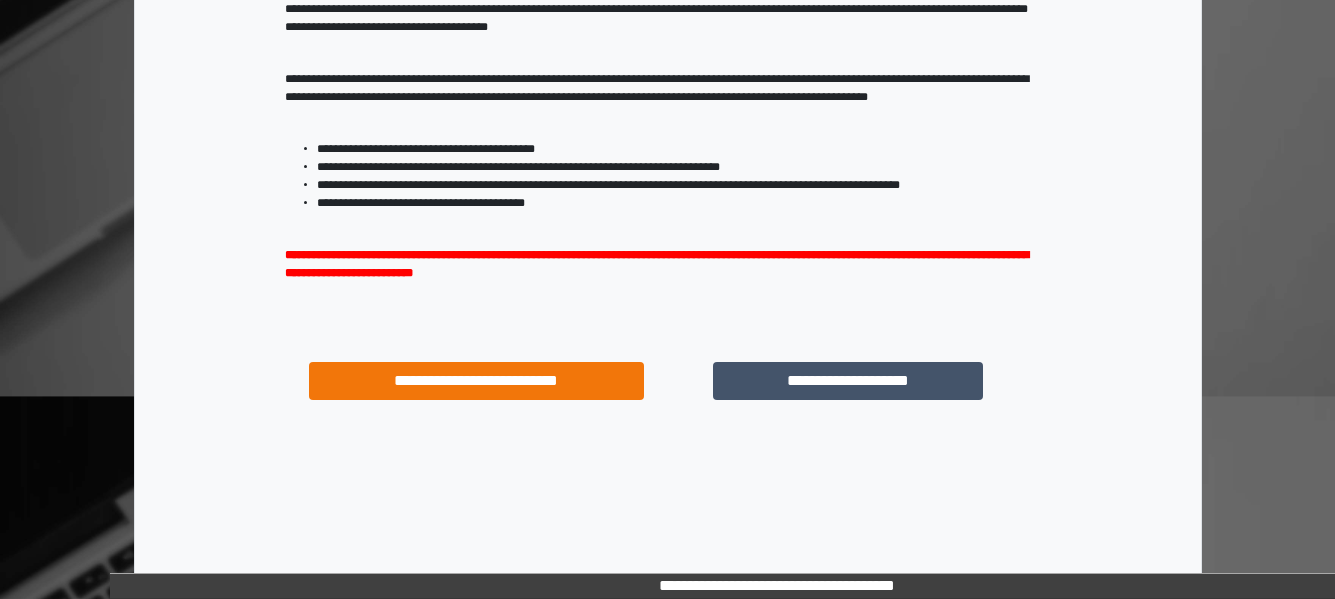 click on "**********" at bounding box center (847, 381) 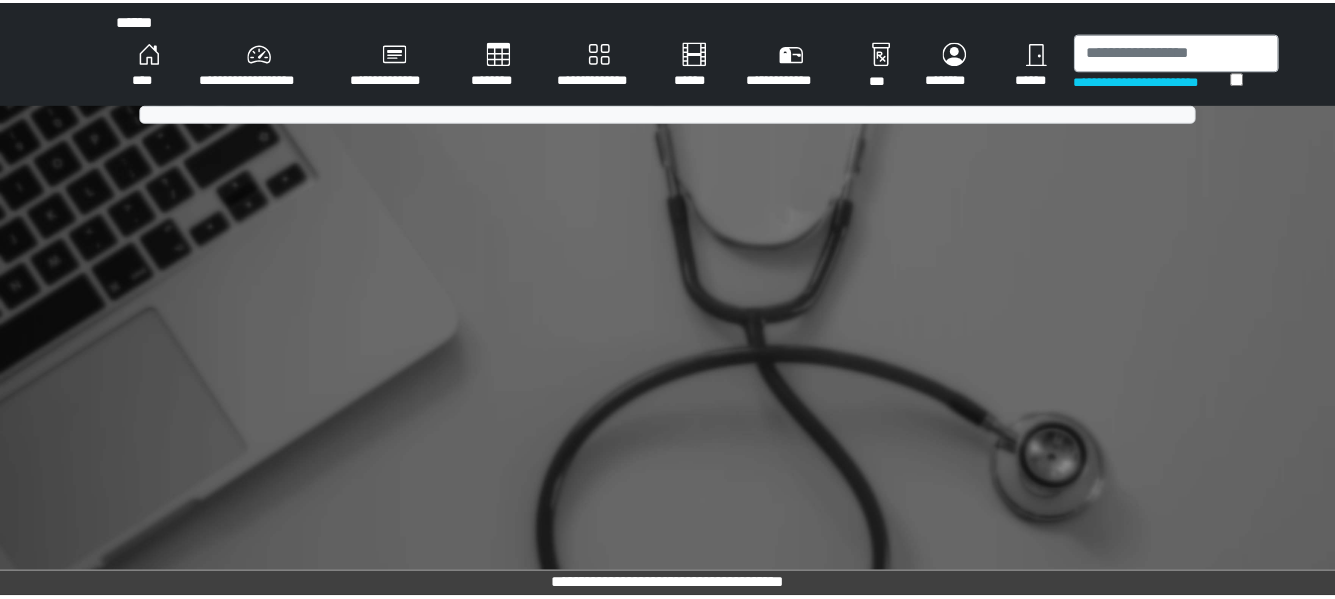scroll, scrollTop: 0, scrollLeft: 0, axis: both 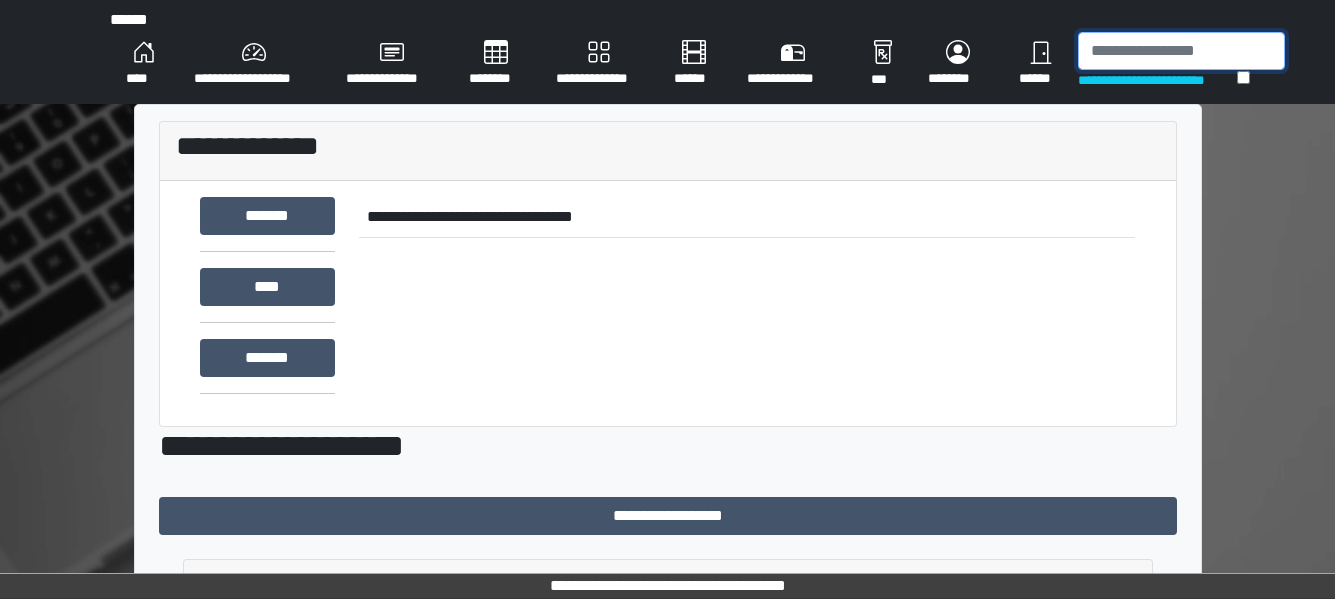 click at bounding box center (1181, 51) 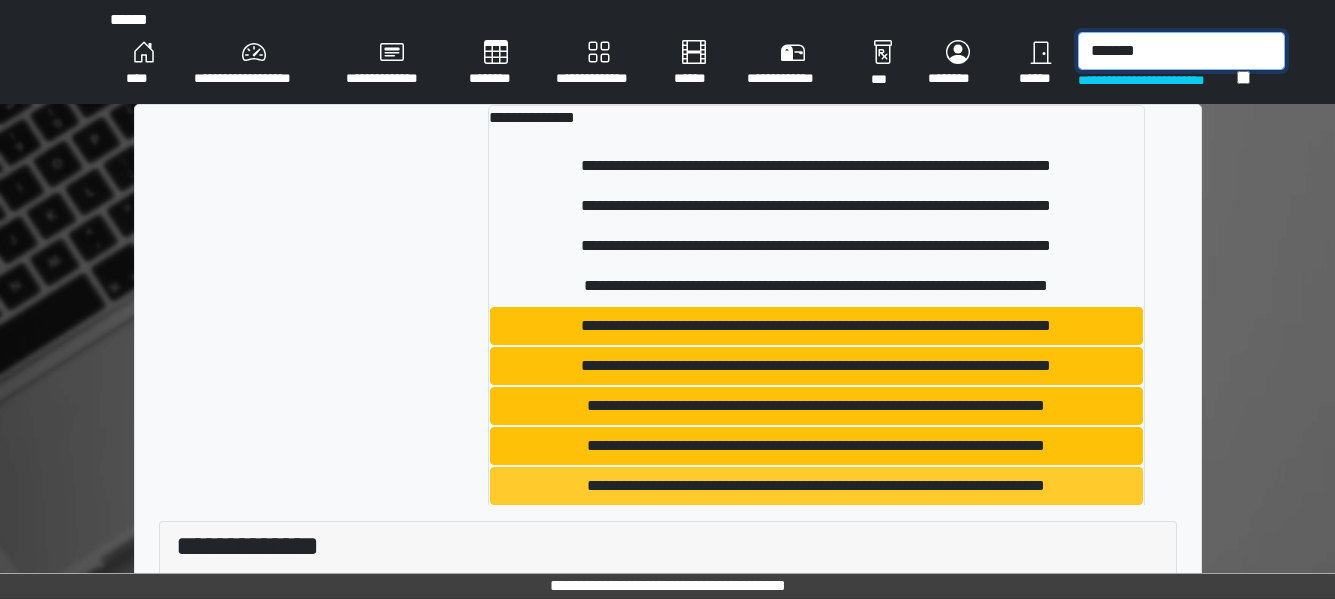 scroll, scrollTop: 98, scrollLeft: 0, axis: vertical 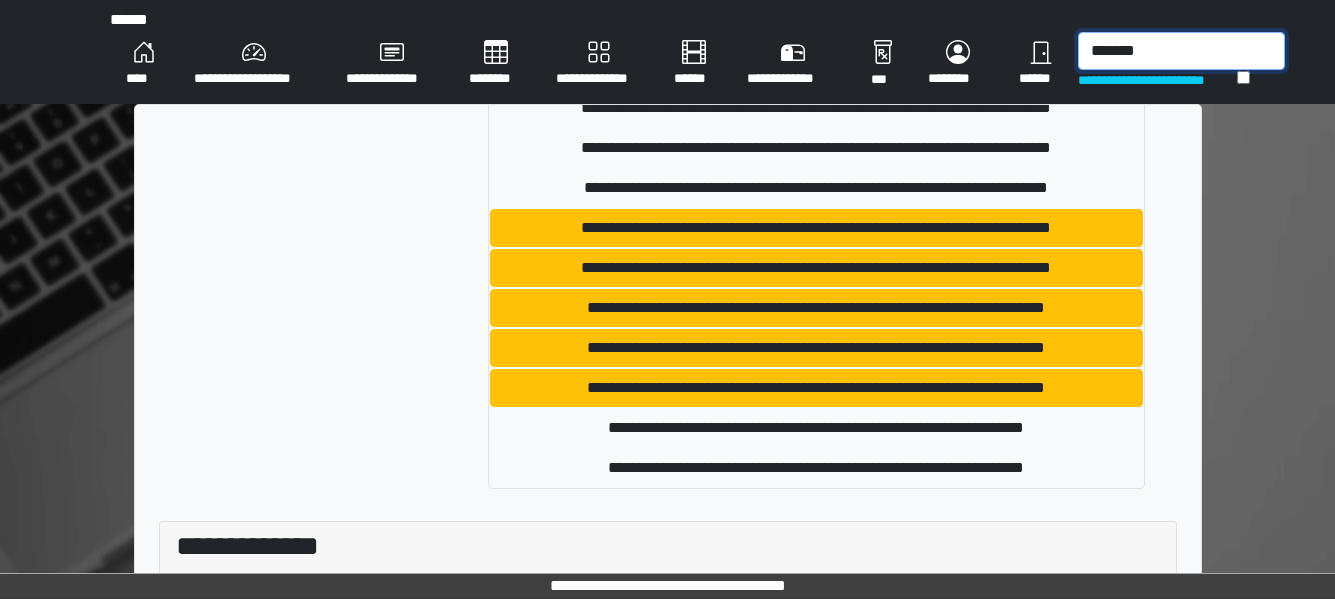 type on "*******" 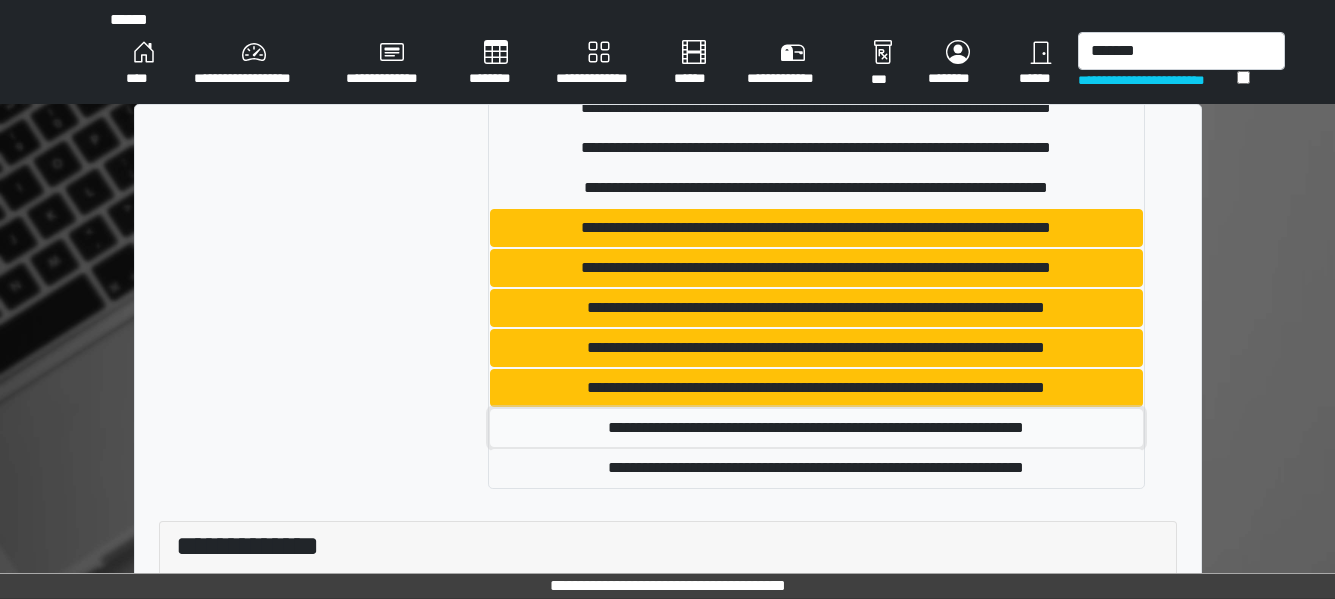 click on "**********" at bounding box center [816, 428] 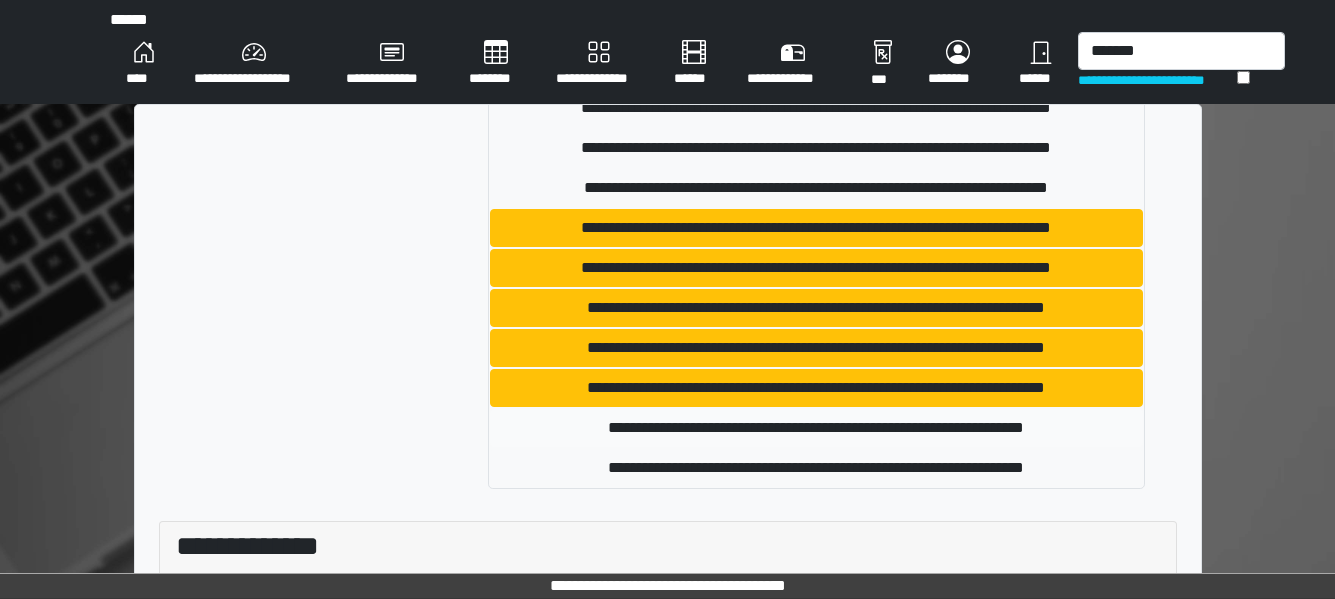 type 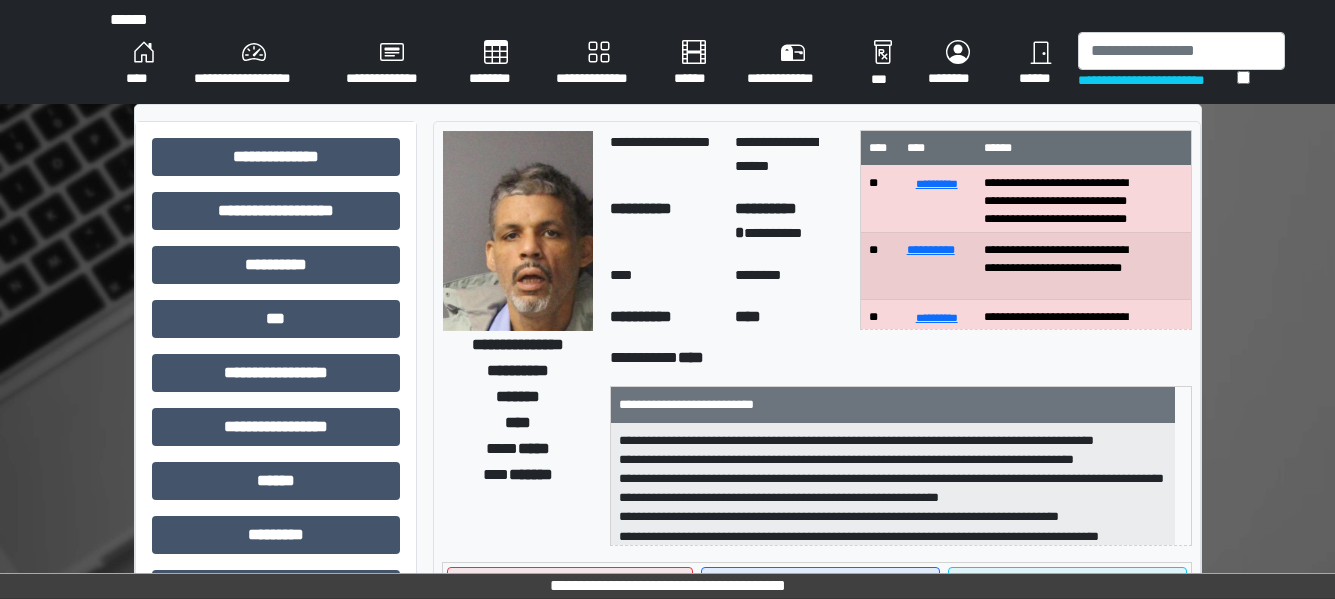 scroll, scrollTop: 178, scrollLeft: 0, axis: vertical 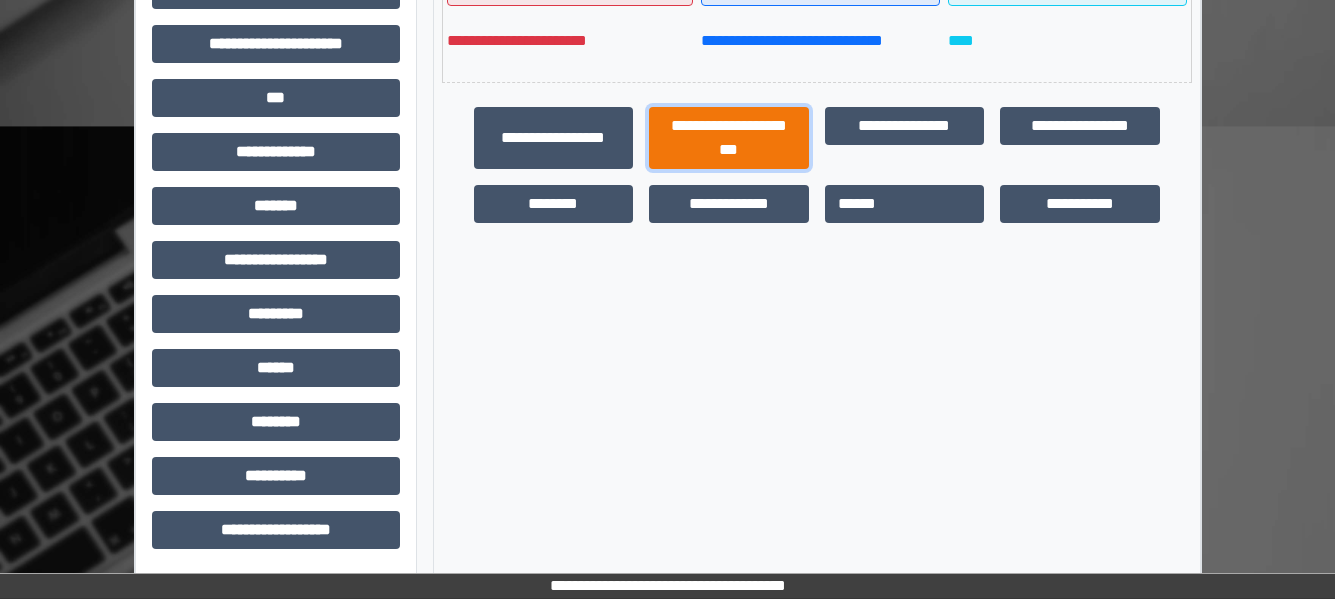 click on "**********" at bounding box center (729, 138) 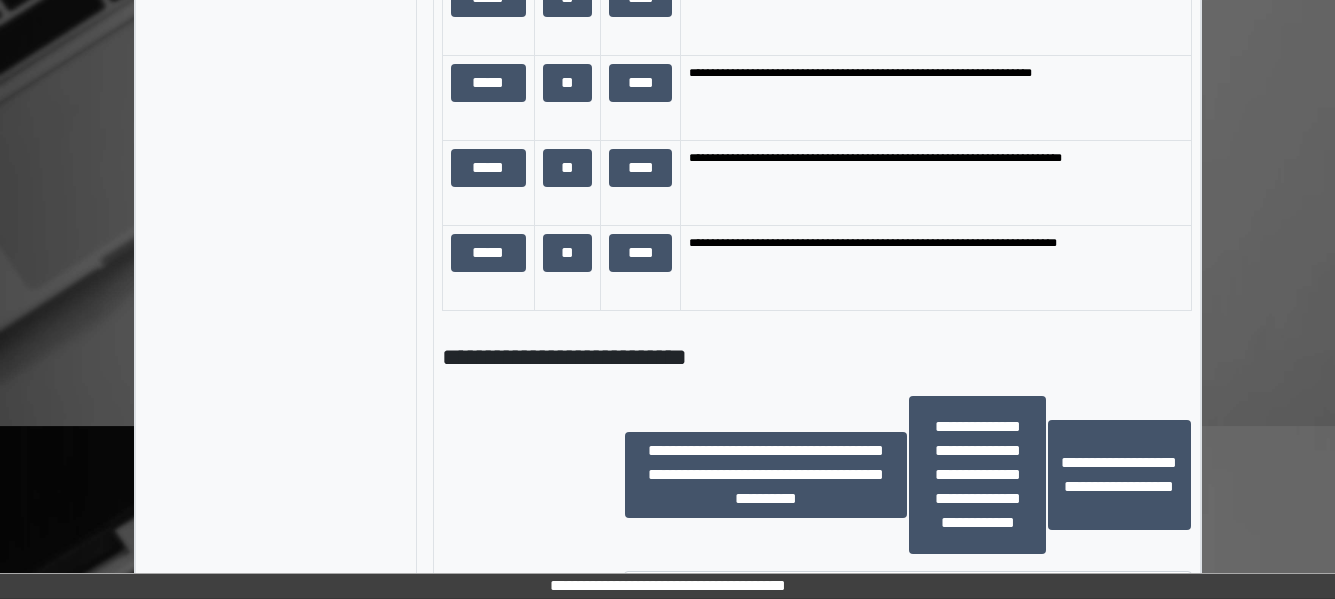 scroll, scrollTop: 2004, scrollLeft: 0, axis: vertical 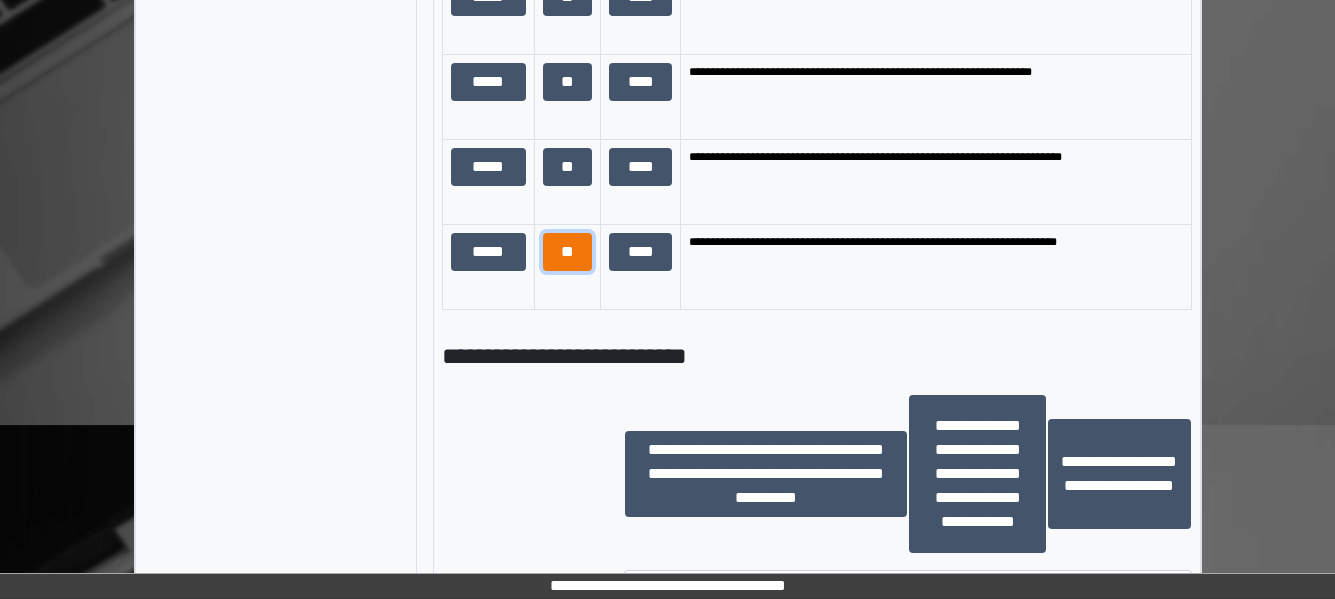 click on "**" at bounding box center [568, 252] 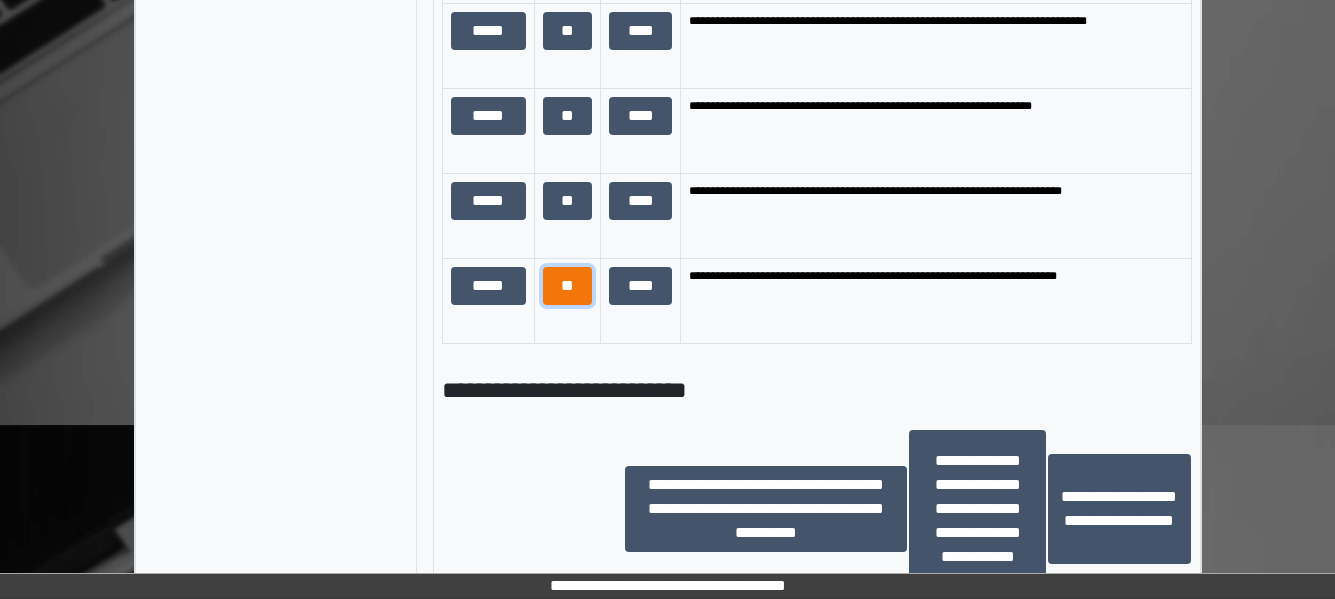 scroll, scrollTop: 140, scrollLeft: 0, axis: vertical 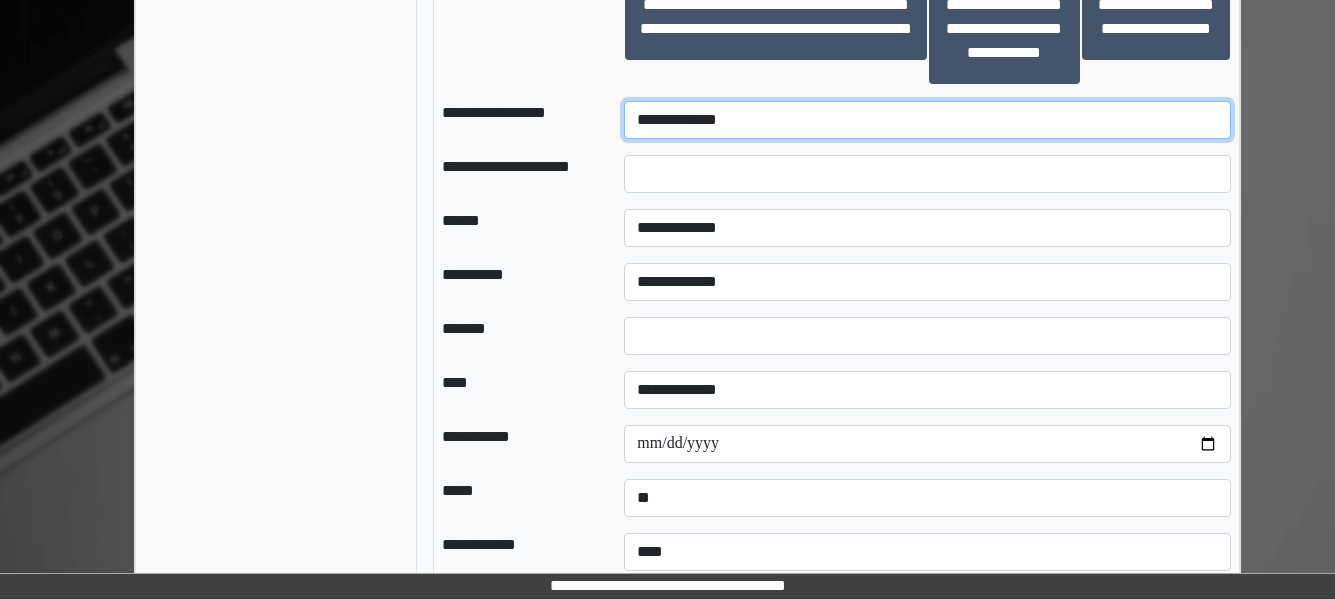 click on "**********" at bounding box center (927, 120) 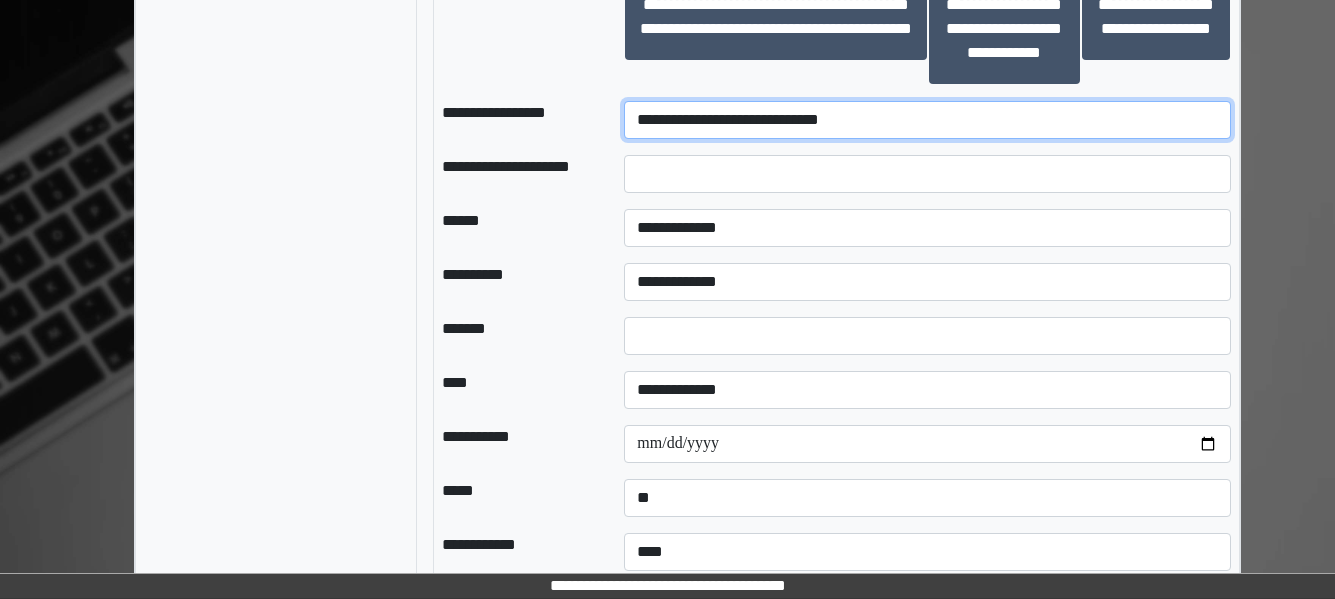 click on "**********" at bounding box center (927, 120) 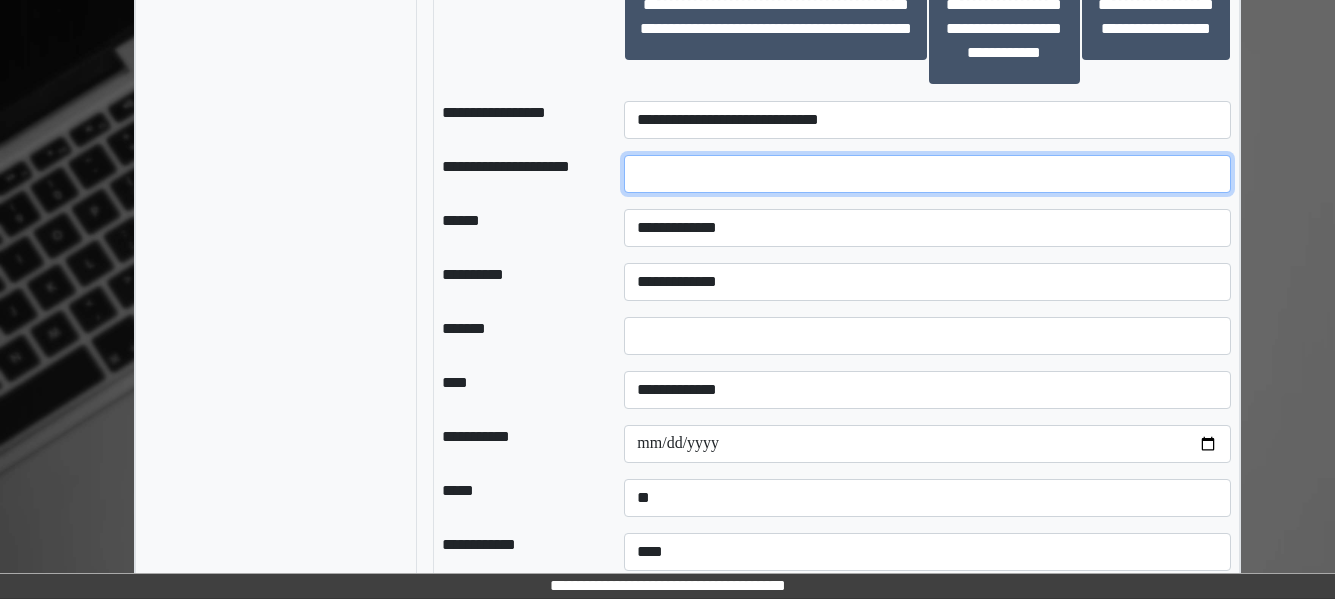 click at bounding box center [927, 174] 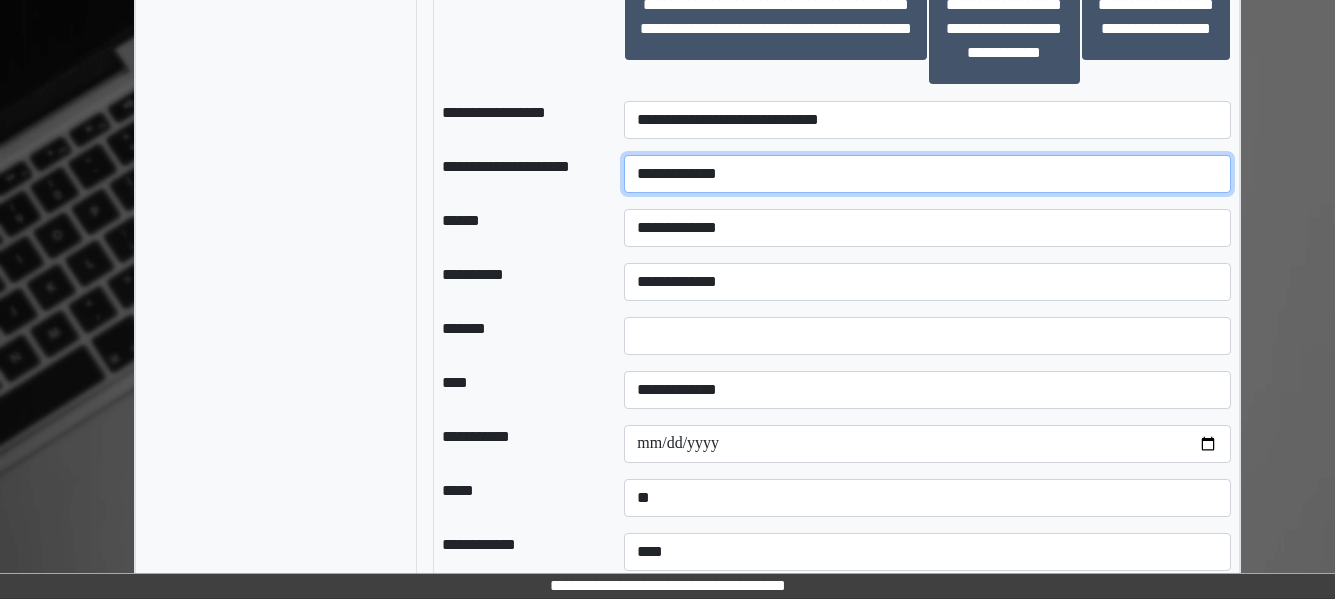 type on "**********" 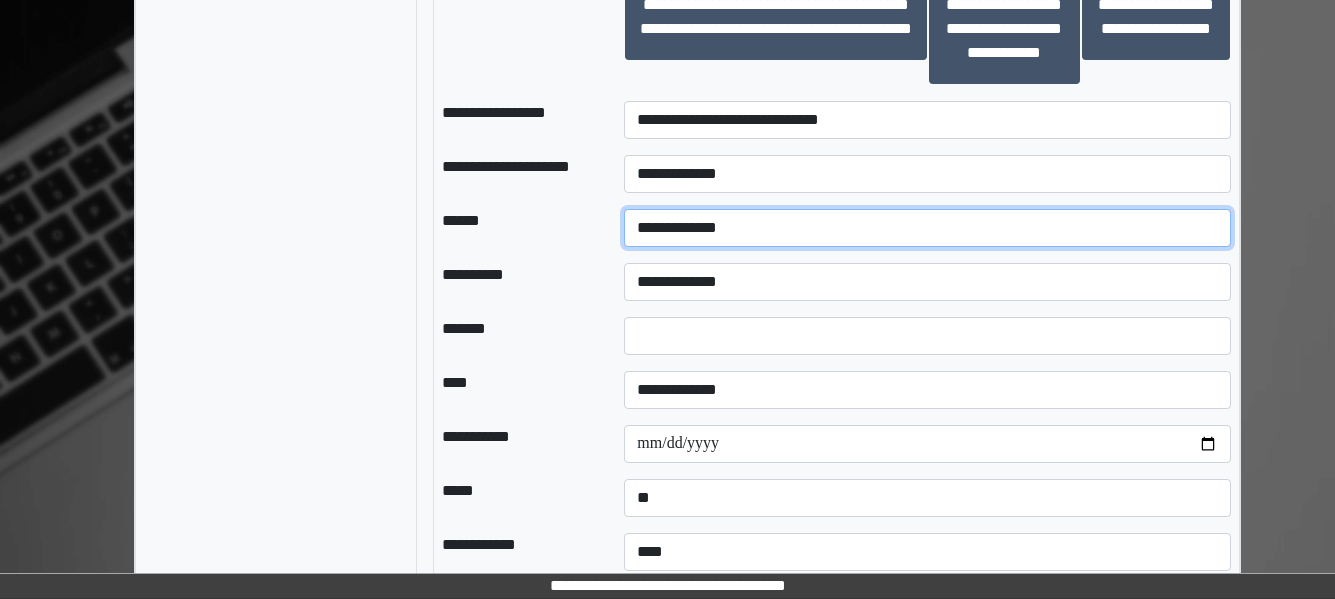click on "**********" at bounding box center (927, 228) 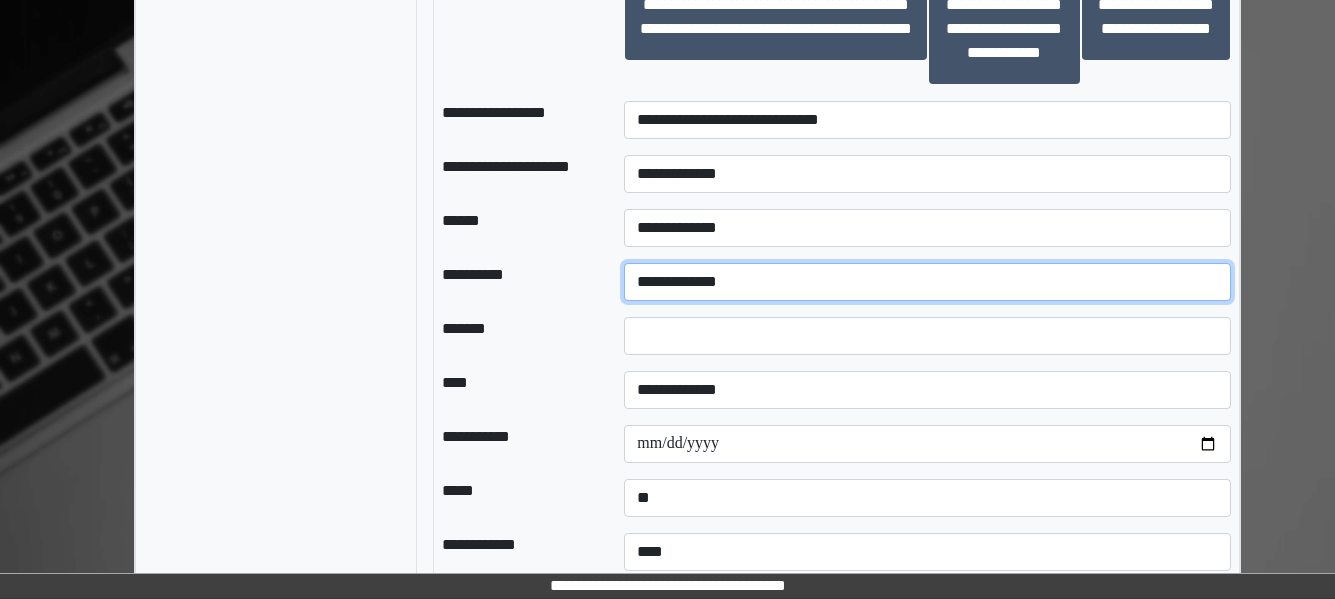 click on "**********" at bounding box center [927, 282] 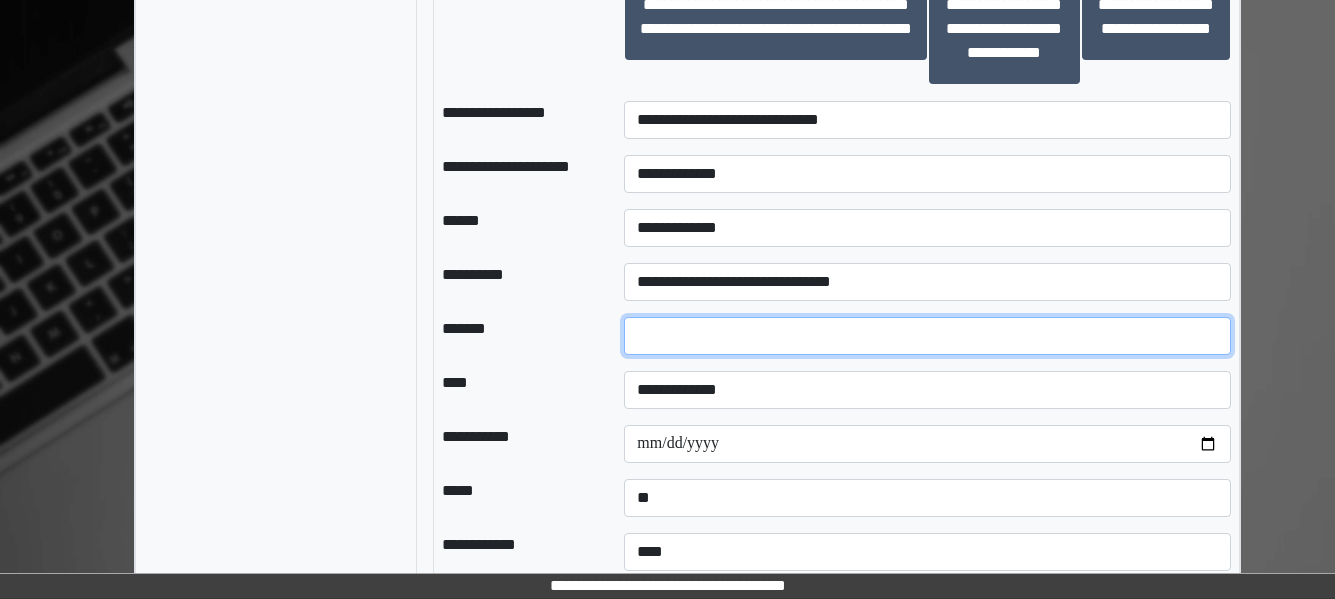 click at bounding box center [927, 336] 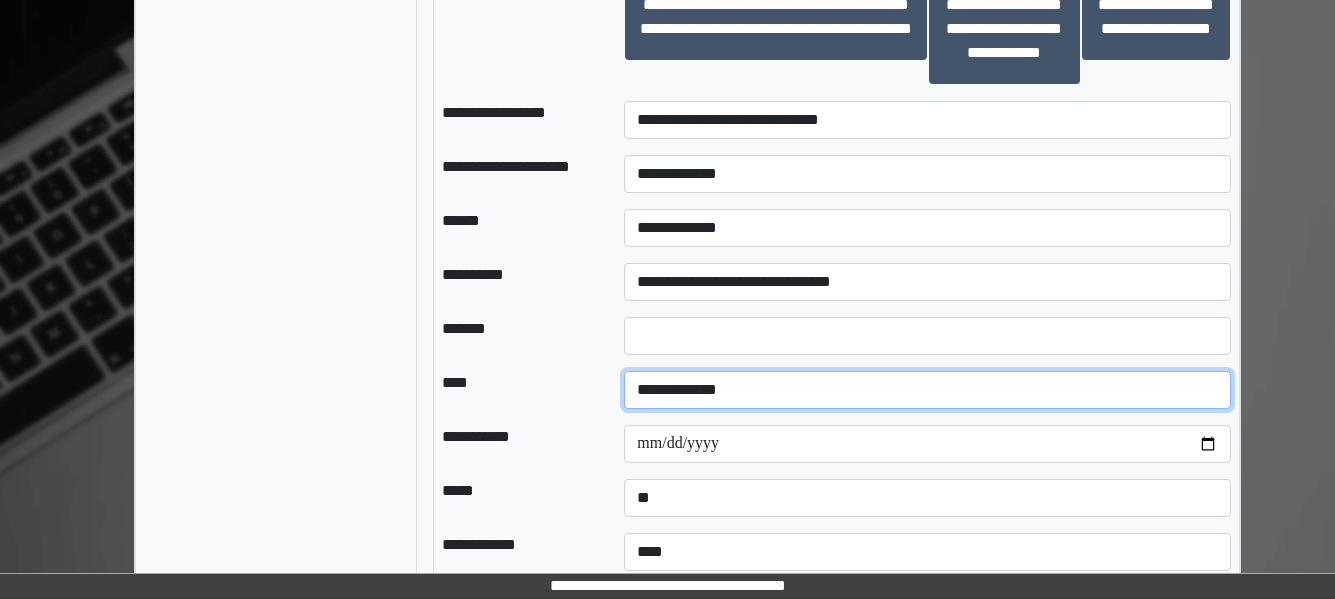 click on "**********" at bounding box center [927, 390] 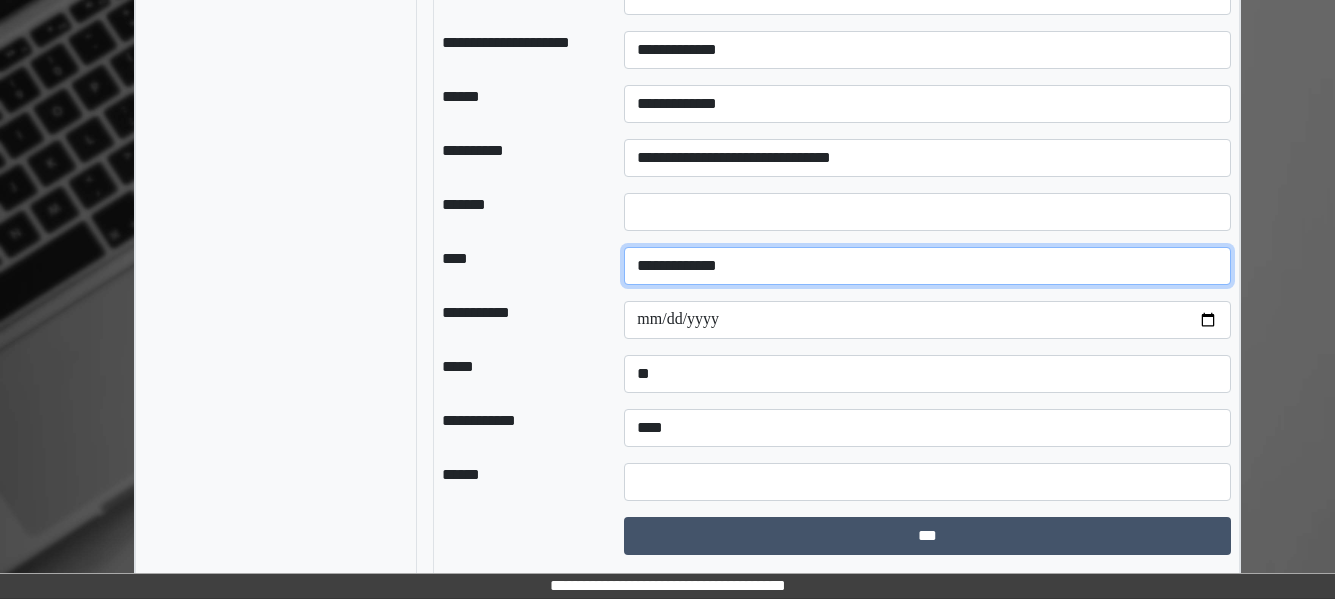 scroll, scrollTop: 2644, scrollLeft: 0, axis: vertical 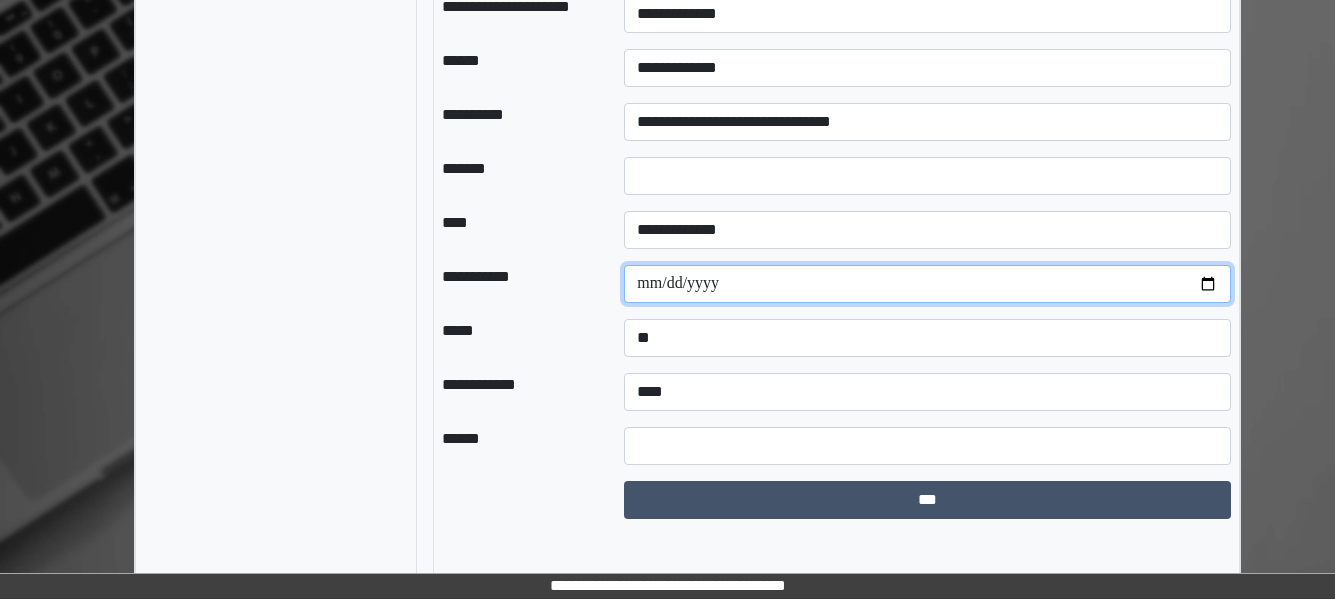 click at bounding box center [927, 284] 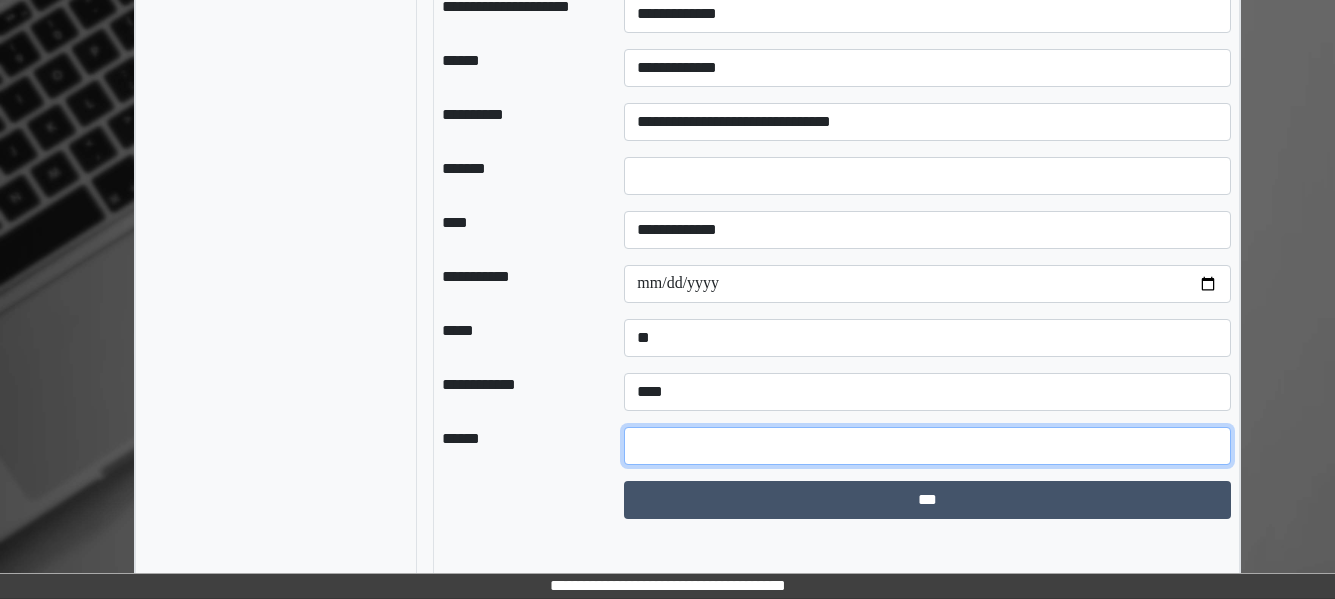 click at bounding box center [927, 446] 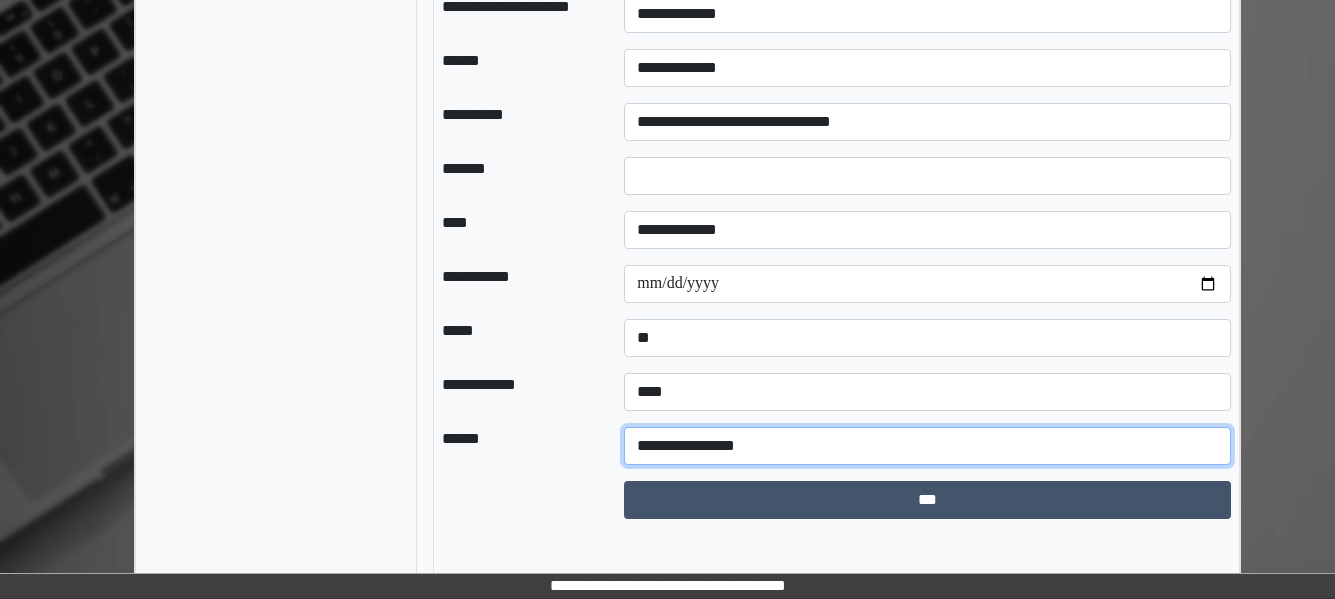 drag, startPoint x: 774, startPoint y: 489, endPoint x: 622, endPoint y: 462, distance: 154.37941 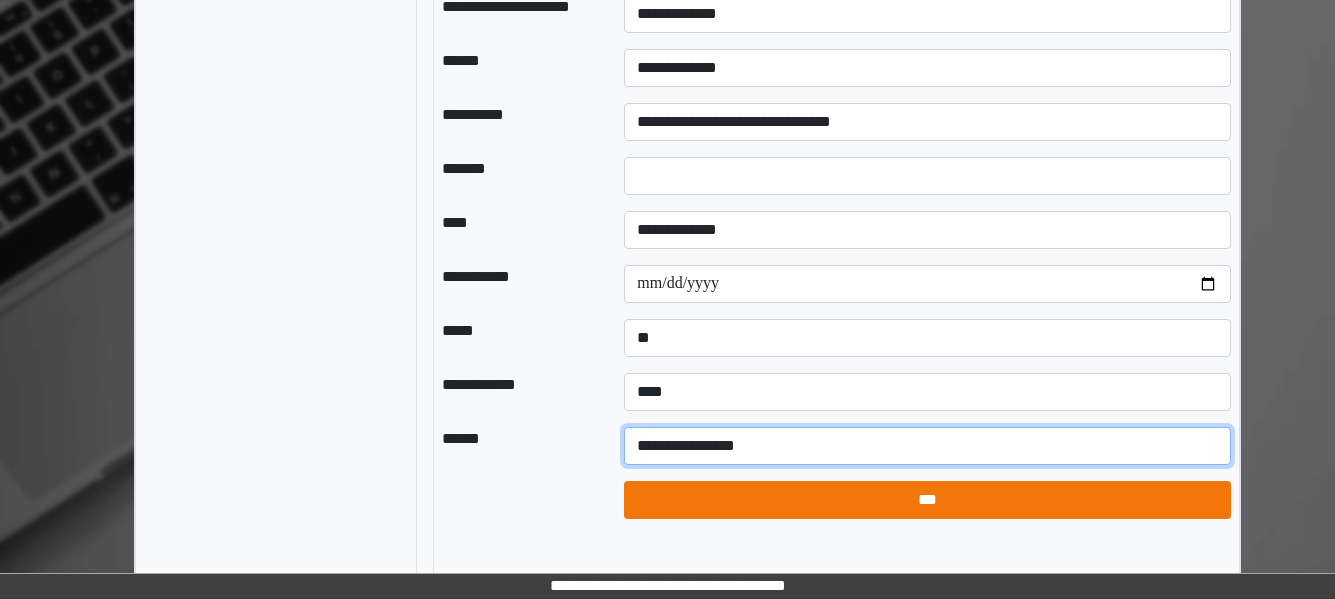 type on "**********" 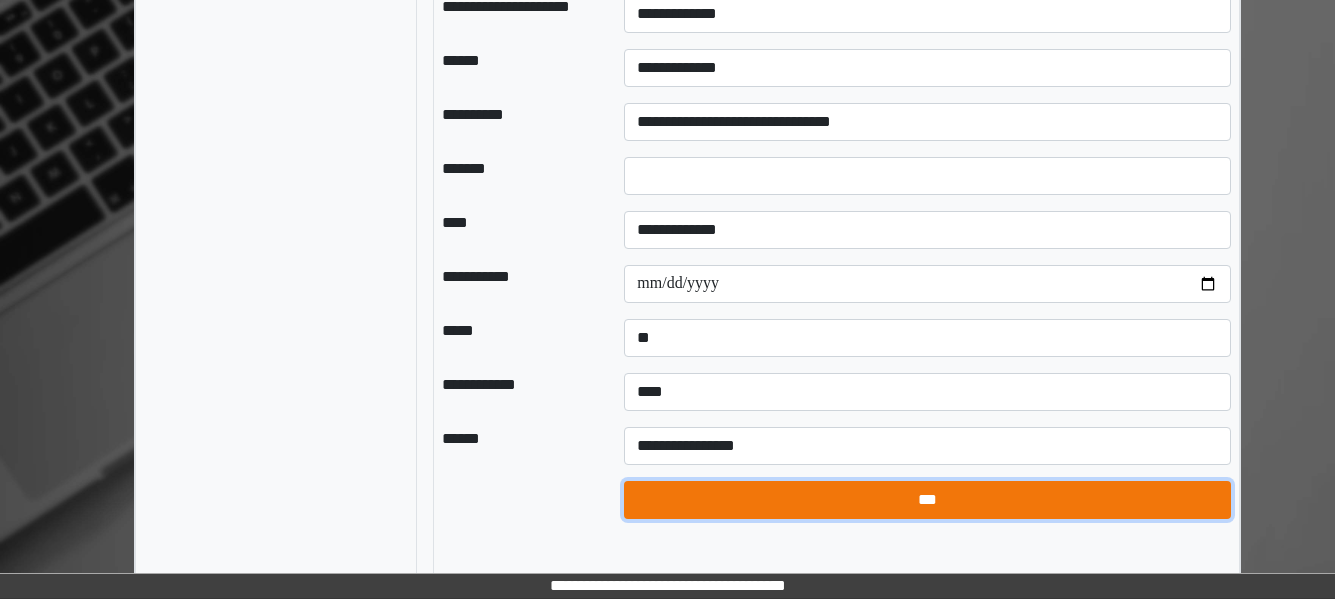 click on "***" at bounding box center [927, 500] 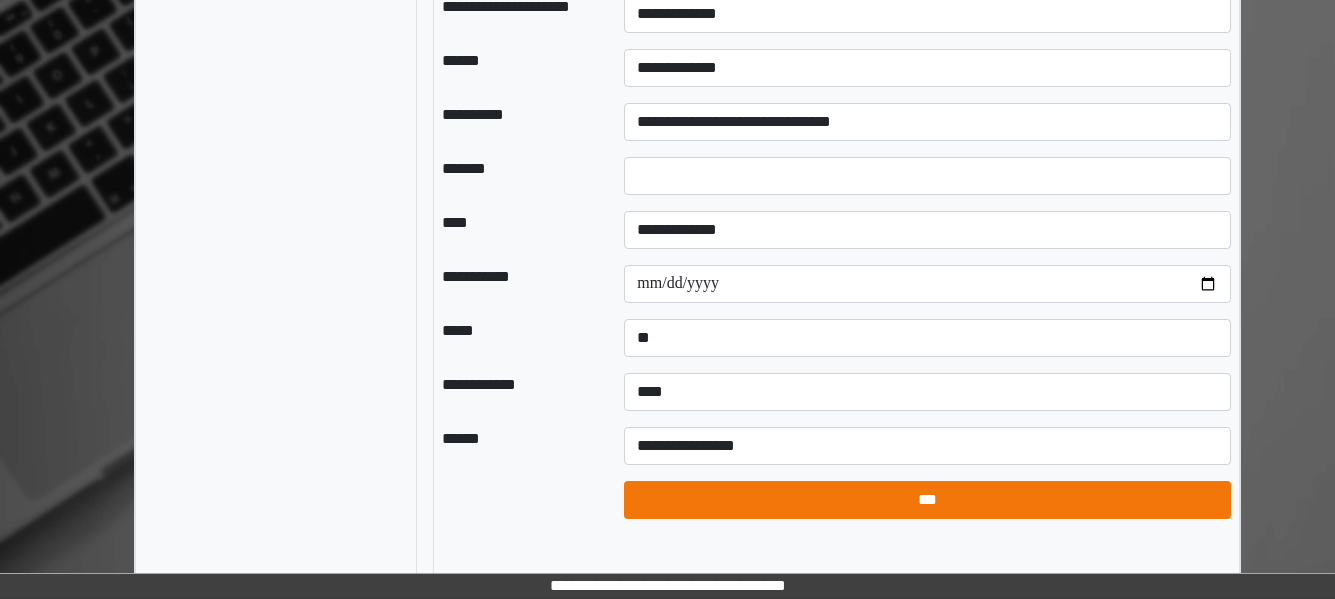 select on "*" 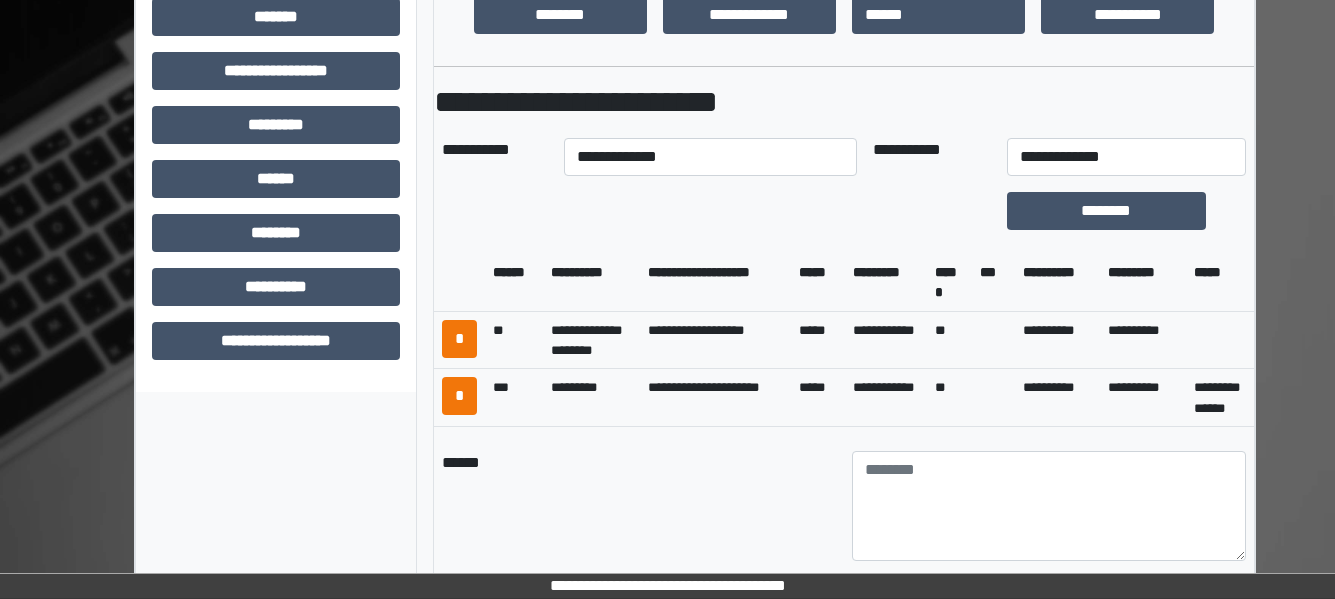 scroll, scrollTop: 812, scrollLeft: 0, axis: vertical 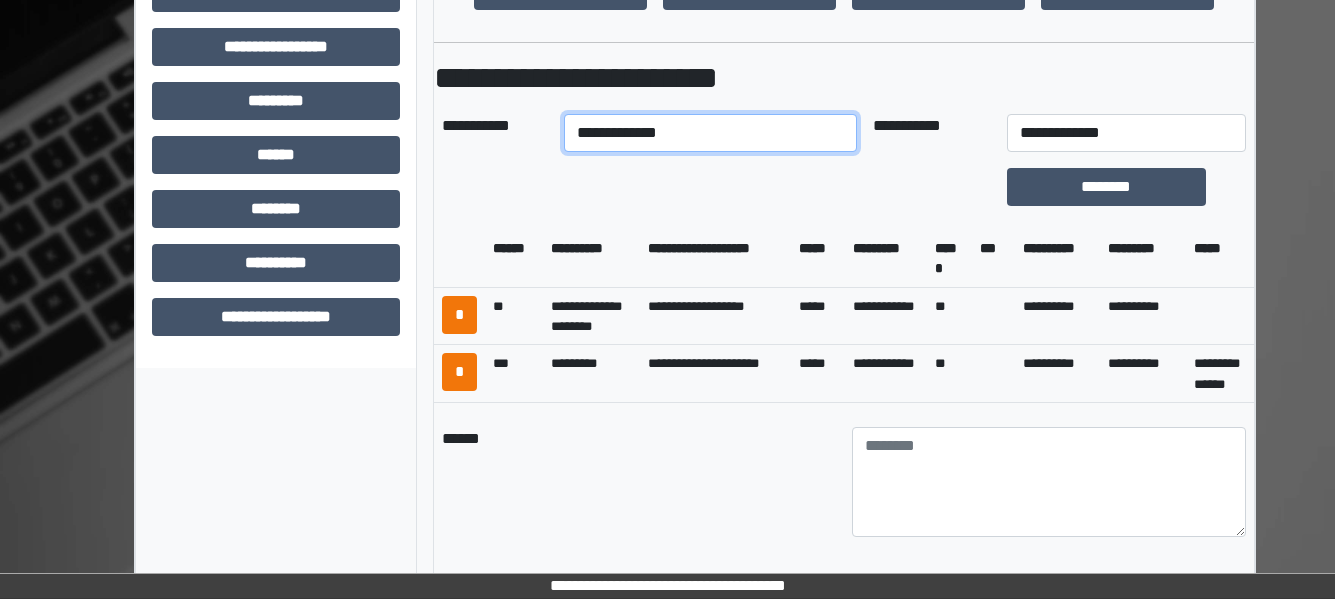 click on "**********" at bounding box center (710, 133) 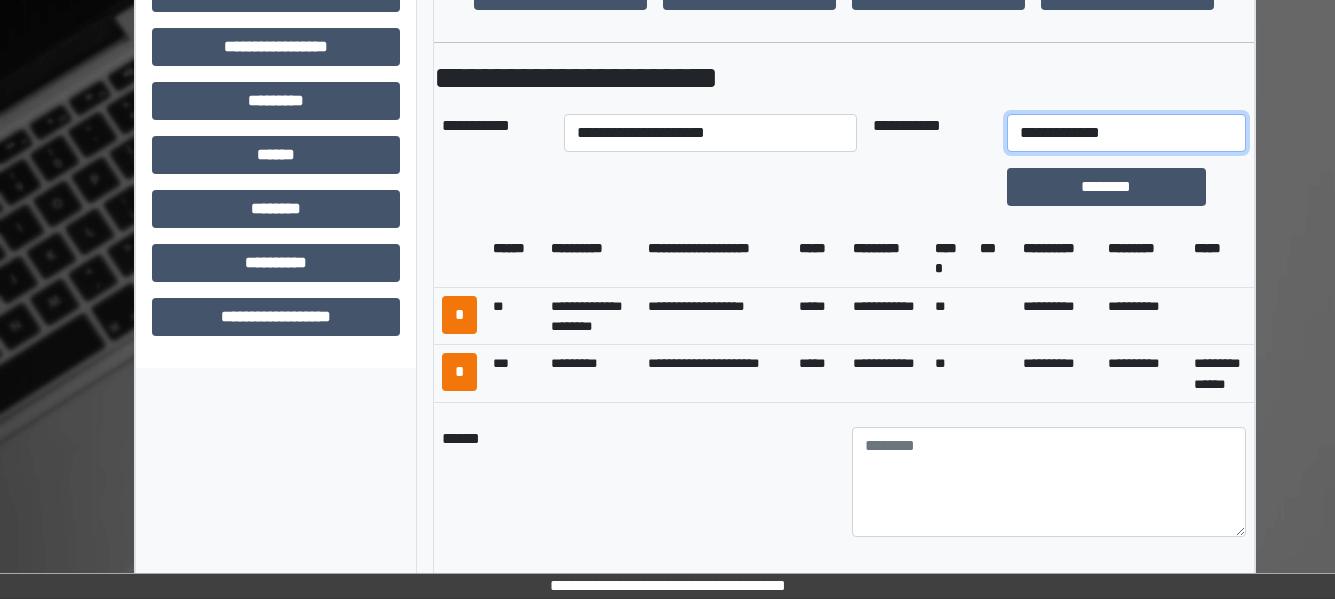 click on "**********" at bounding box center [1126, 133] 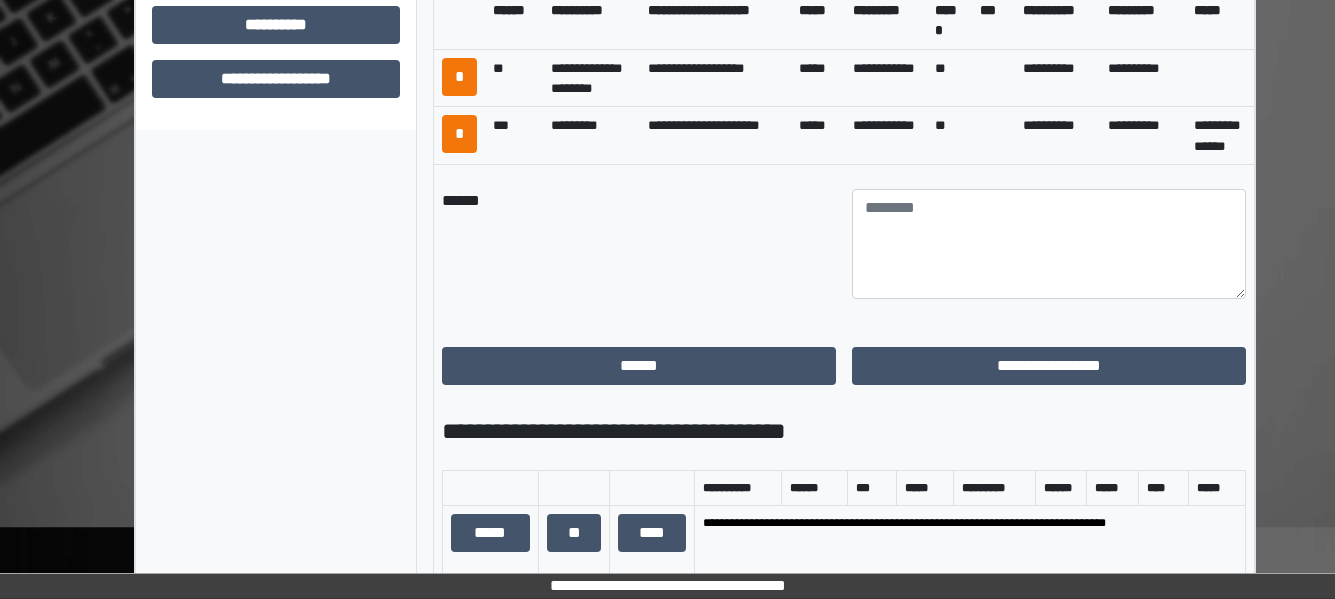 scroll, scrollTop: 1051, scrollLeft: 0, axis: vertical 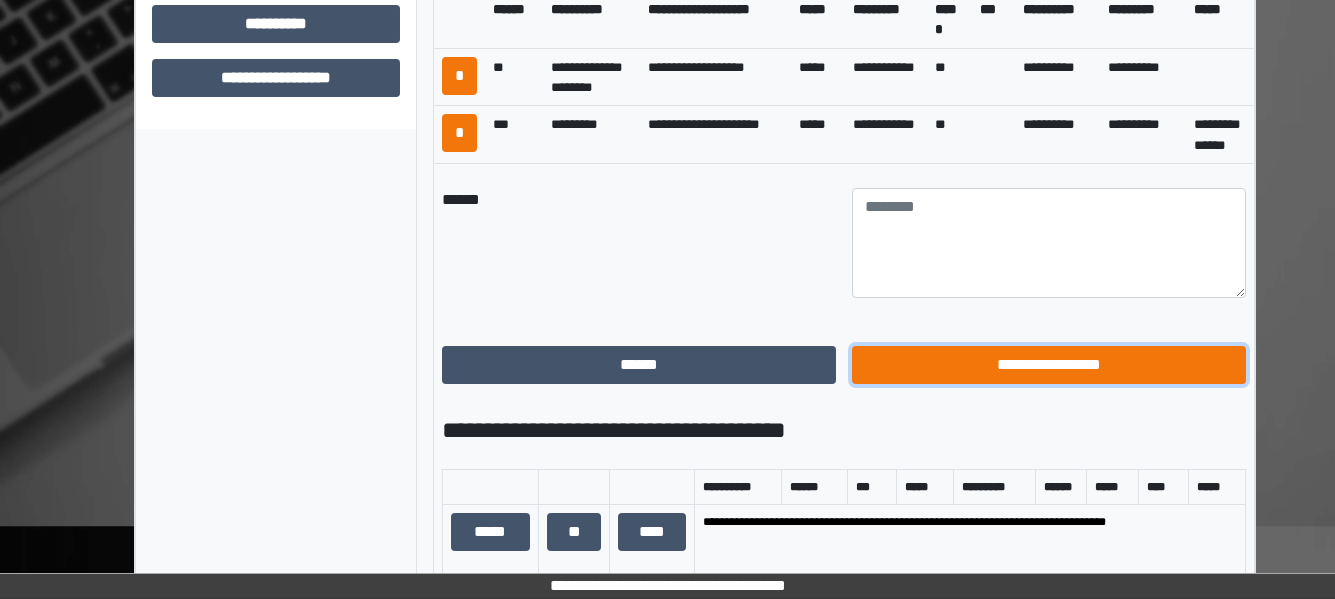 click on "**********" at bounding box center [1049, 365] 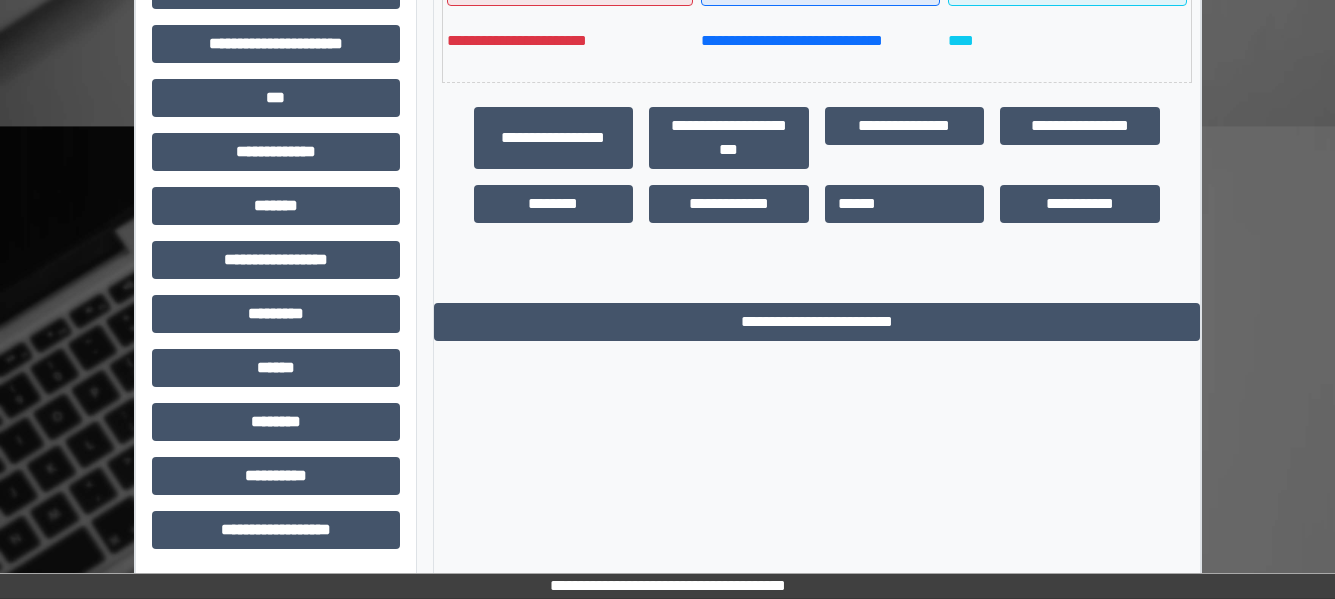 scroll, scrollTop: 599, scrollLeft: 0, axis: vertical 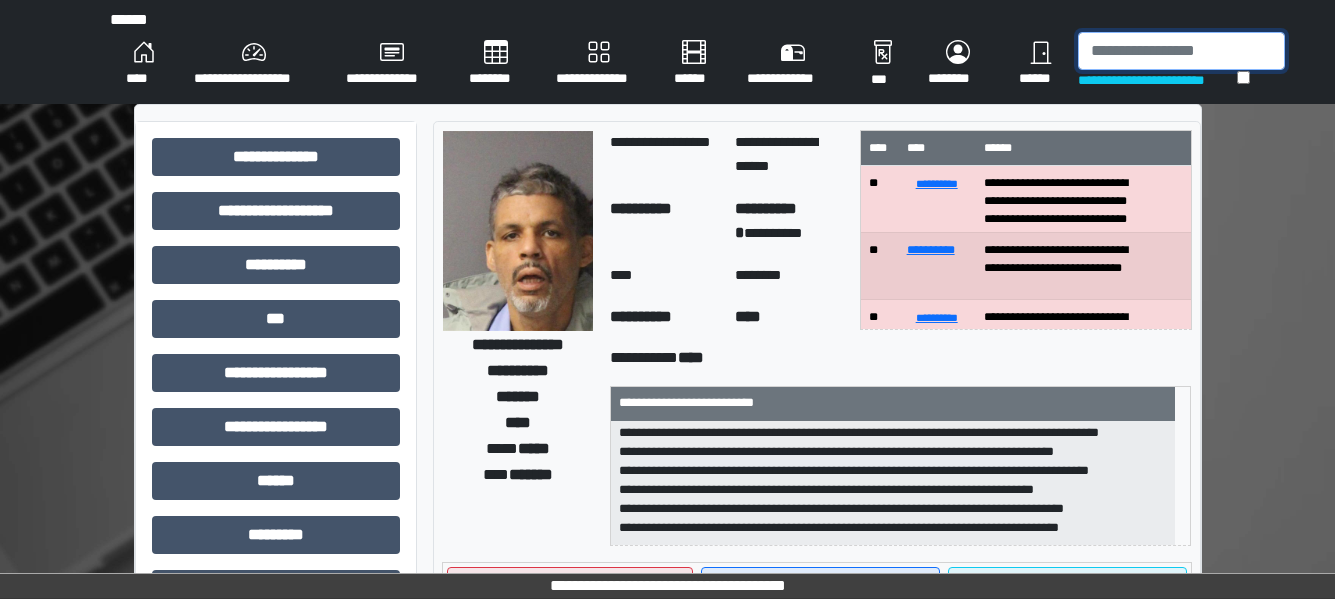 click at bounding box center [1181, 51] 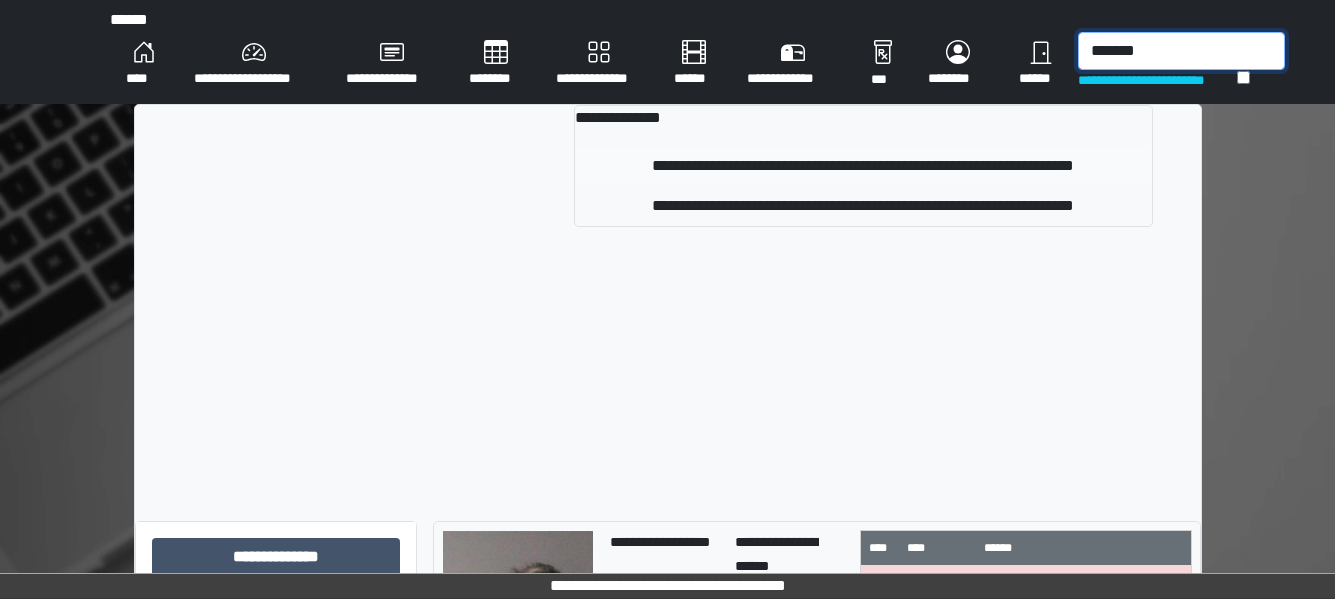 type on "*******" 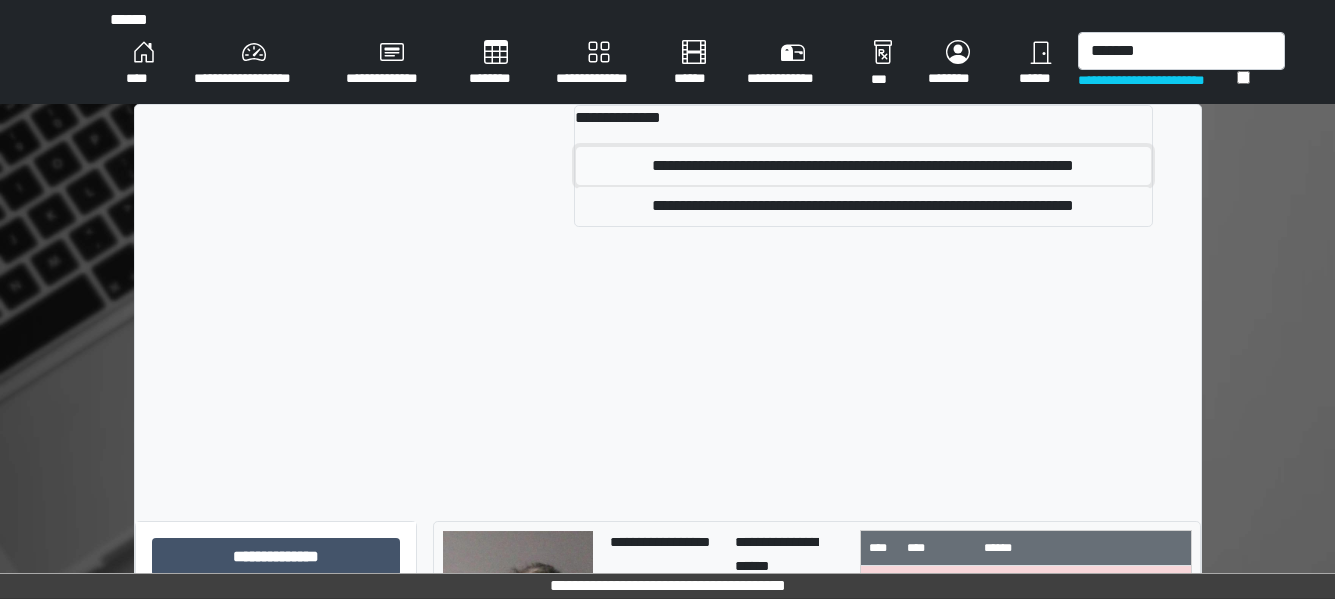 click on "**********" at bounding box center [863, 166] 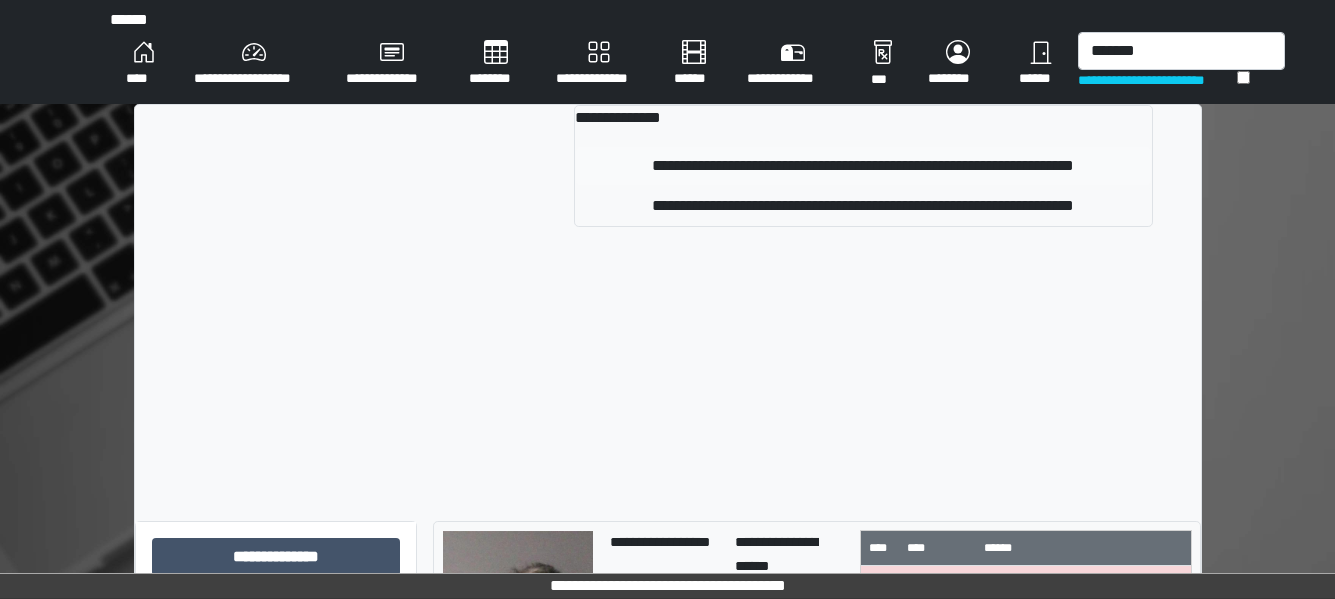 type 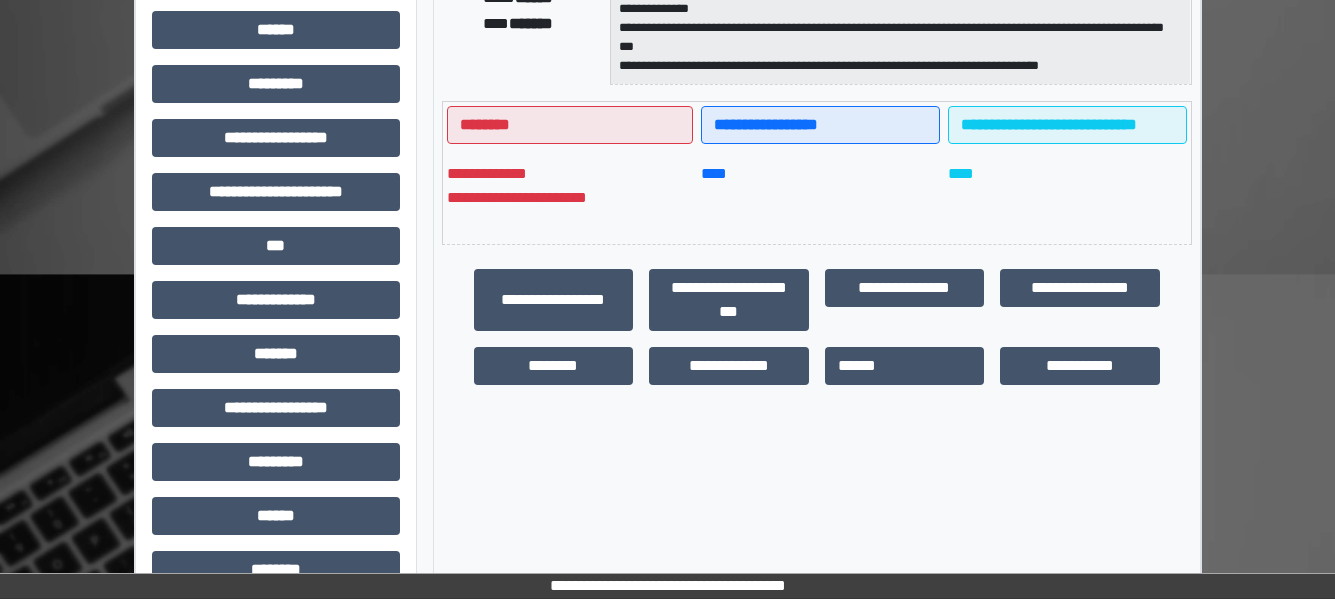 scroll, scrollTop: 454, scrollLeft: 0, axis: vertical 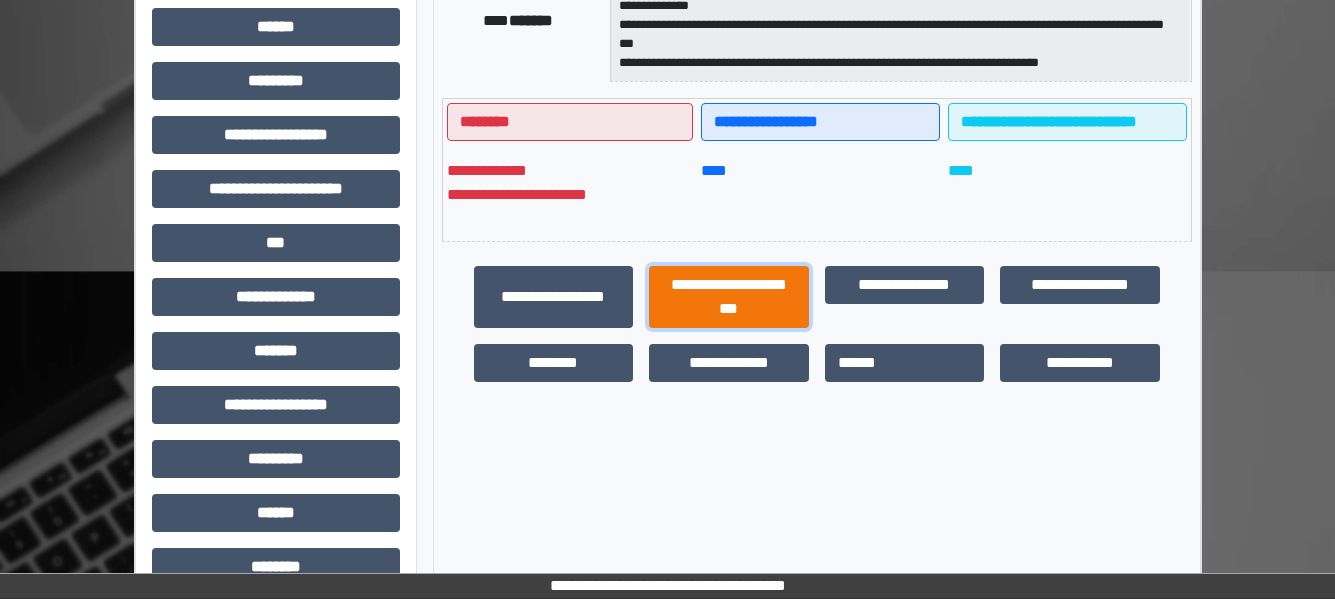 click on "**********" at bounding box center [729, 297] 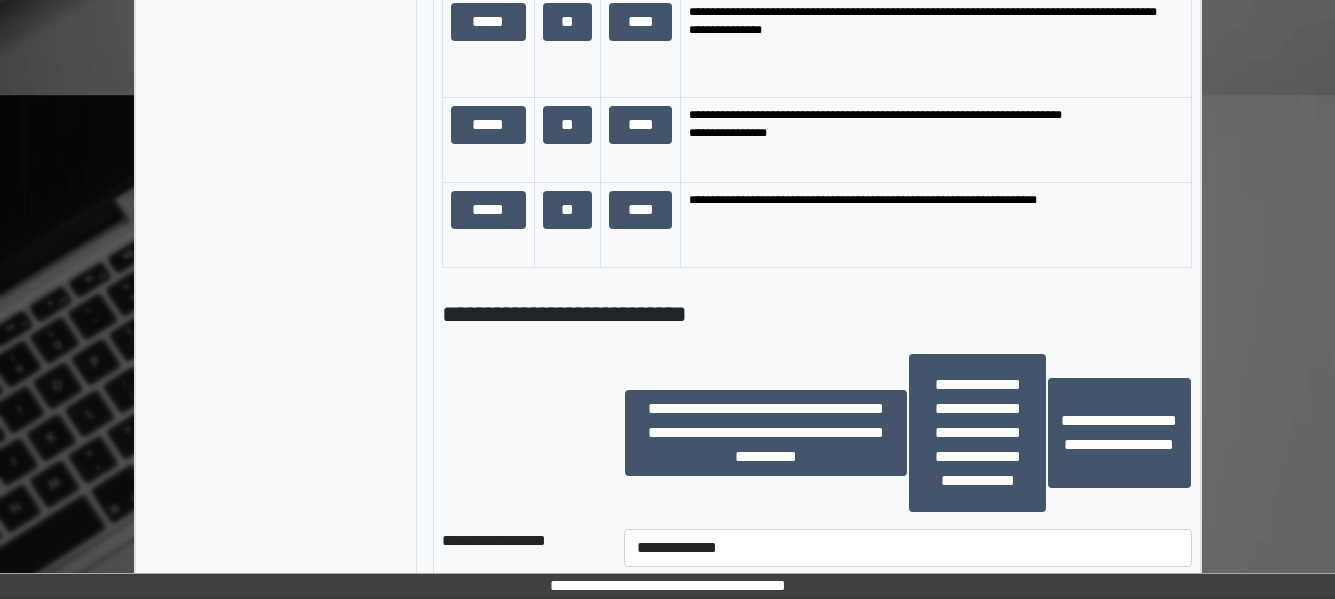 scroll, scrollTop: 1483, scrollLeft: 0, axis: vertical 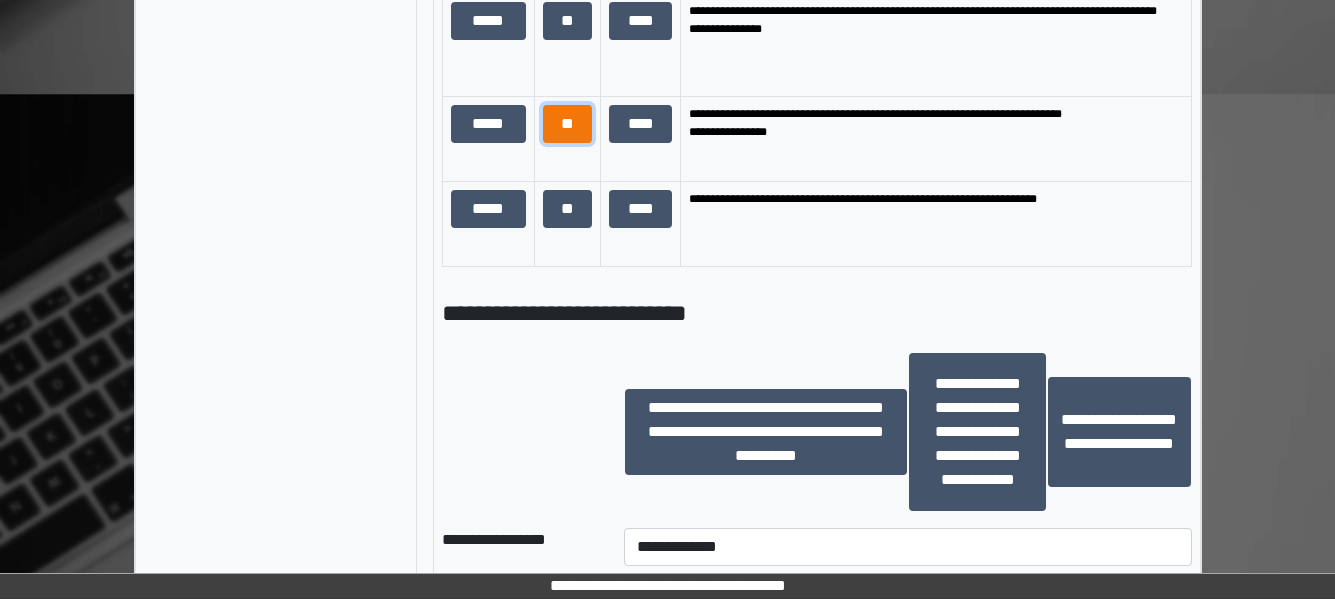 click on "**" at bounding box center (568, 124) 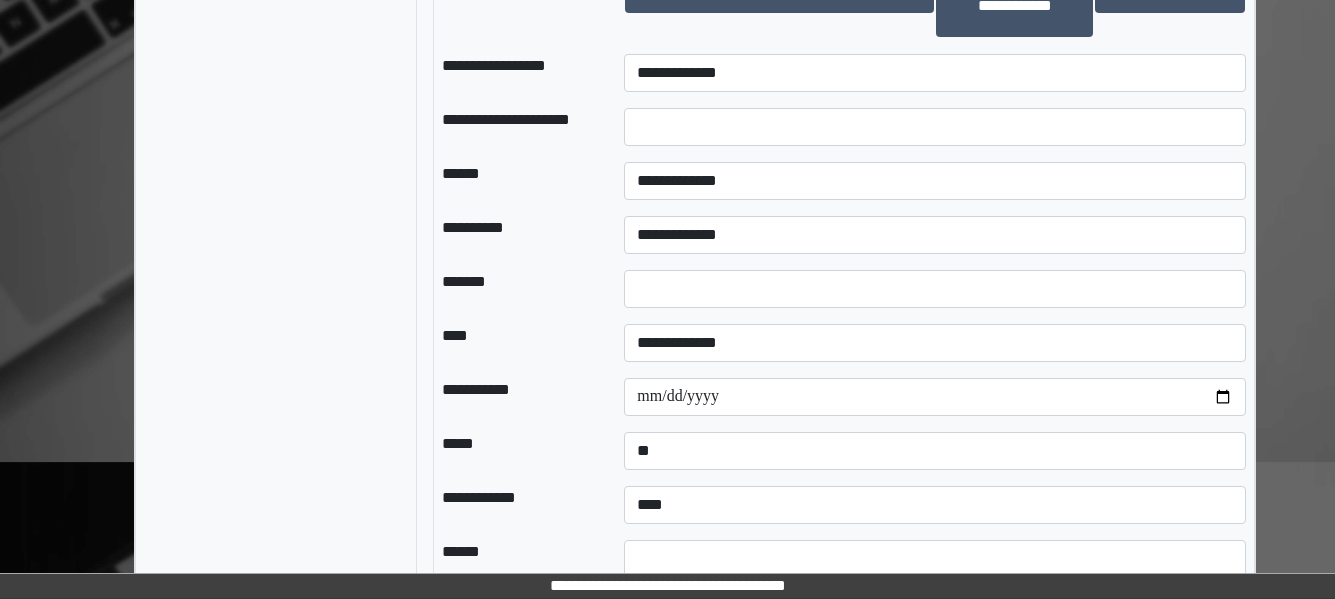 scroll, scrollTop: 1970, scrollLeft: 0, axis: vertical 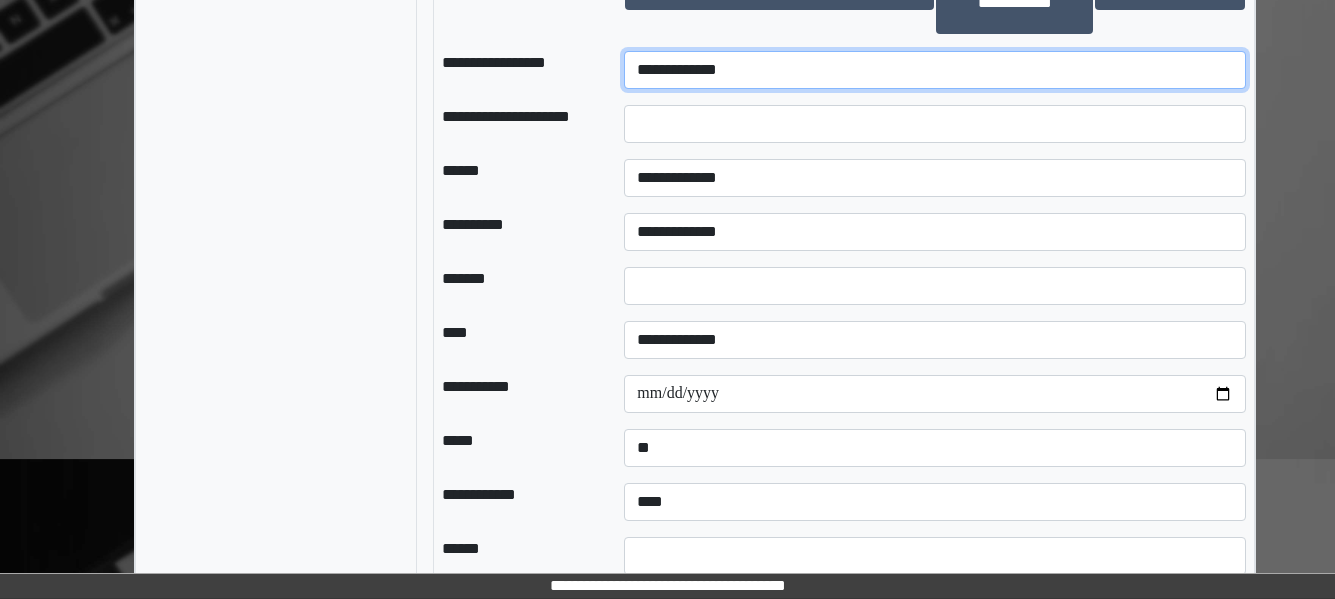 click on "**********" at bounding box center [935, 70] 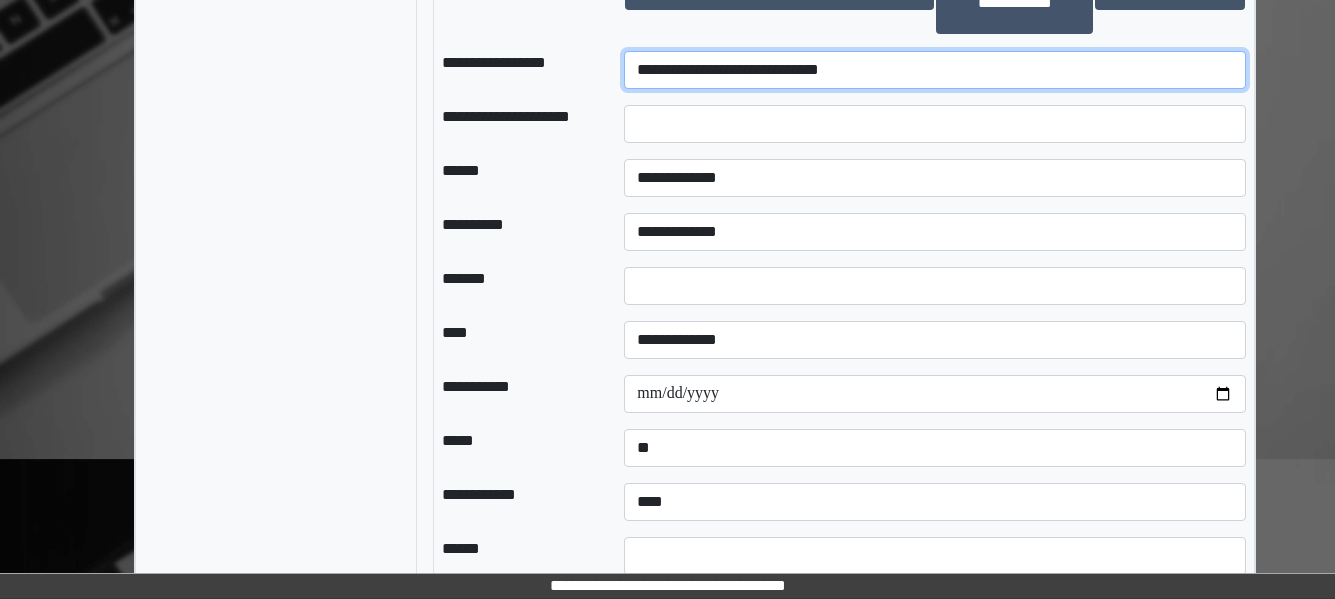 click on "**********" at bounding box center [935, 70] 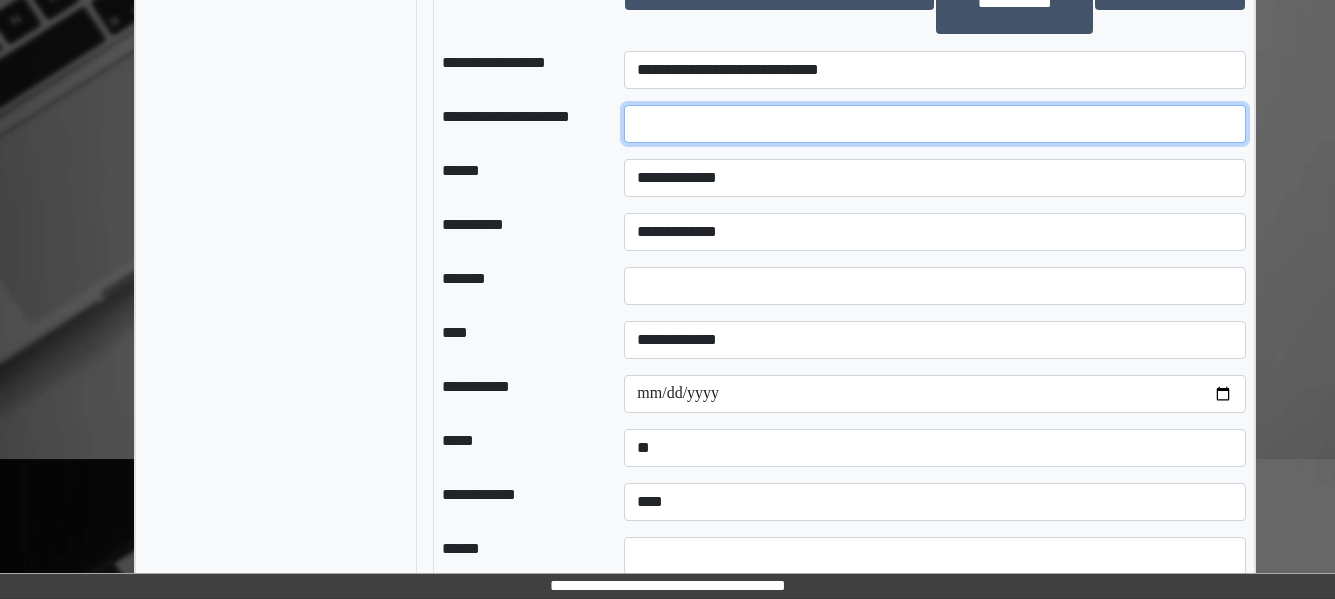 click at bounding box center (935, 124) 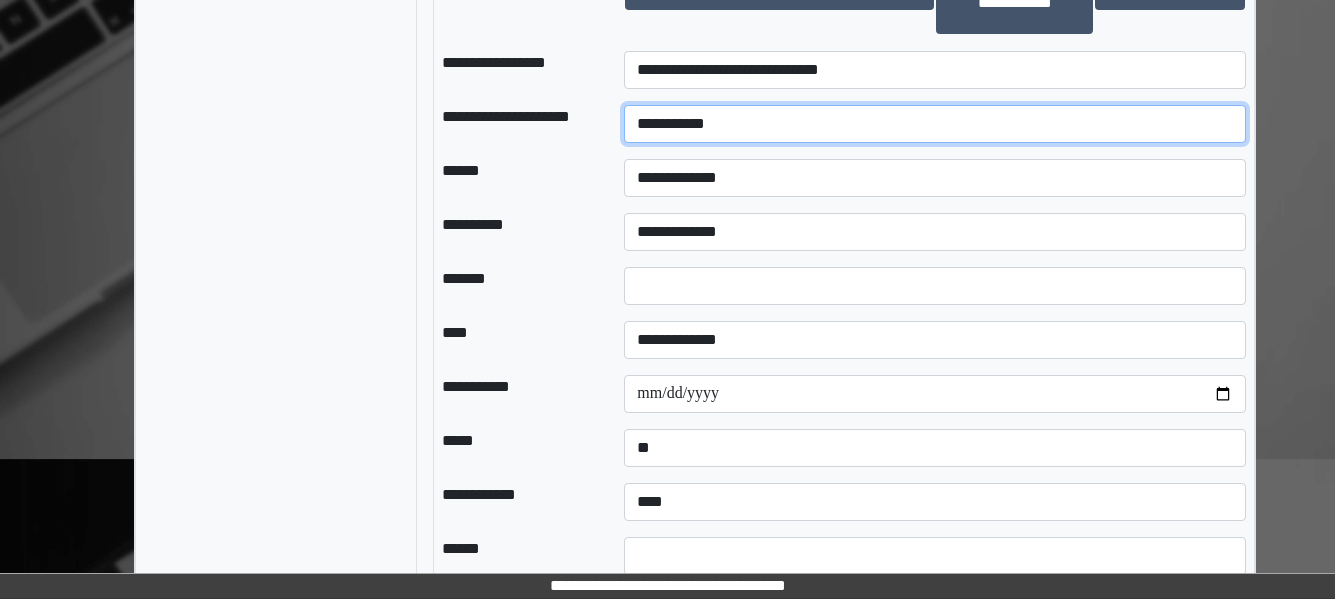 type on "**********" 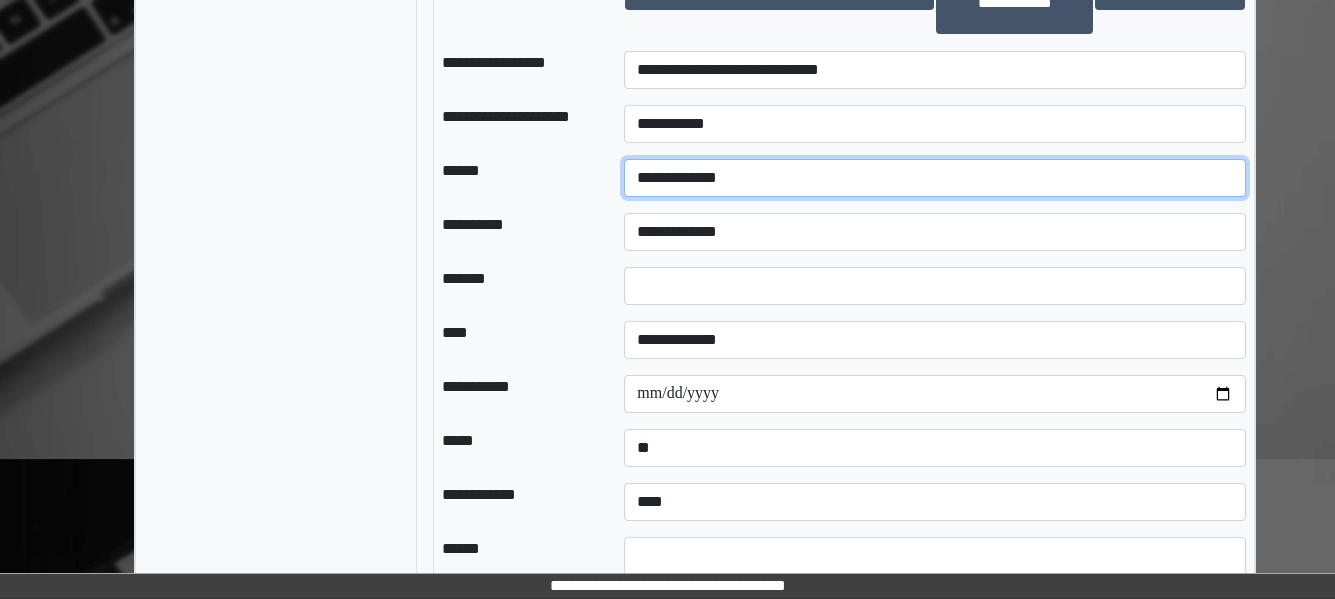 click on "**********" at bounding box center (935, 178) 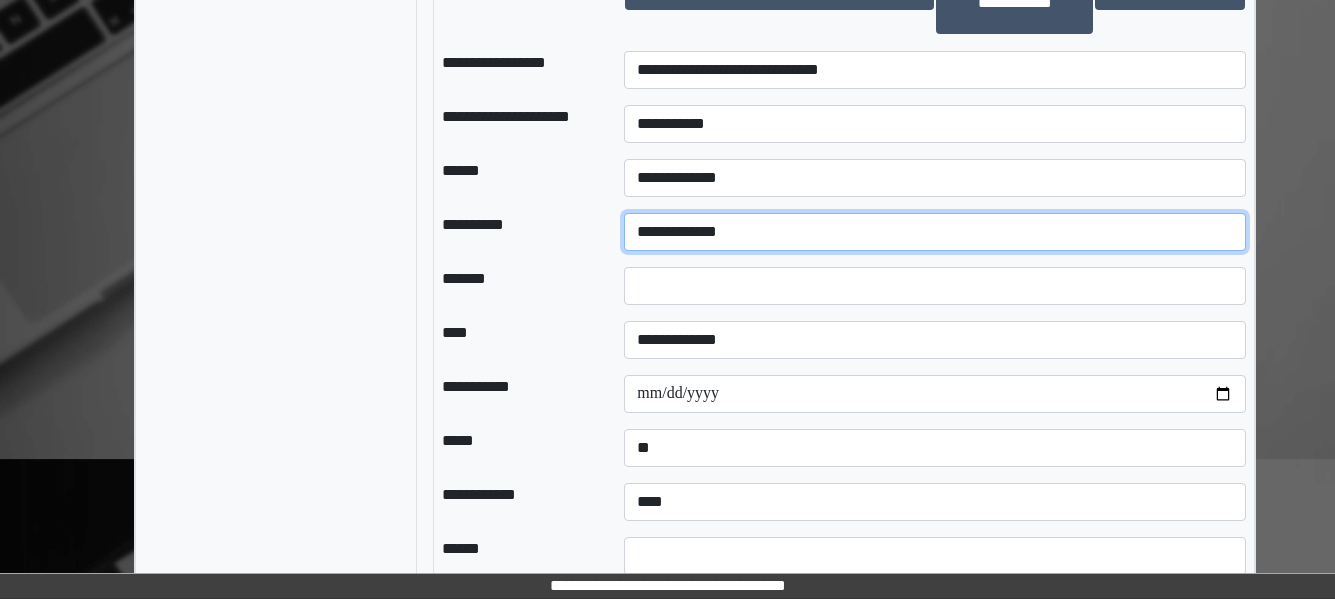 click on "**********" at bounding box center (935, 232) 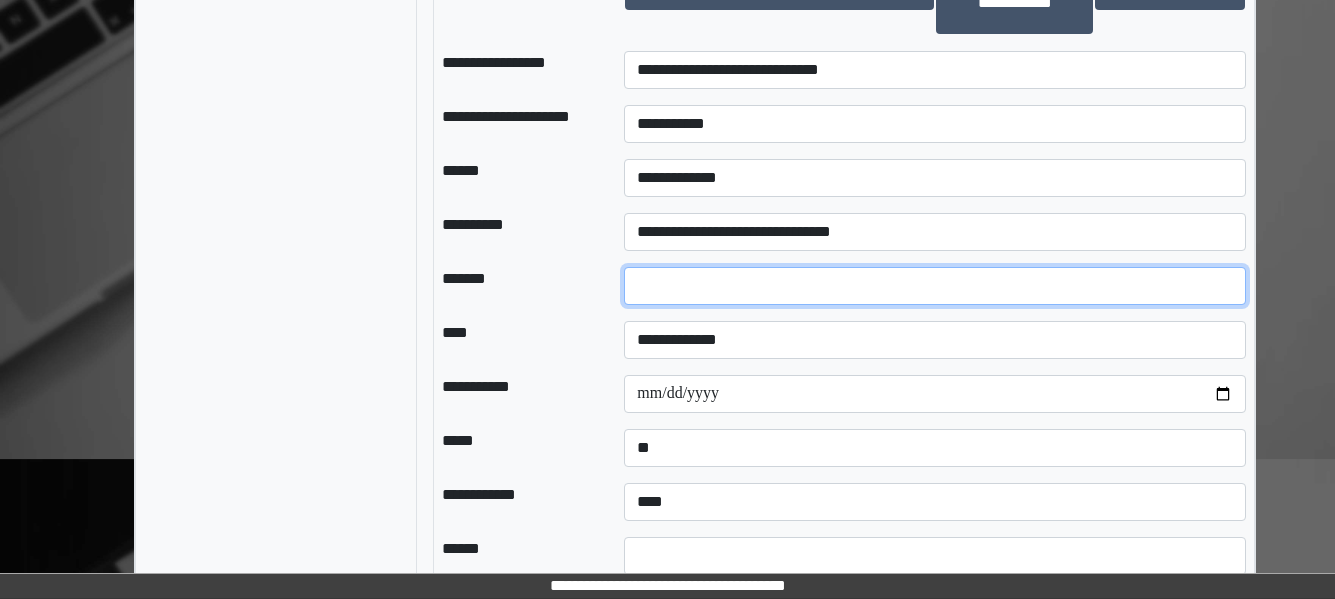 click at bounding box center (935, 286) 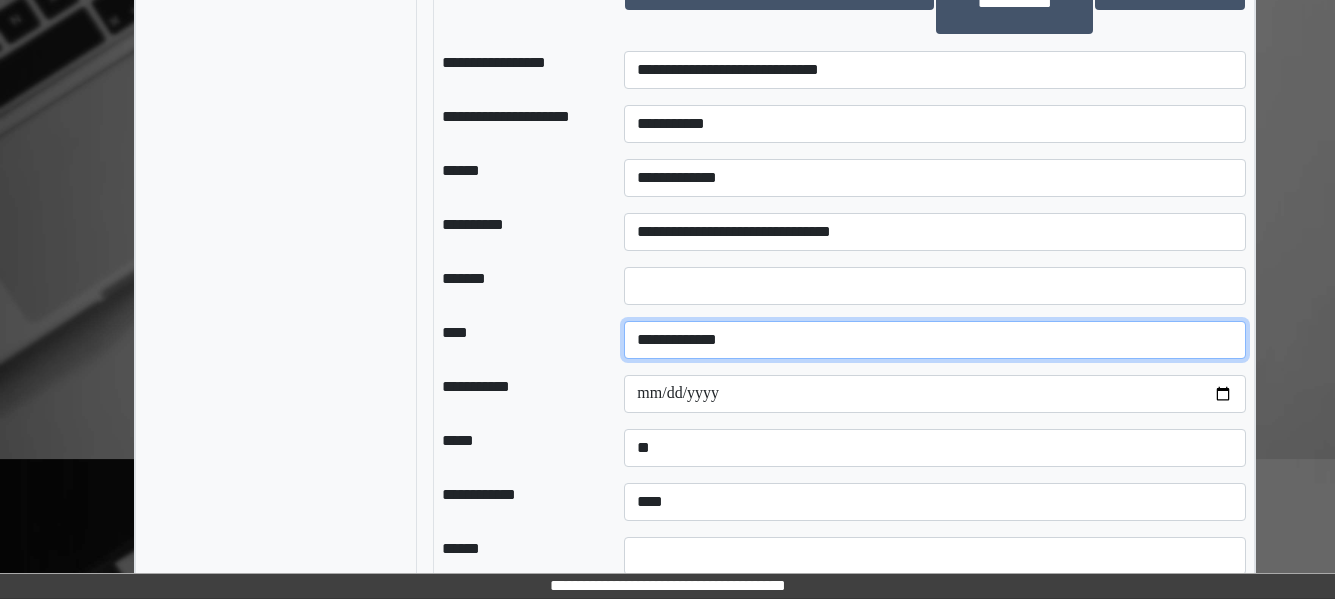 click on "**********" at bounding box center [935, 340] 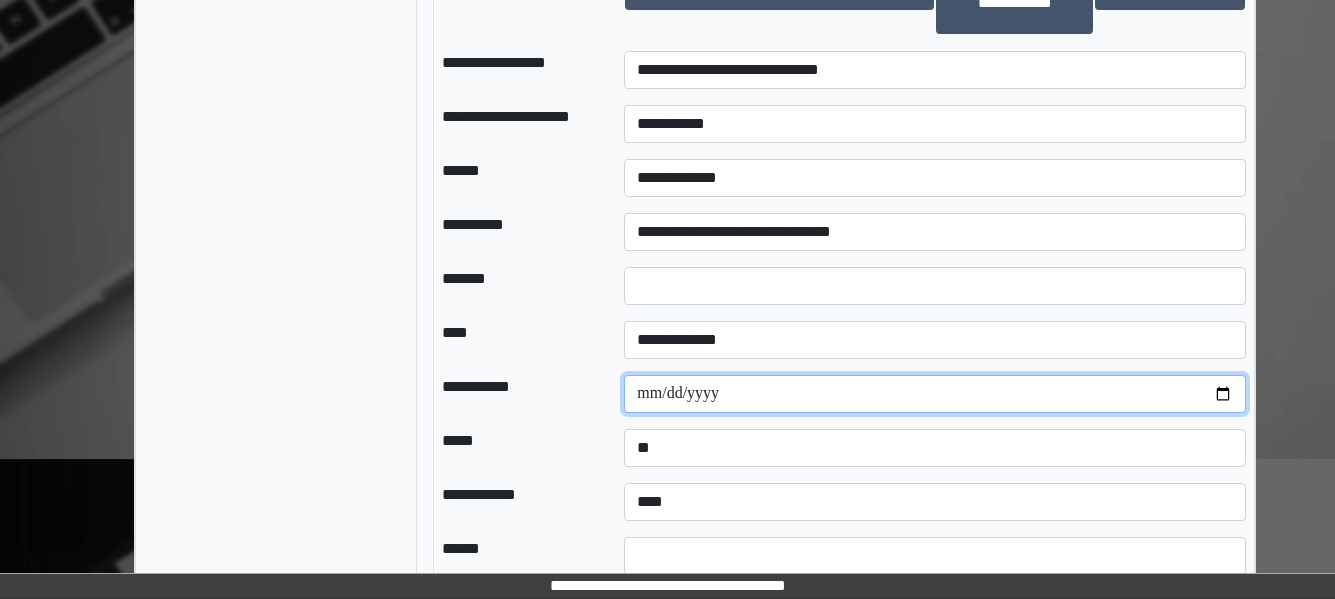 click at bounding box center (935, 394) 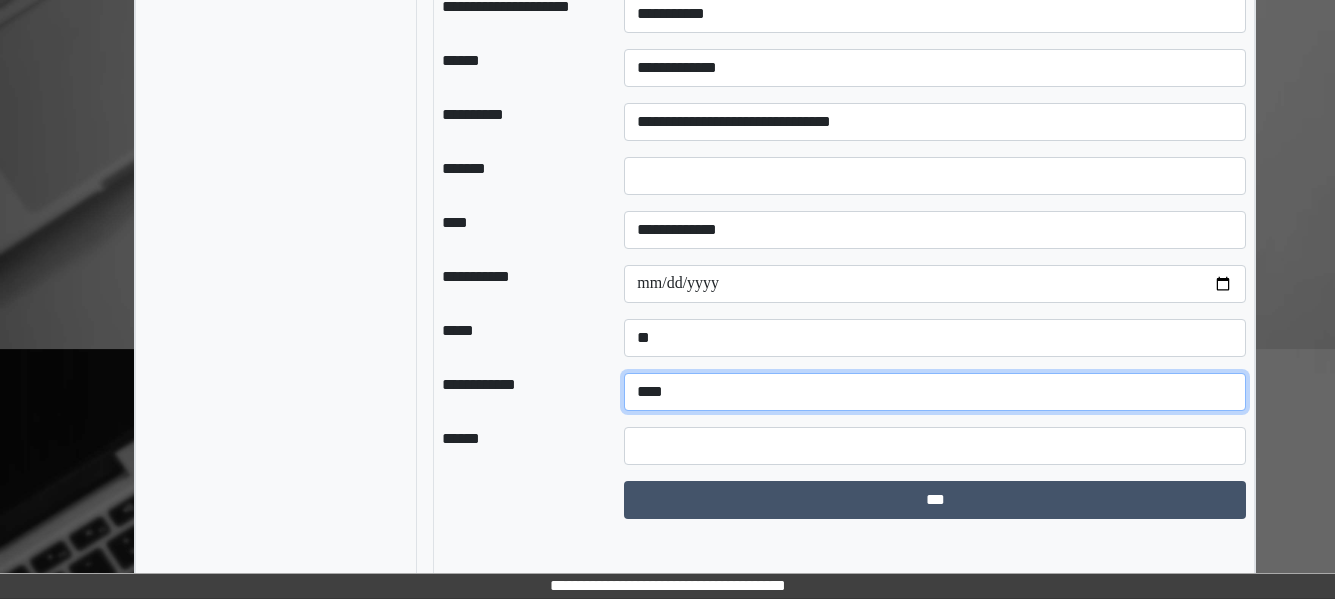 click on "**********" at bounding box center [935, 392] 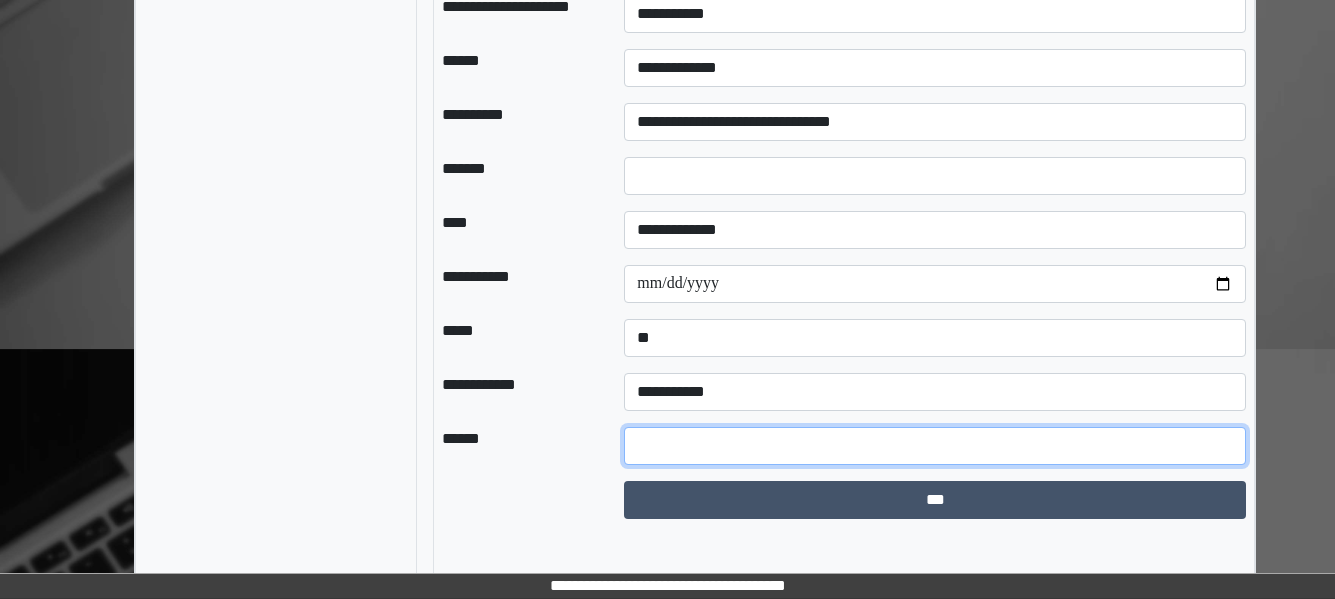 click at bounding box center (935, 446) 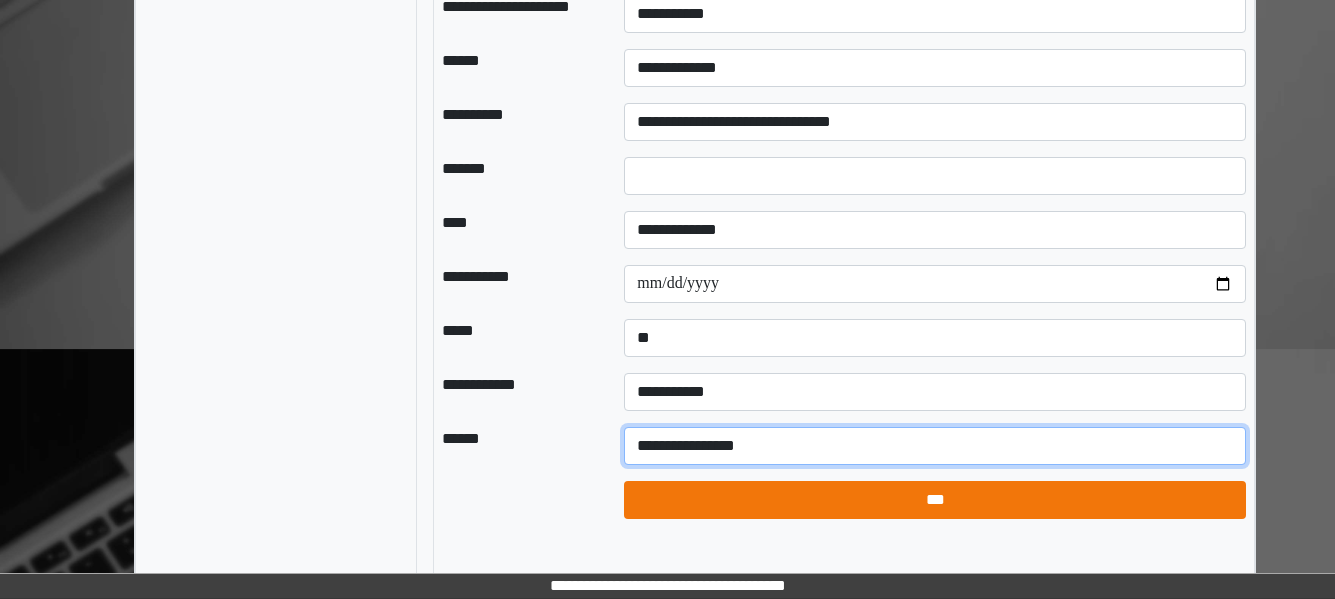 type on "**********" 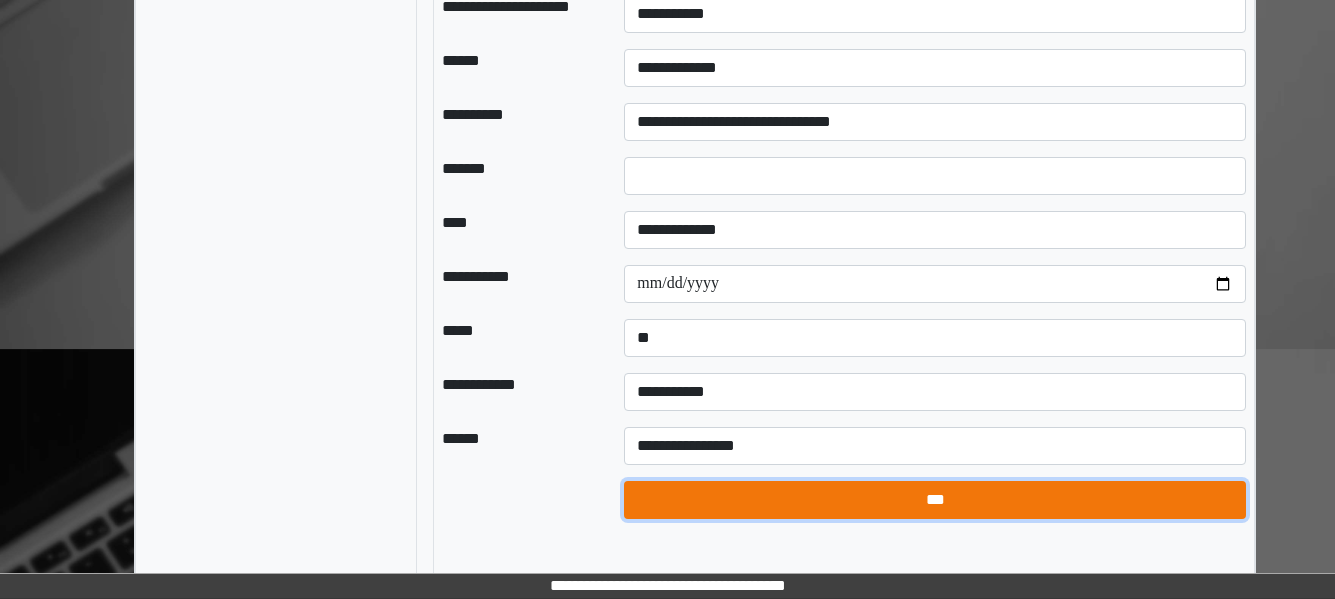 click on "***" at bounding box center (935, 500) 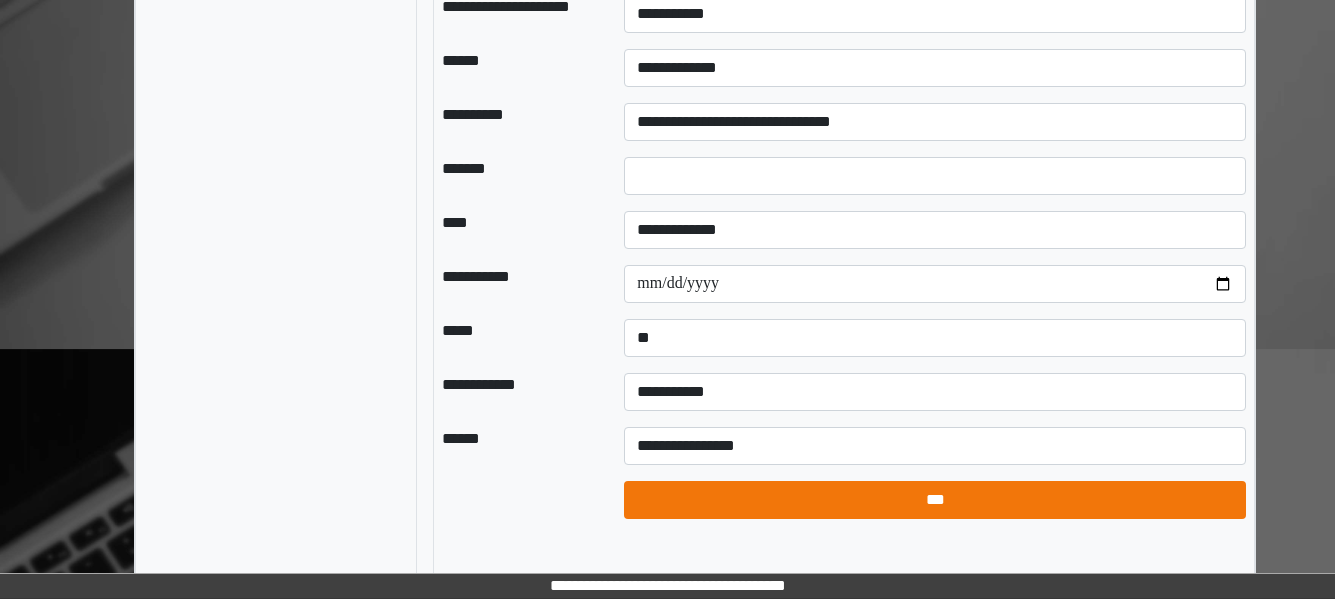 select on "*" 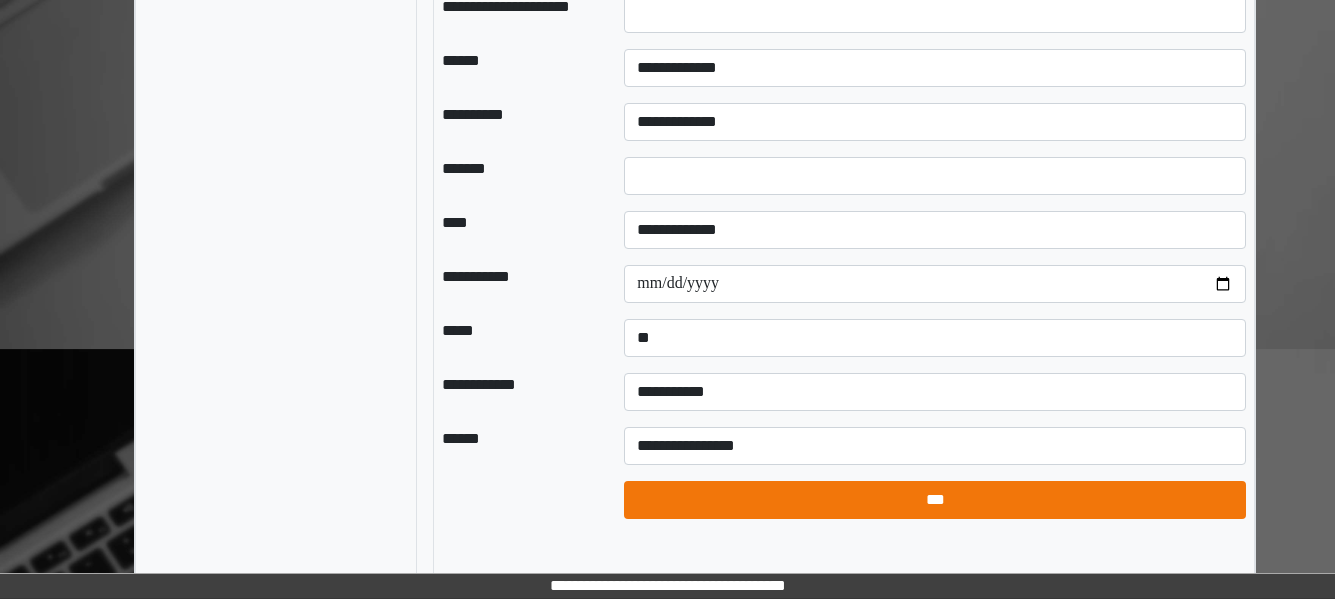 select on "*" 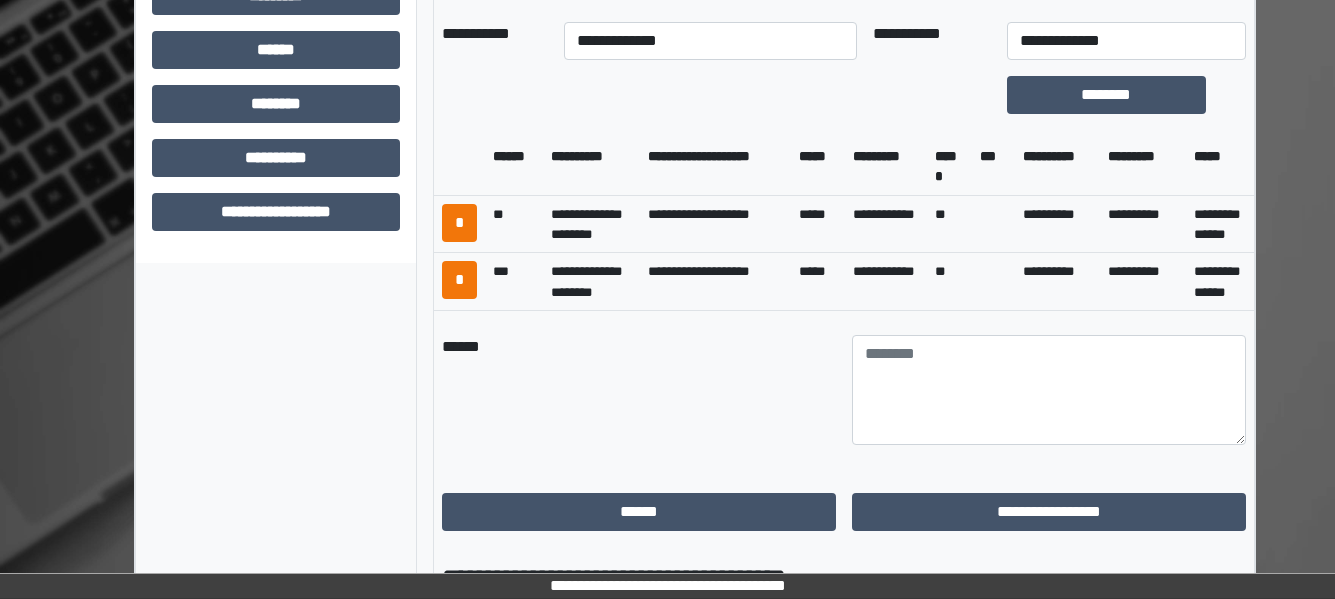 scroll, scrollTop: 916, scrollLeft: 0, axis: vertical 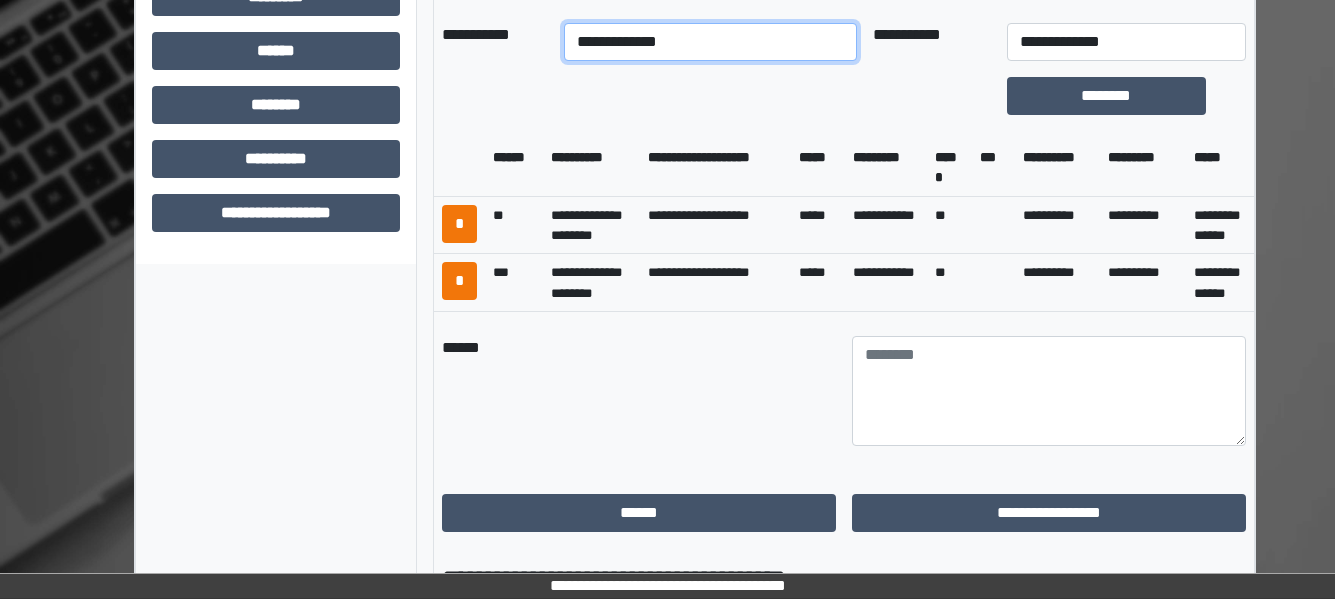 click on "**********" at bounding box center (710, 42) 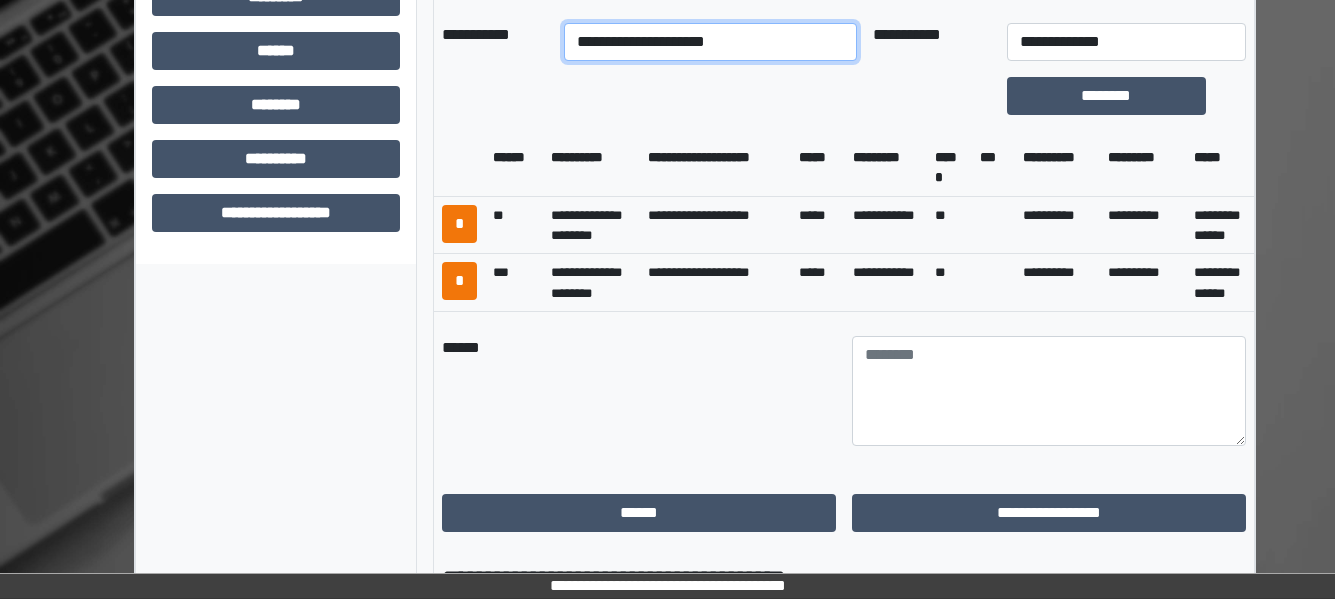 click on "**********" at bounding box center (710, 42) 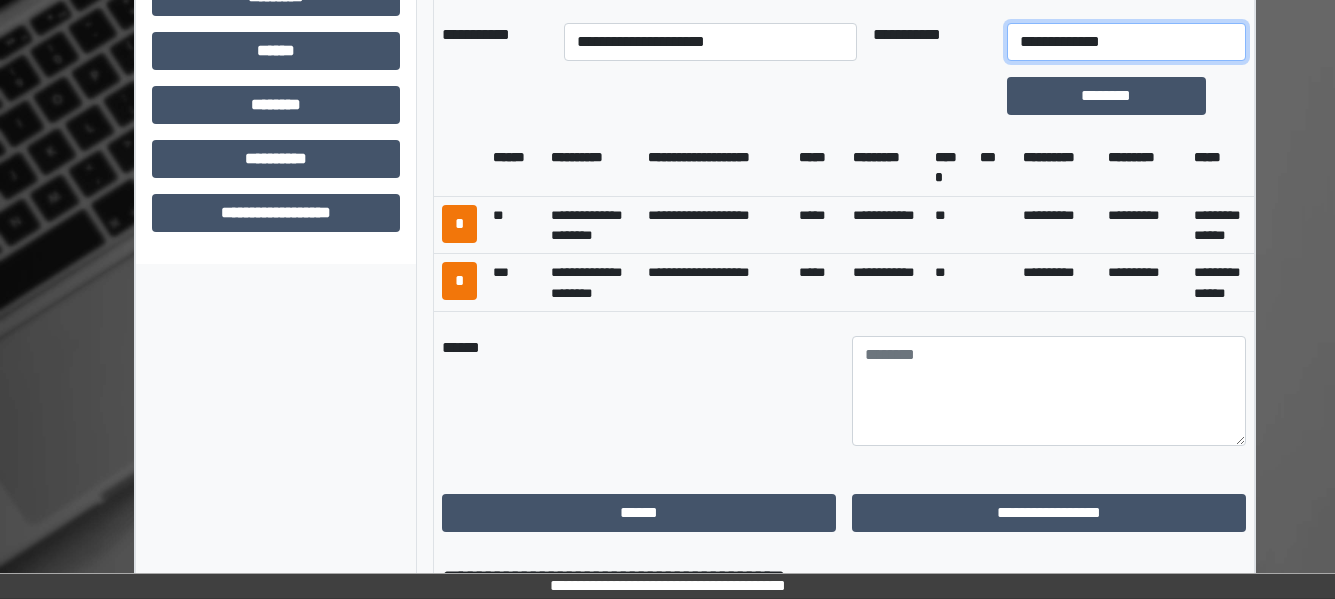 click on "**********" at bounding box center [1126, 42] 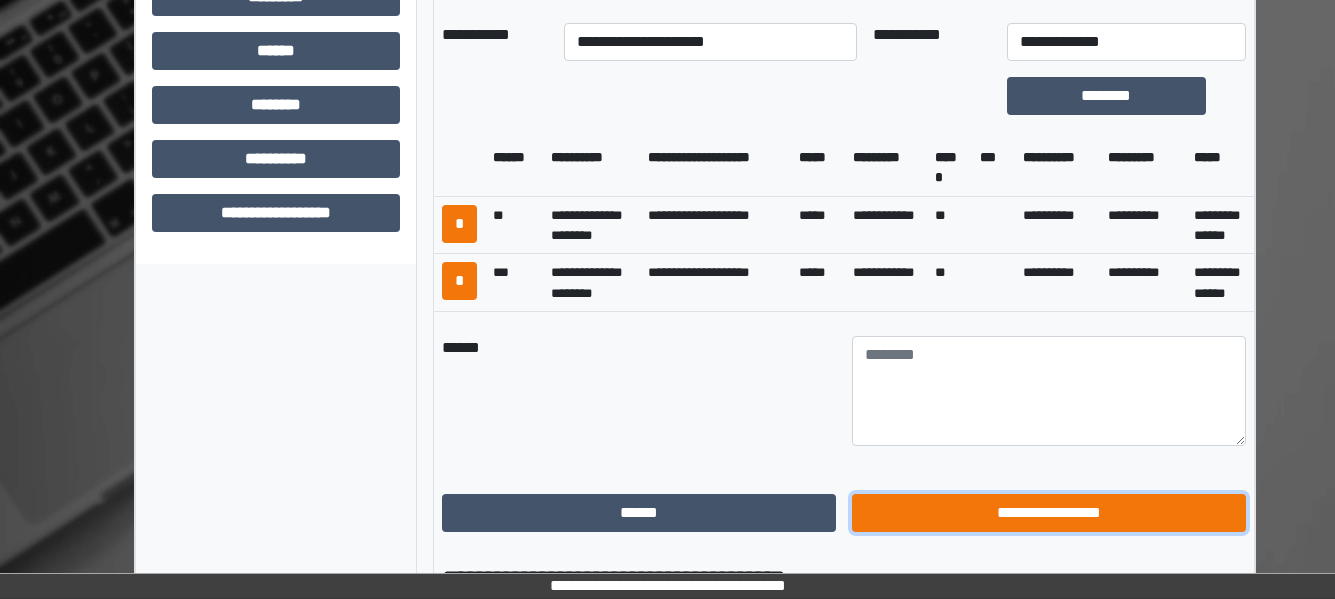 click on "**********" at bounding box center [1049, 513] 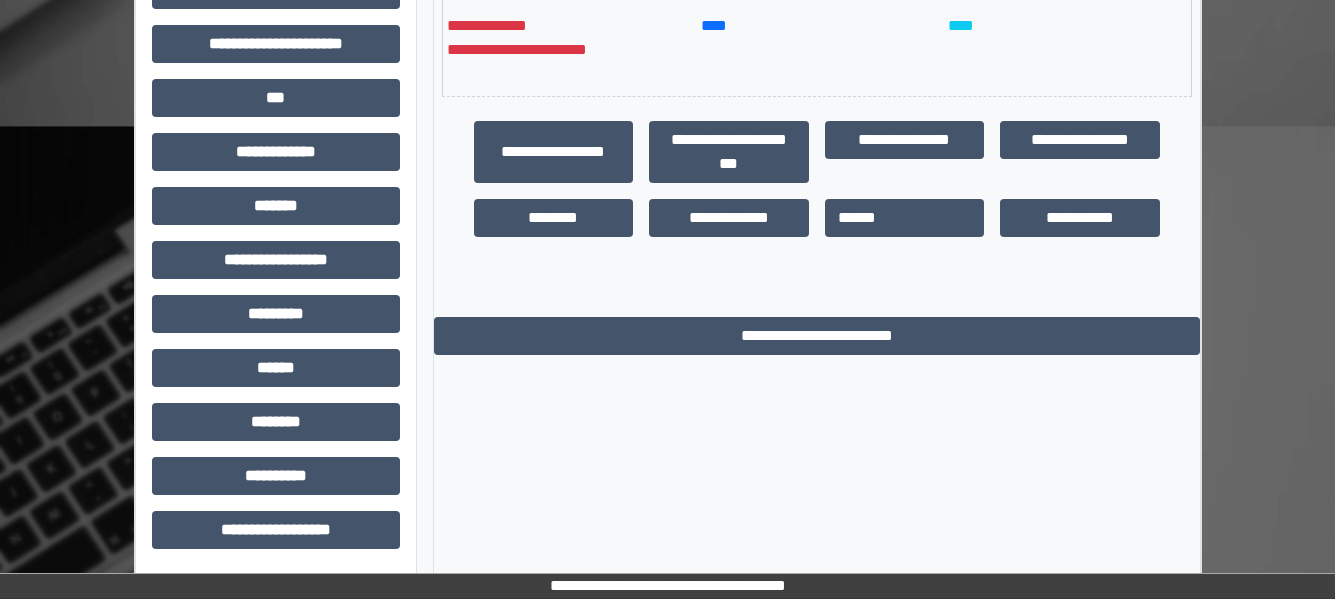 scroll, scrollTop: 0, scrollLeft: 0, axis: both 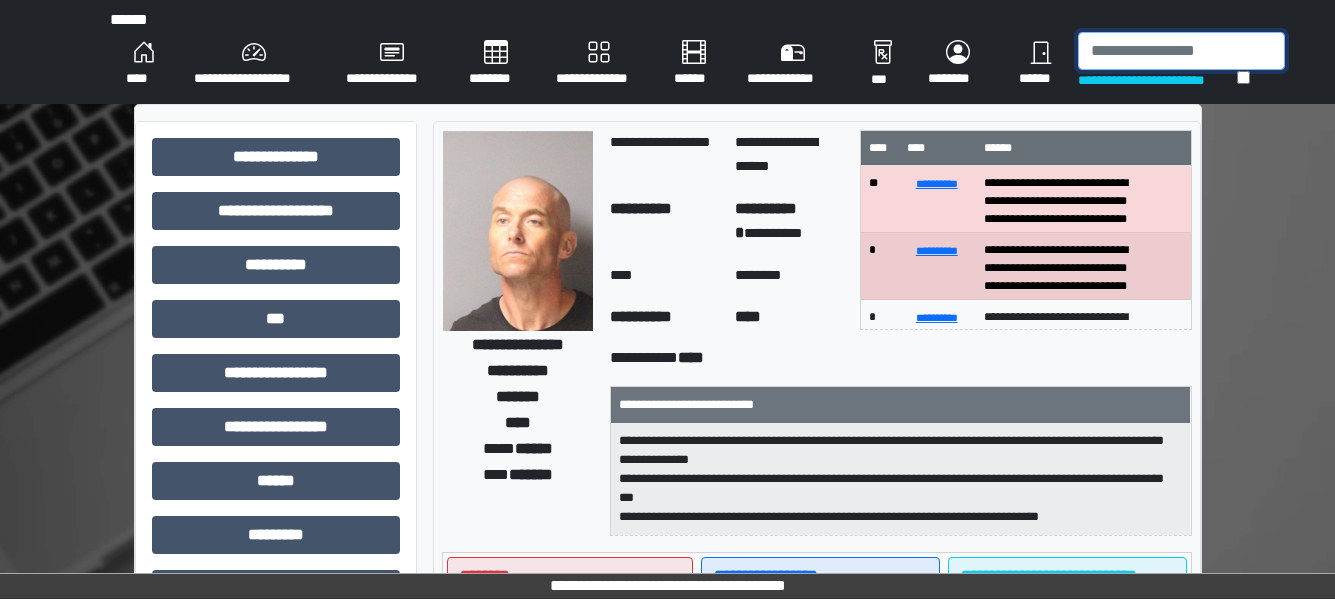 click at bounding box center (1181, 51) 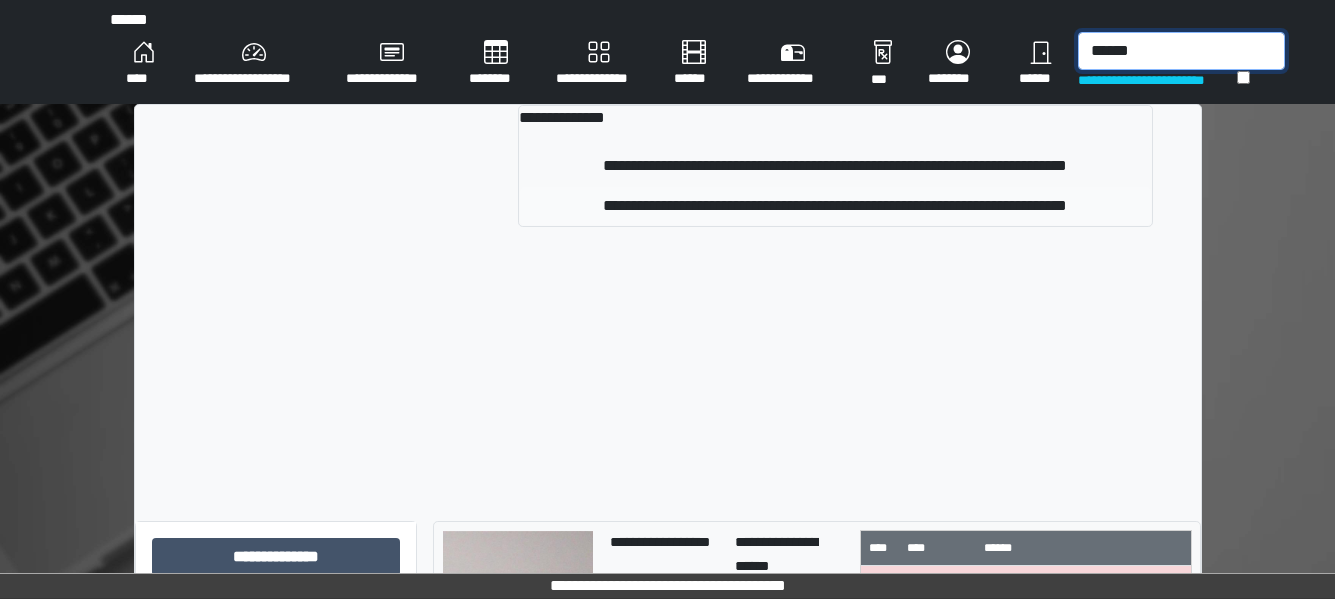 type on "******" 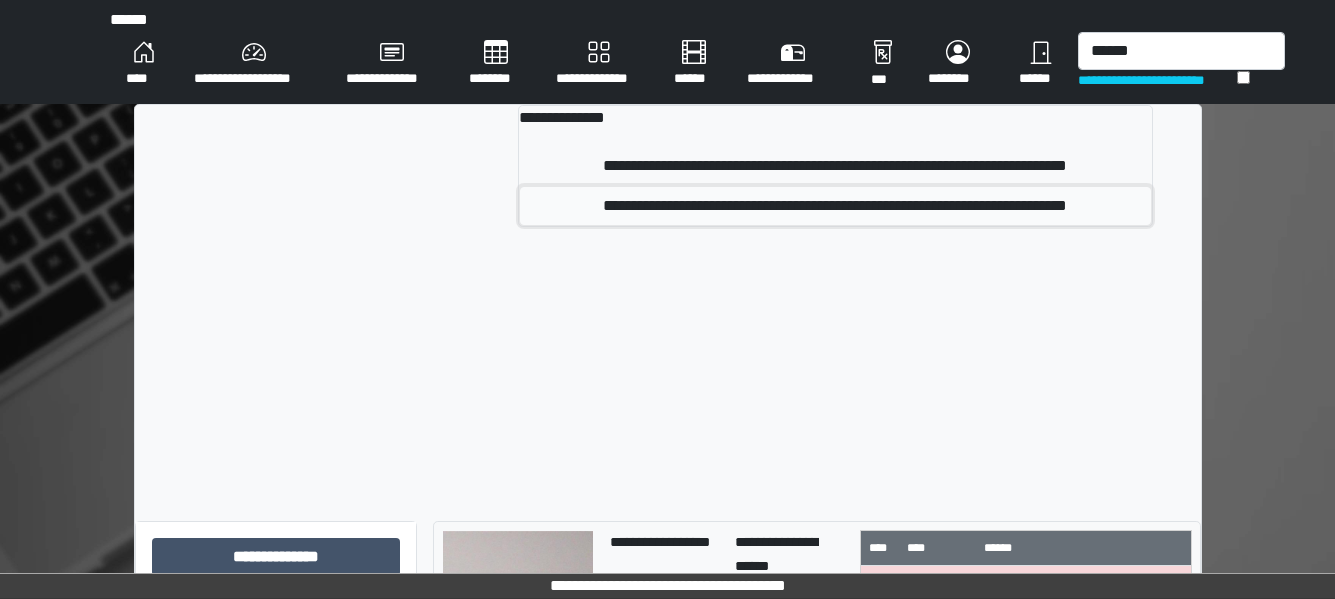 click on "**********" at bounding box center (835, 206) 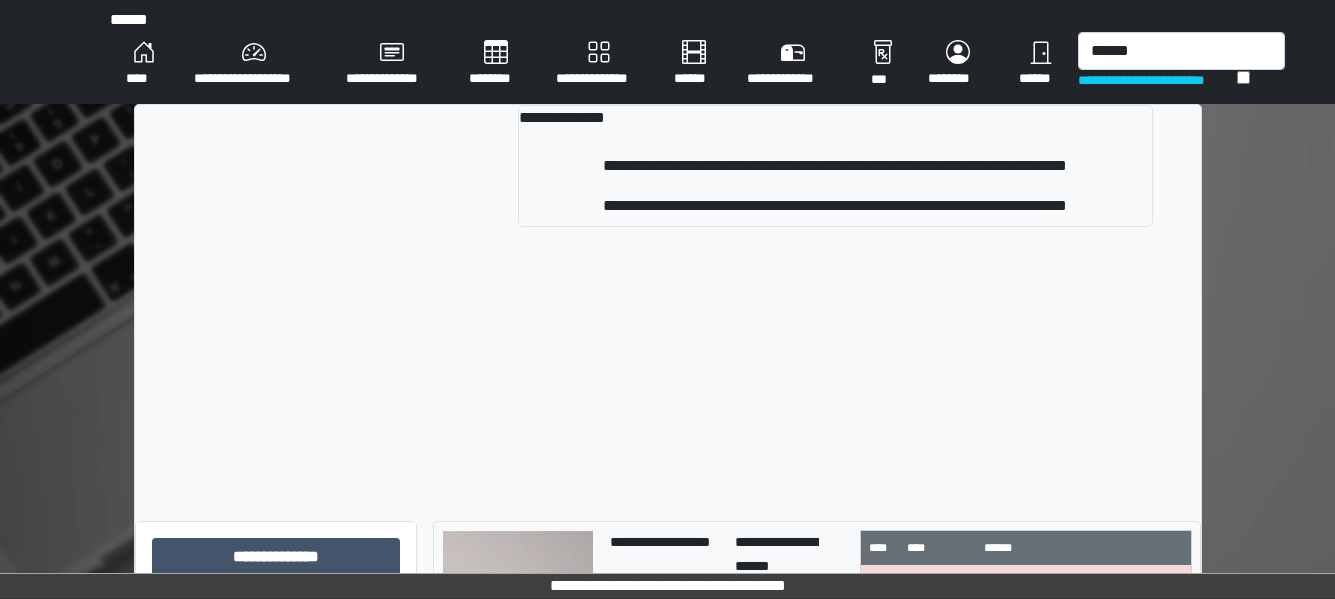type 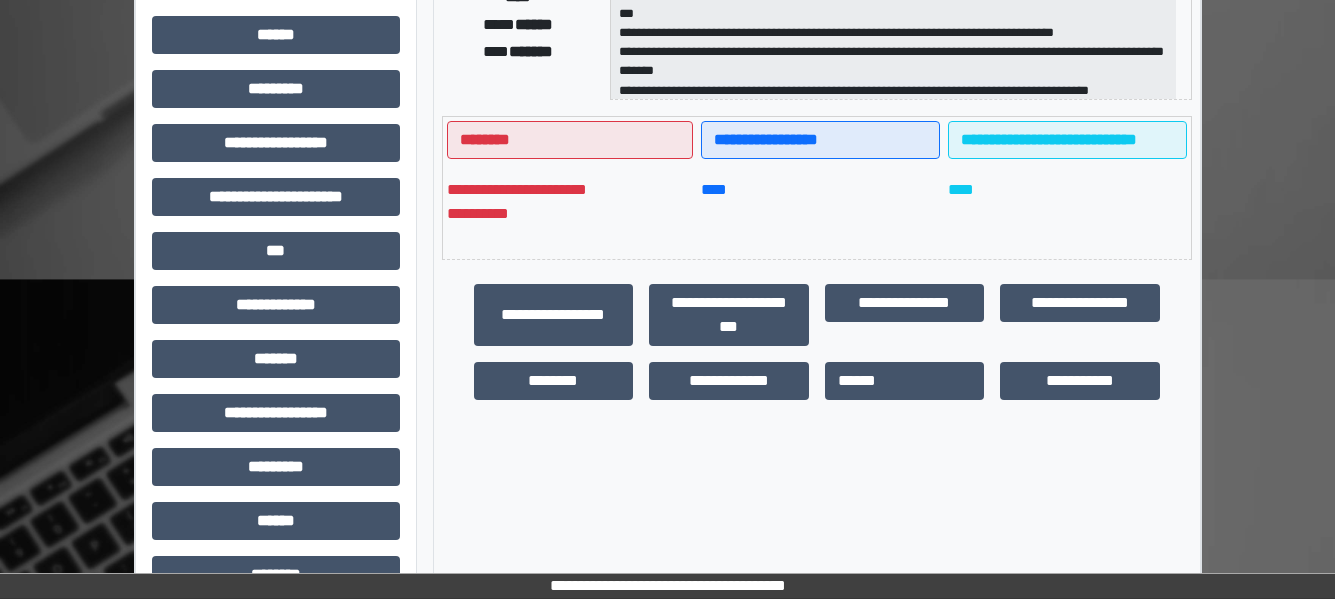scroll, scrollTop: 447, scrollLeft: 0, axis: vertical 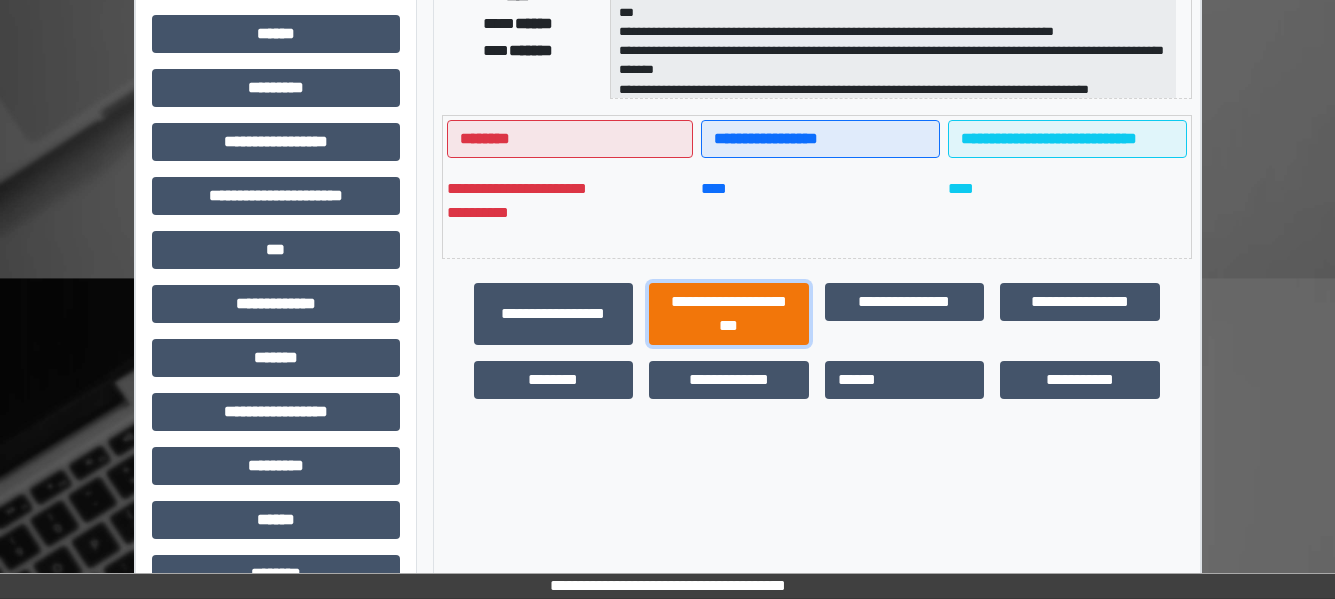 click on "**********" at bounding box center (729, 314) 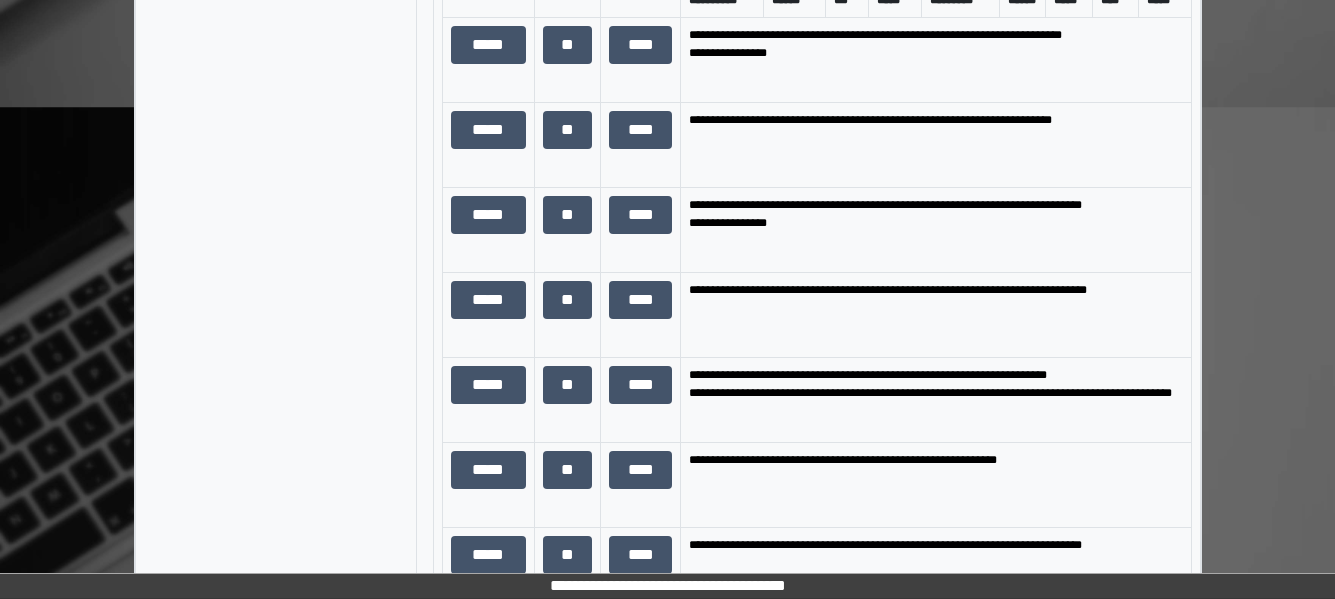 scroll, scrollTop: 1471, scrollLeft: 0, axis: vertical 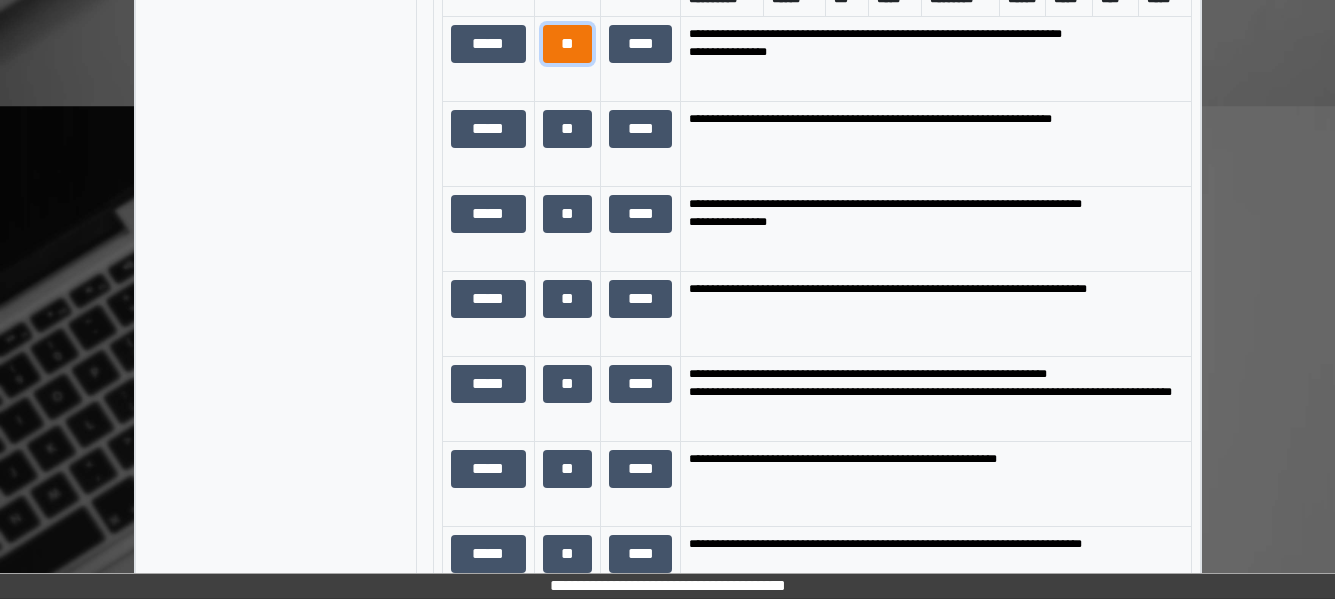 drag, startPoint x: 783, startPoint y: 538, endPoint x: 581, endPoint y: 83, distance: 497.82428 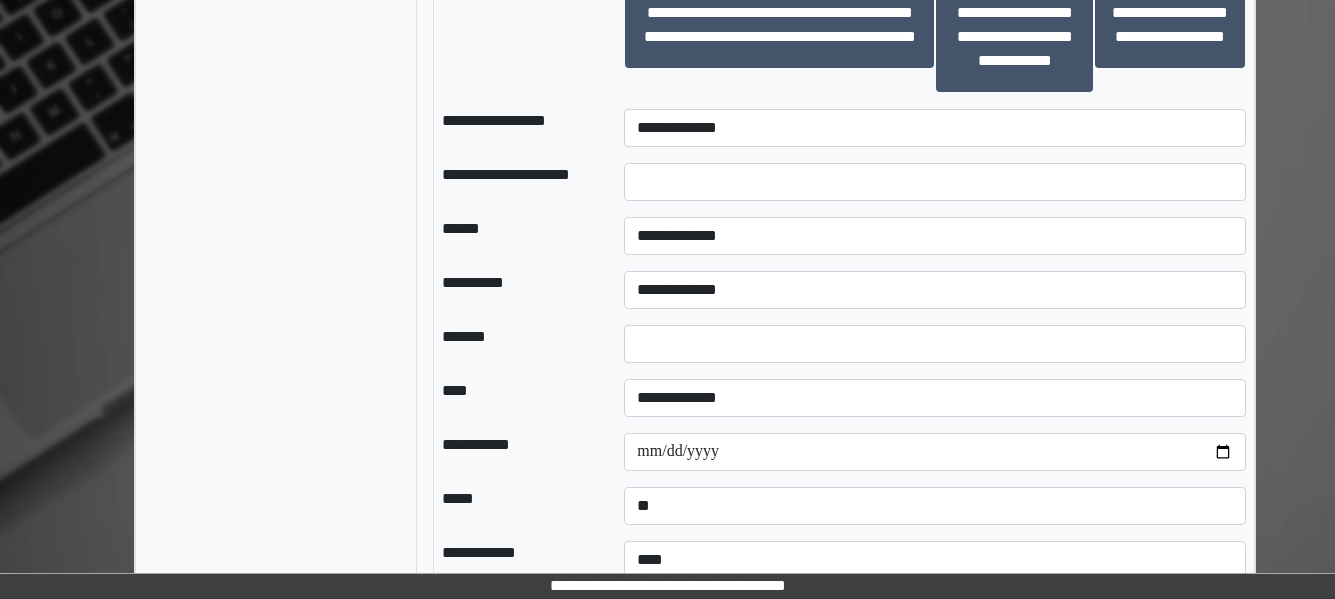 scroll, scrollTop: 2715, scrollLeft: 0, axis: vertical 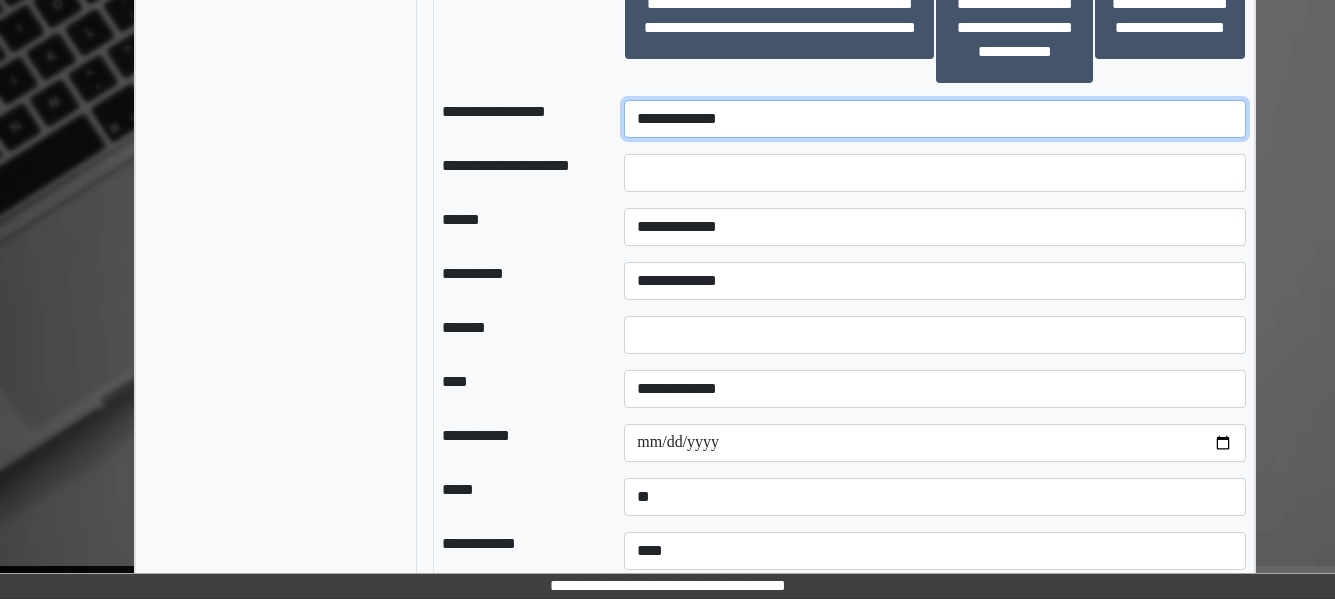 click on "**********" at bounding box center [935, 119] 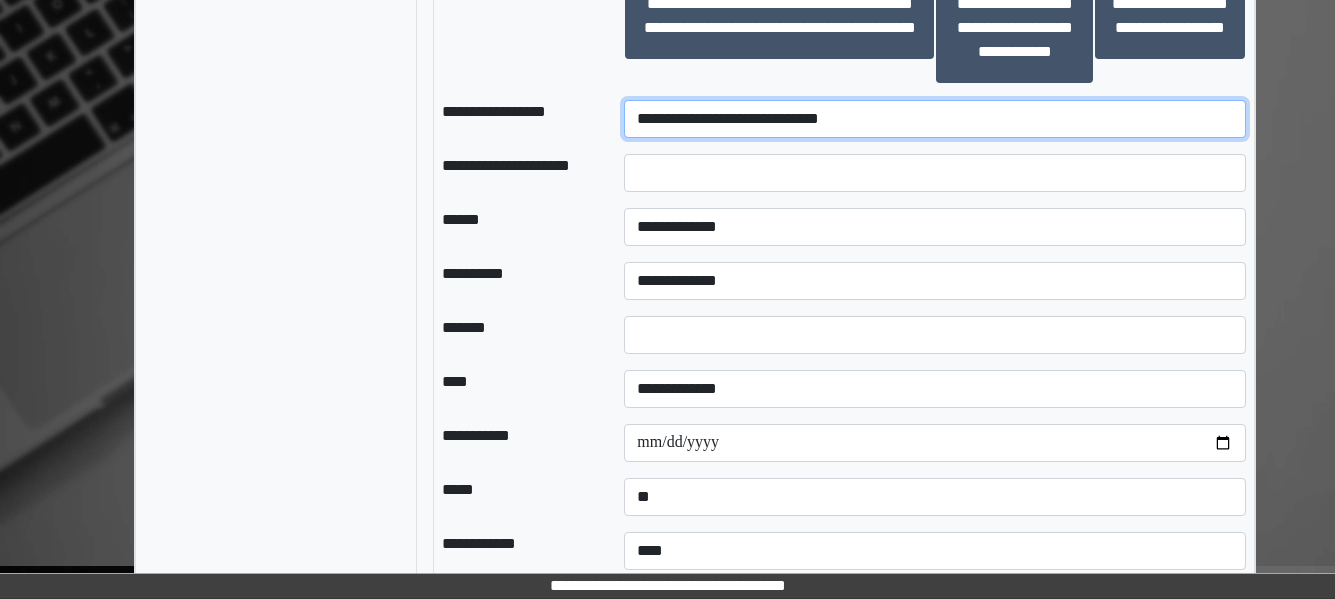 click on "**********" at bounding box center (935, 119) 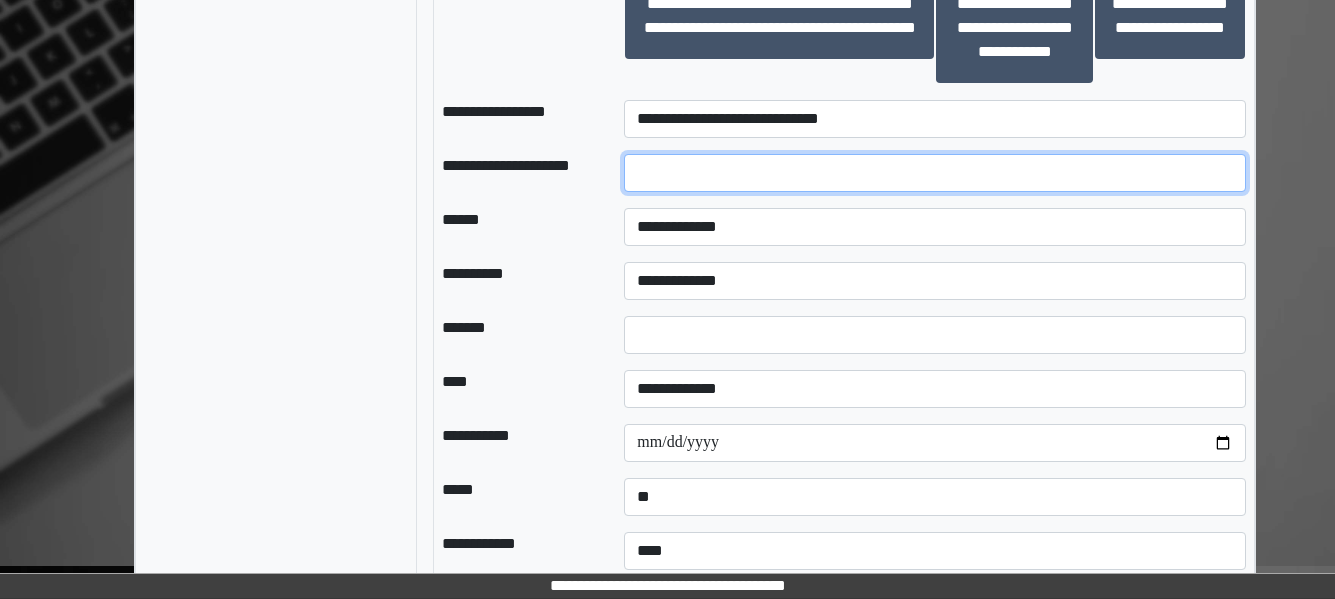 click at bounding box center (935, 173) 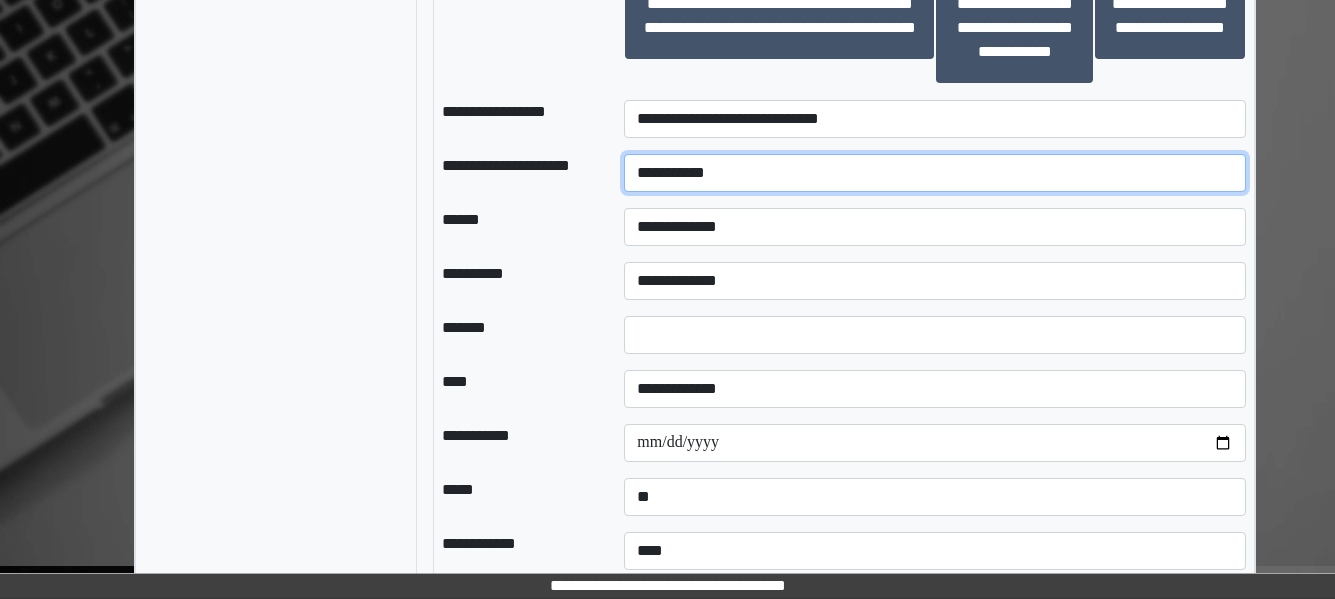 type on "**********" 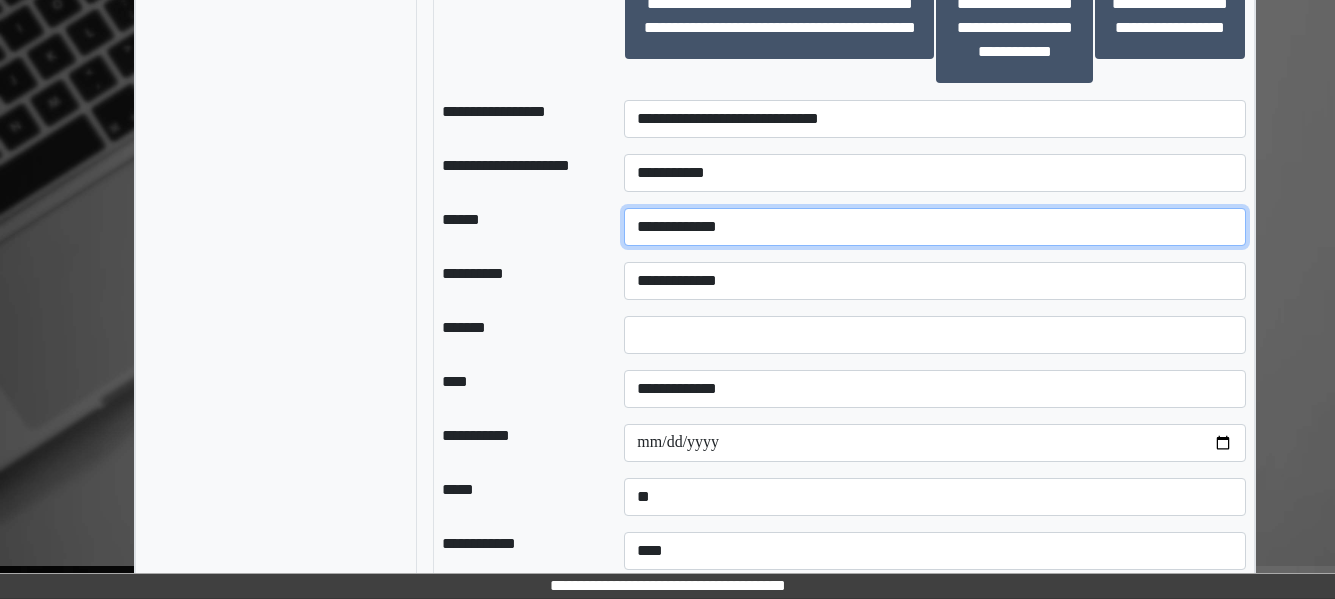 click on "**********" at bounding box center [935, 227] 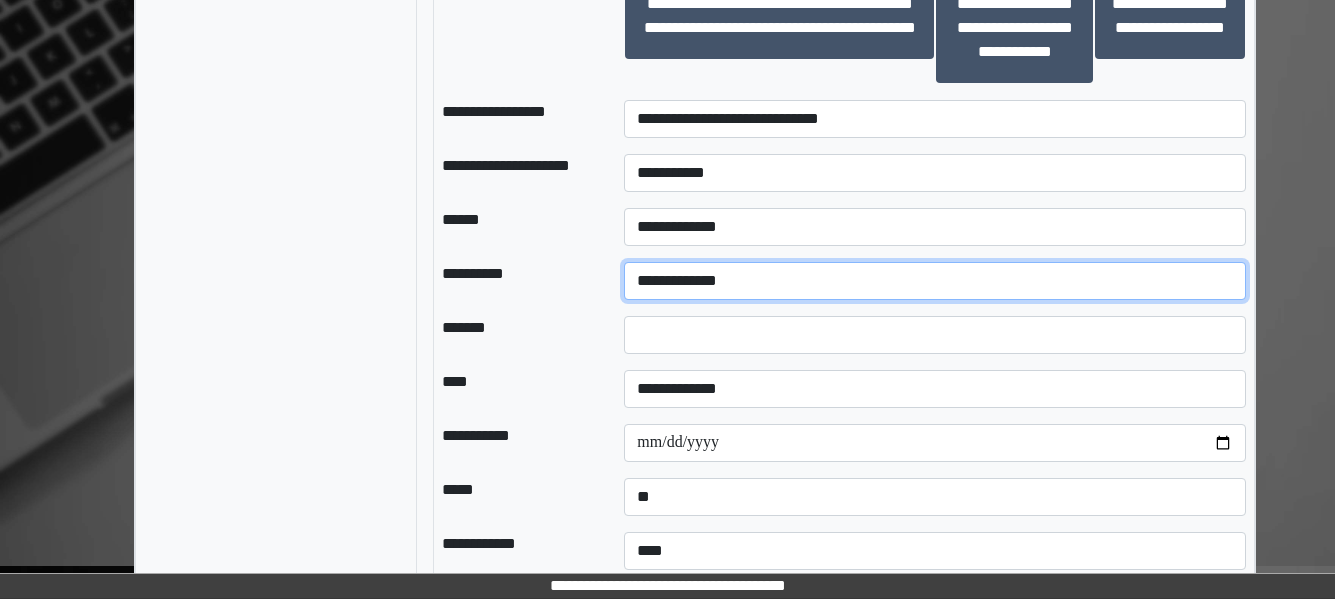click on "**********" at bounding box center (935, 281) 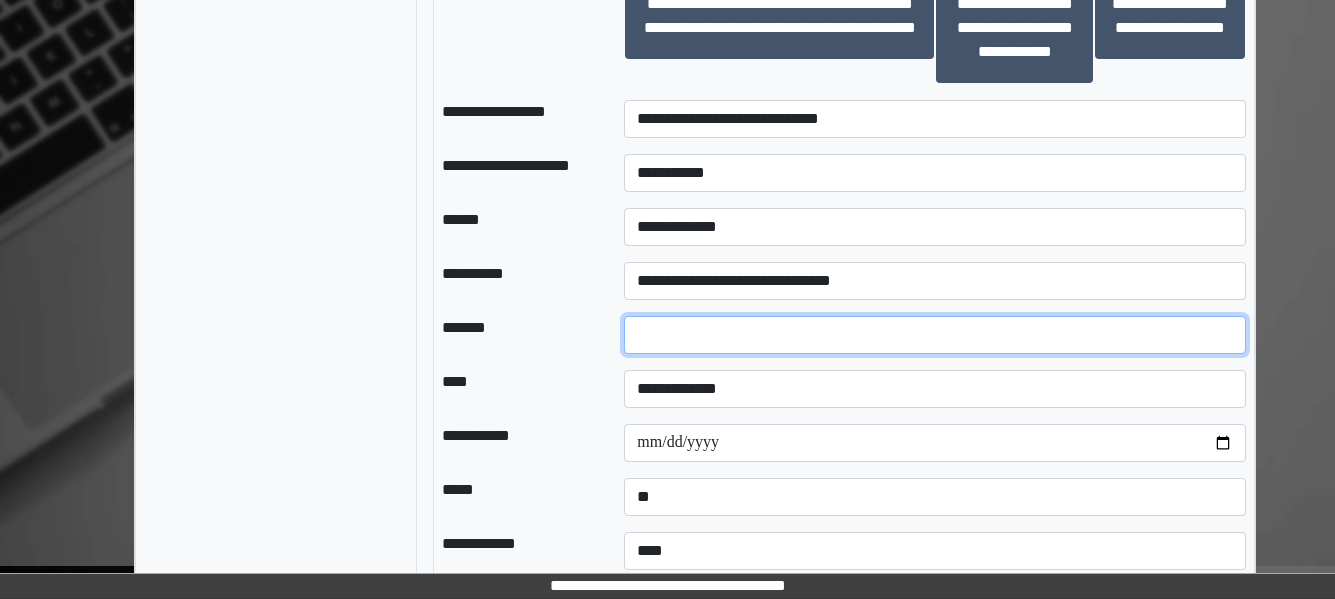 click at bounding box center [935, 335] 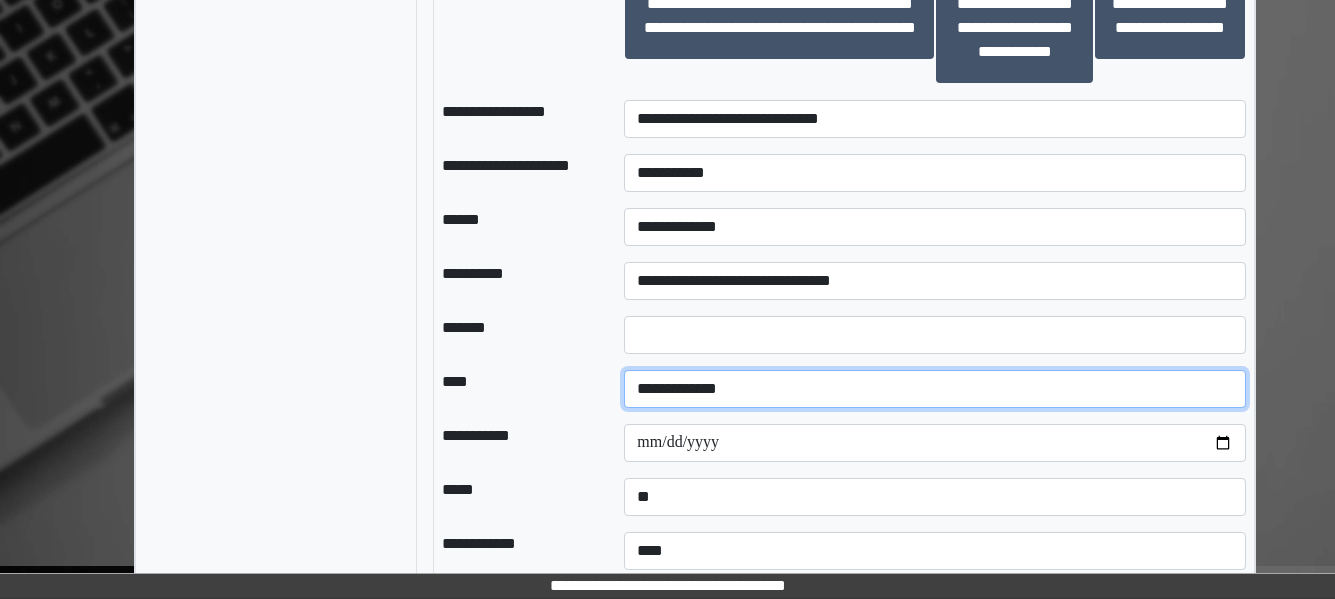 click on "**********" at bounding box center (935, 389) 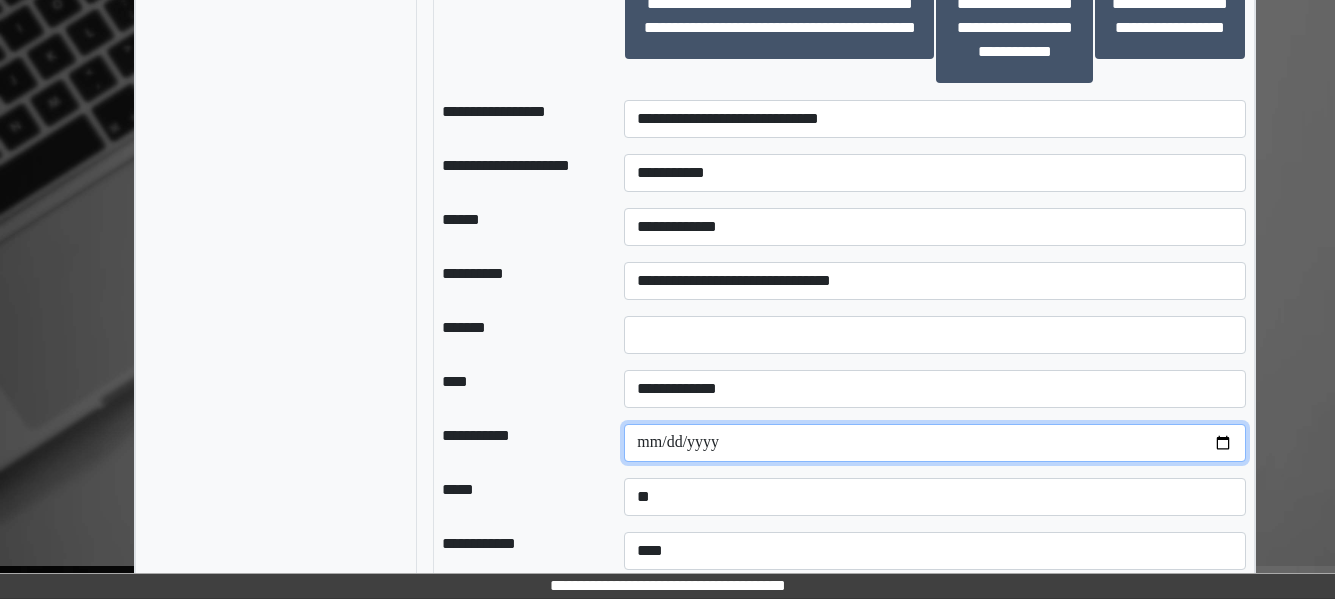 click at bounding box center (935, 443) 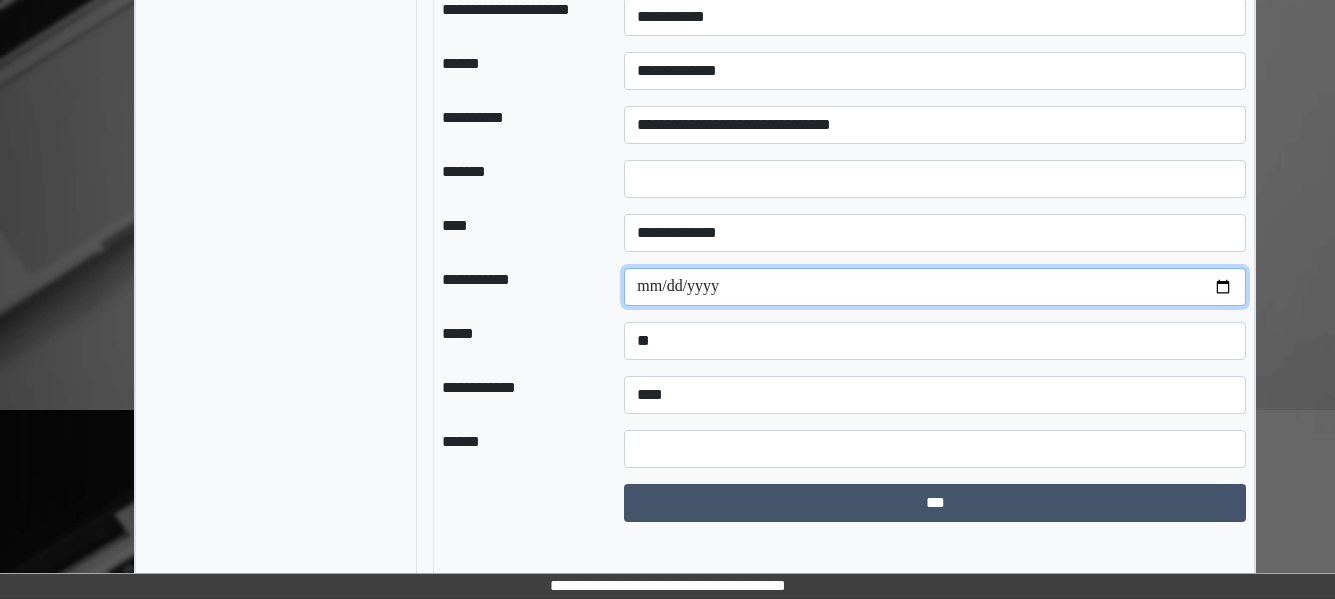scroll, scrollTop: 2874, scrollLeft: 0, axis: vertical 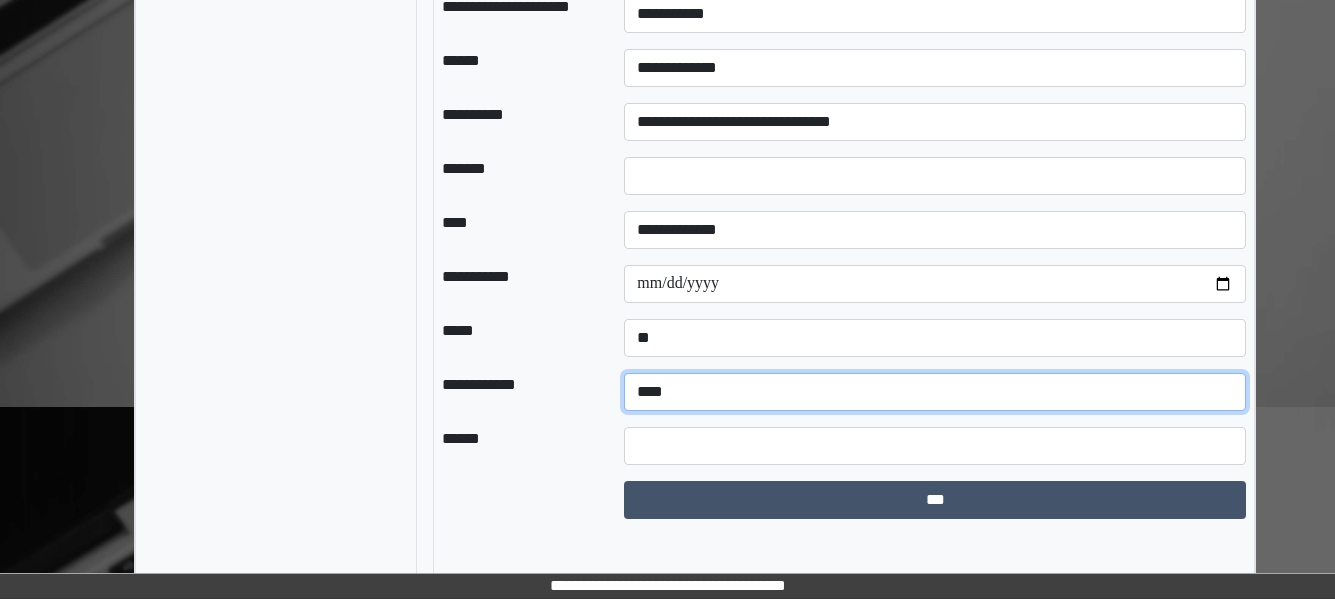 click on "**********" at bounding box center [935, 392] 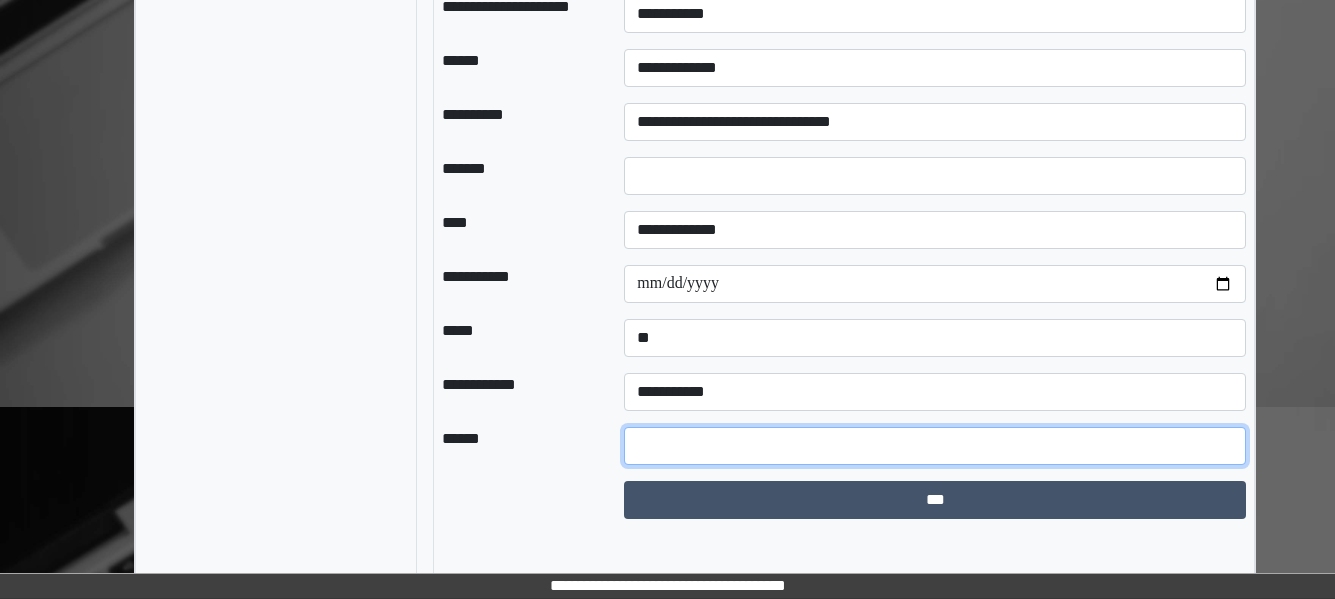 click at bounding box center [935, 446] 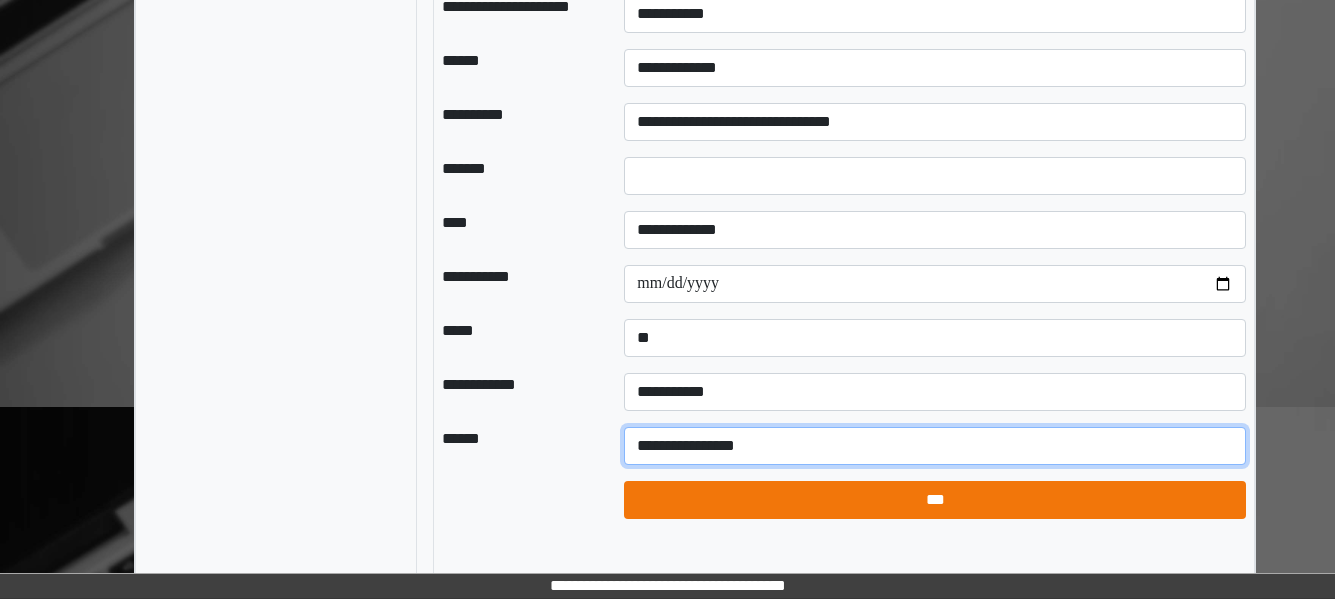 type on "**********" 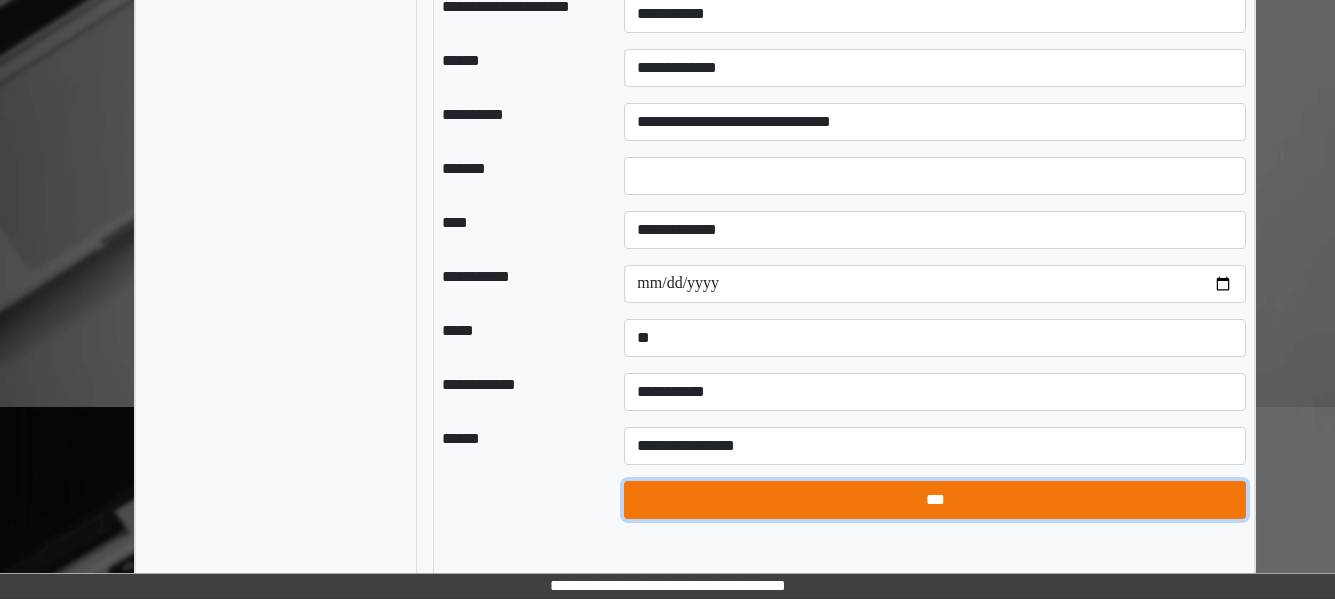 click on "***" at bounding box center (935, 500) 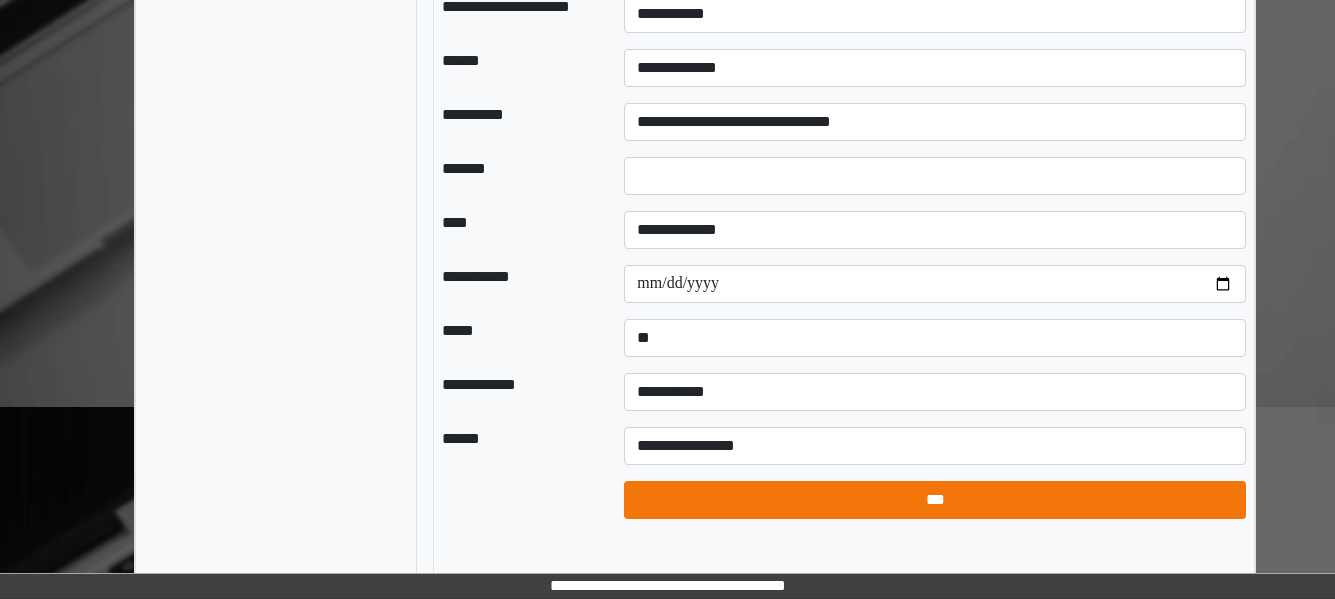 select on "*" 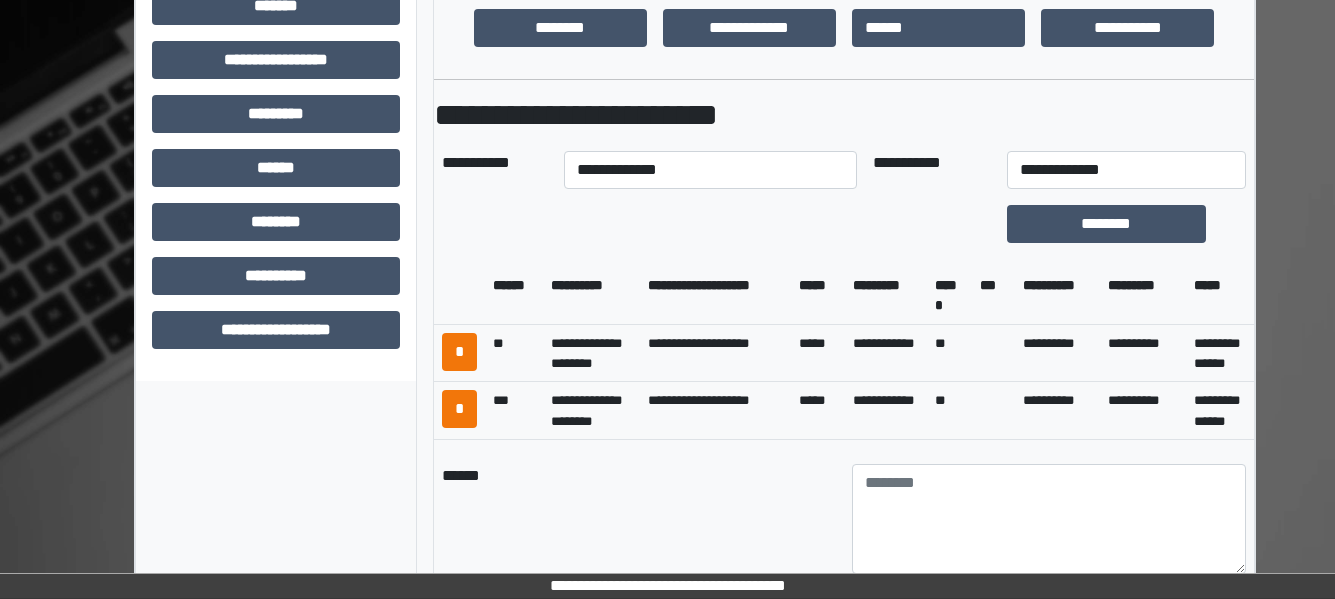 scroll, scrollTop: 798, scrollLeft: 0, axis: vertical 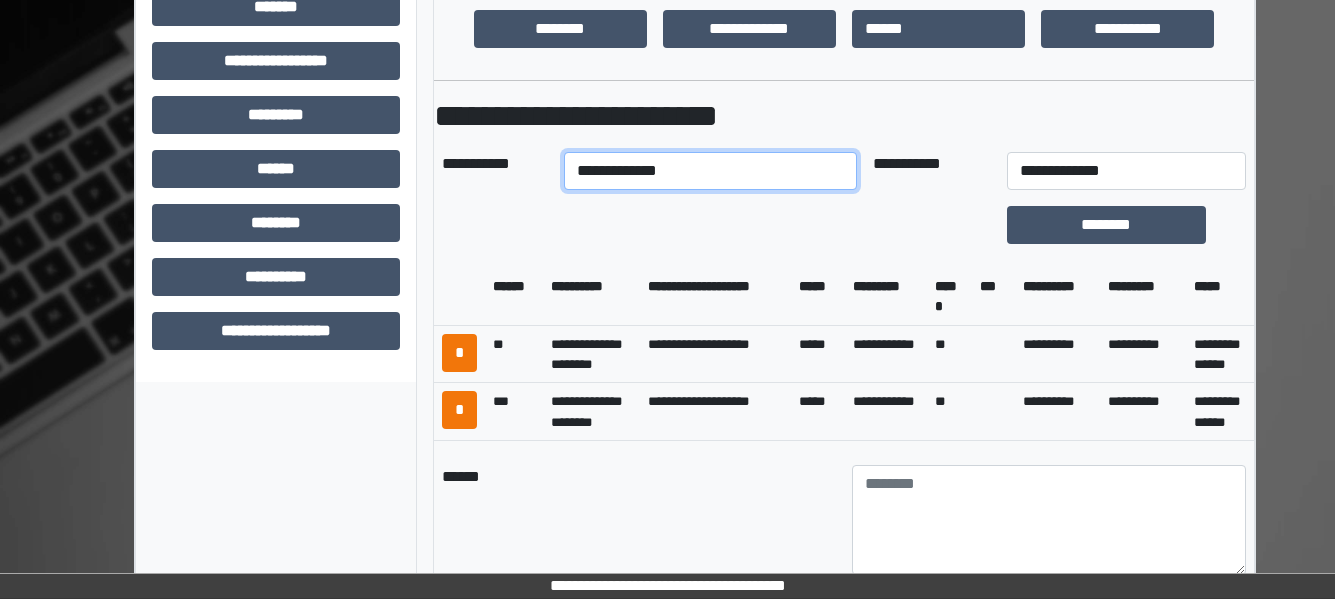 click on "**********" at bounding box center (710, 171) 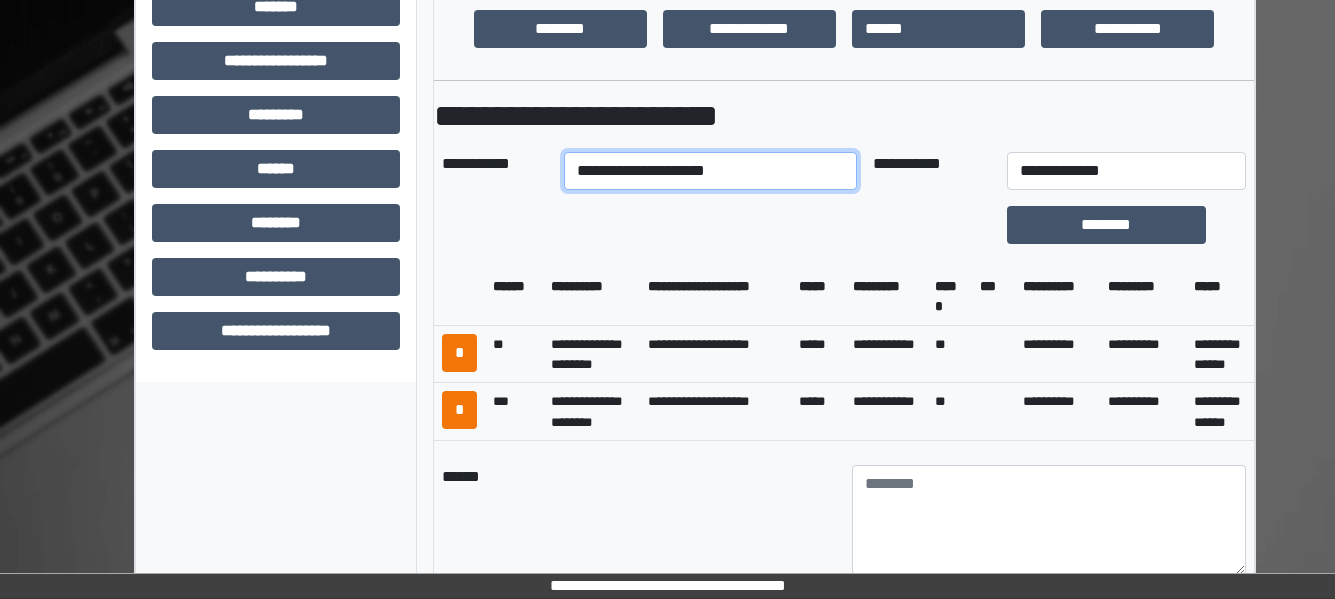 click on "**********" at bounding box center [710, 171] 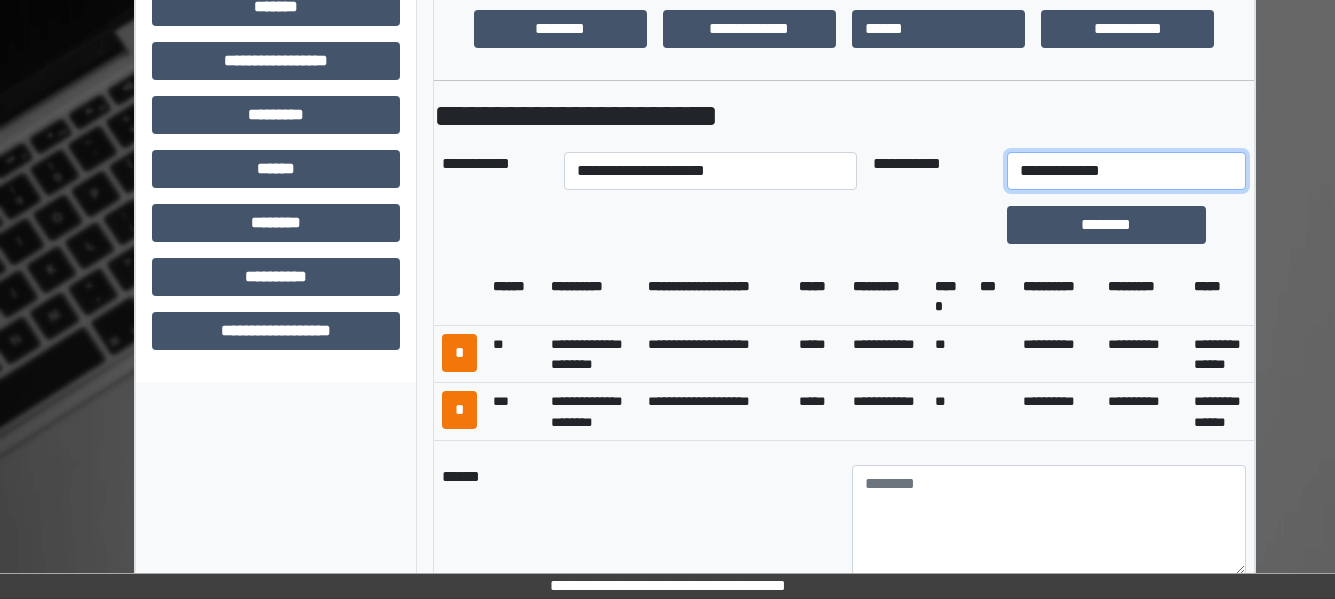 click on "**********" at bounding box center (1126, 171) 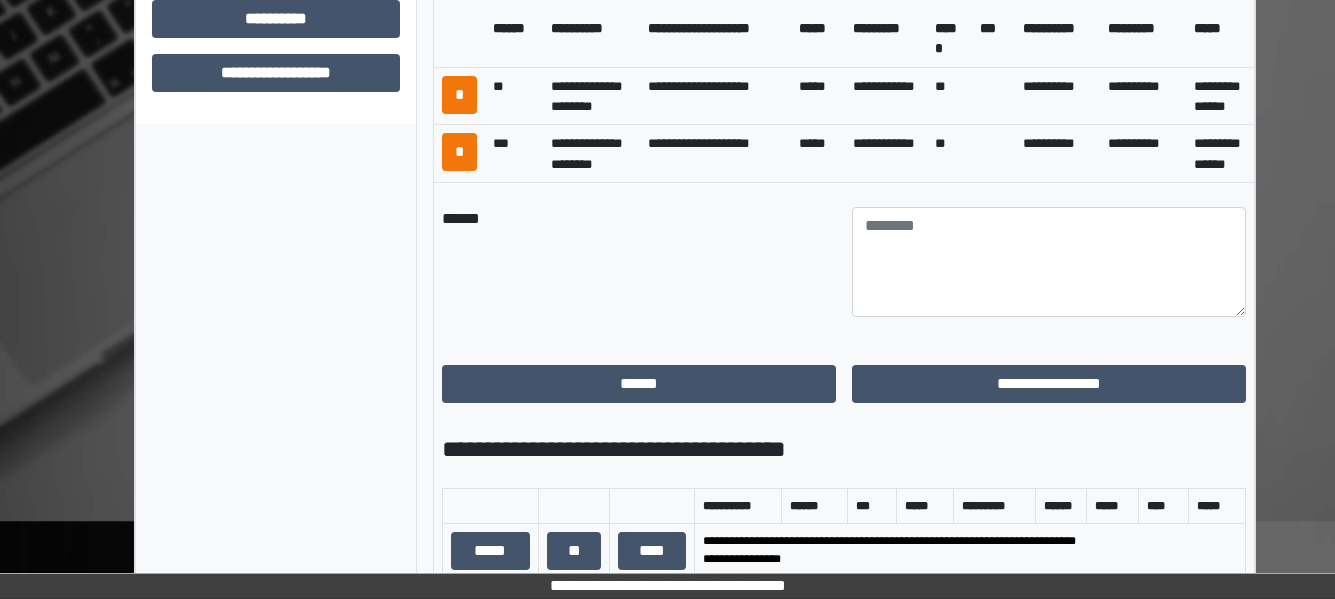scroll, scrollTop: 1058, scrollLeft: 0, axis: vertical 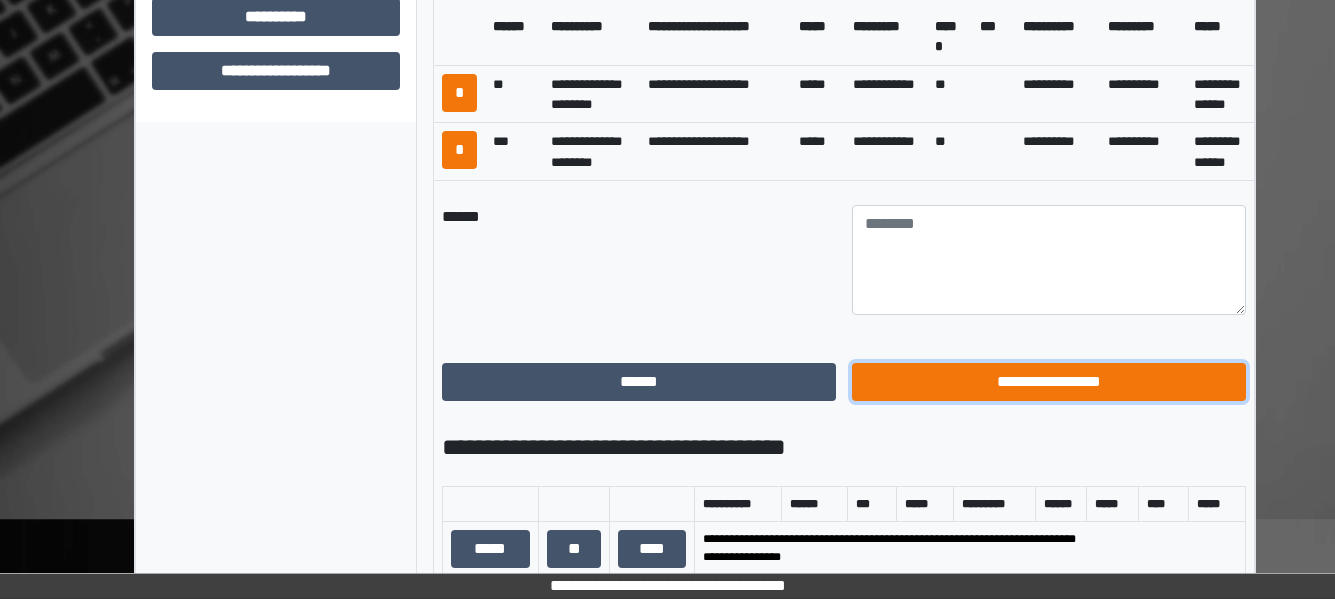 click on "**********" at bounding box center [1049, 382] 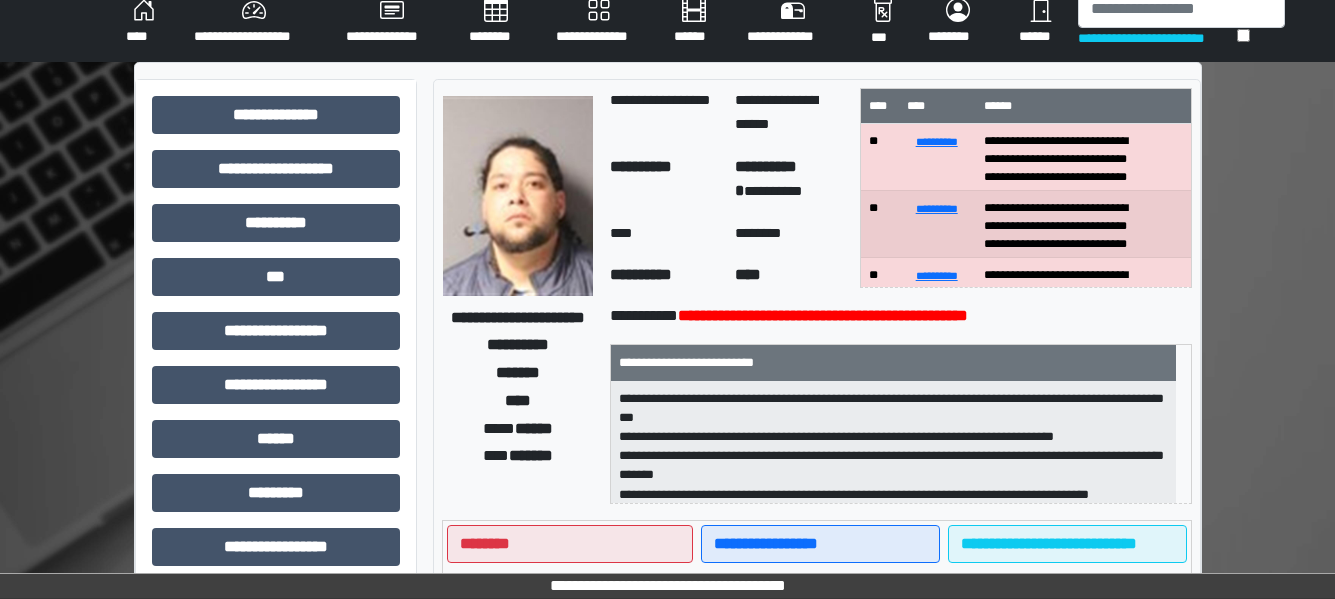 scroll, scrollTop: 0, scrollLeft: 0, axis: both 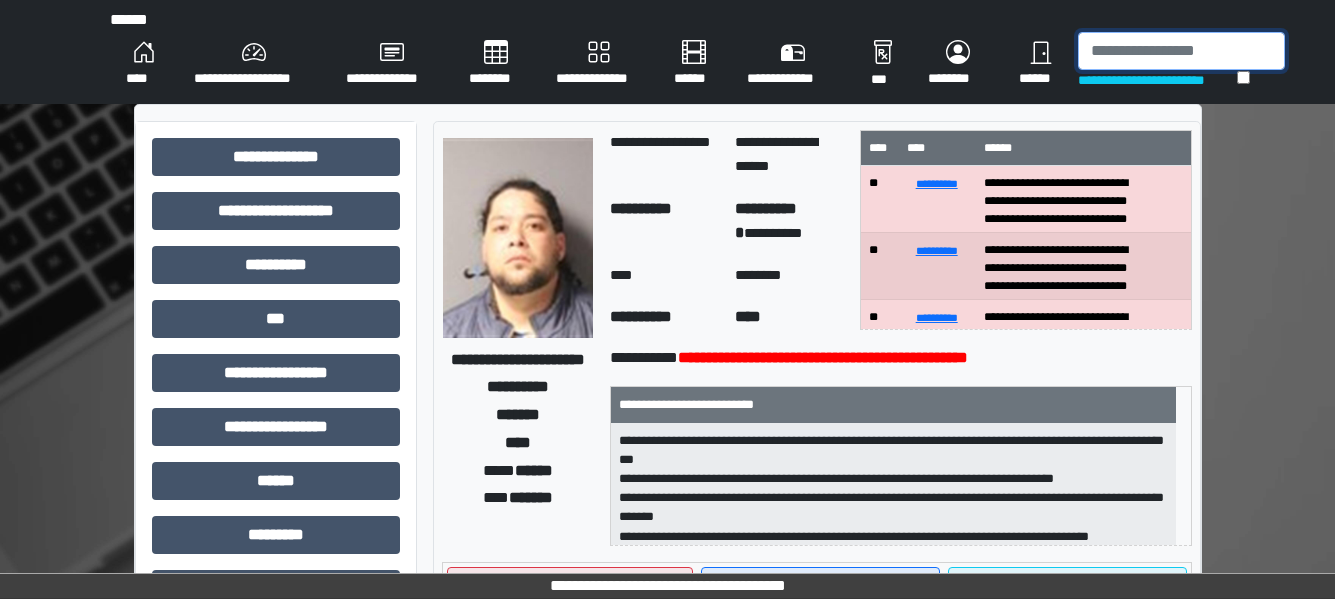 click at bounding box center (1181, 51) 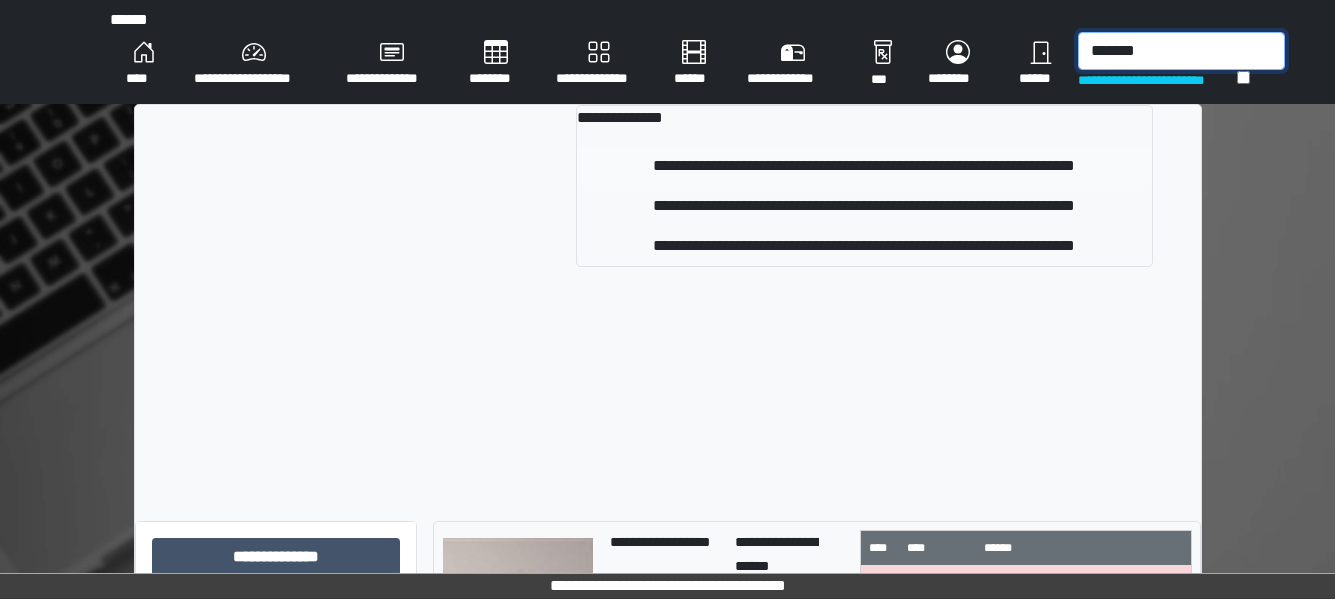 type on "*******" 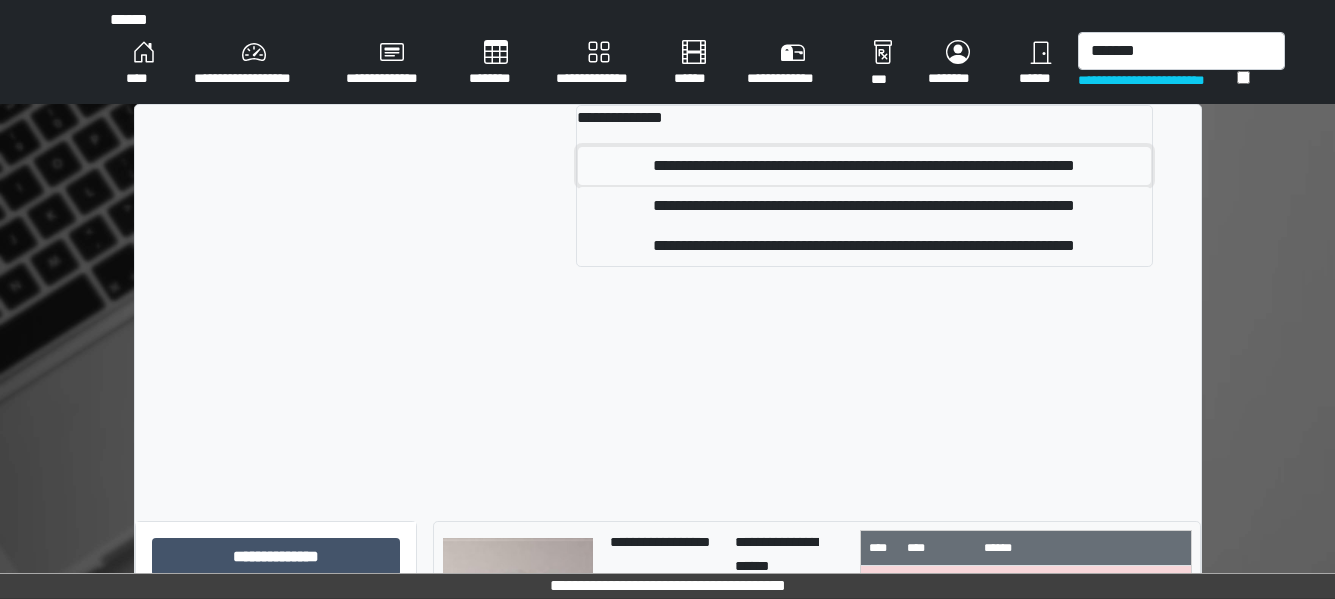 click on "**********" at bounding box center [864, 166] 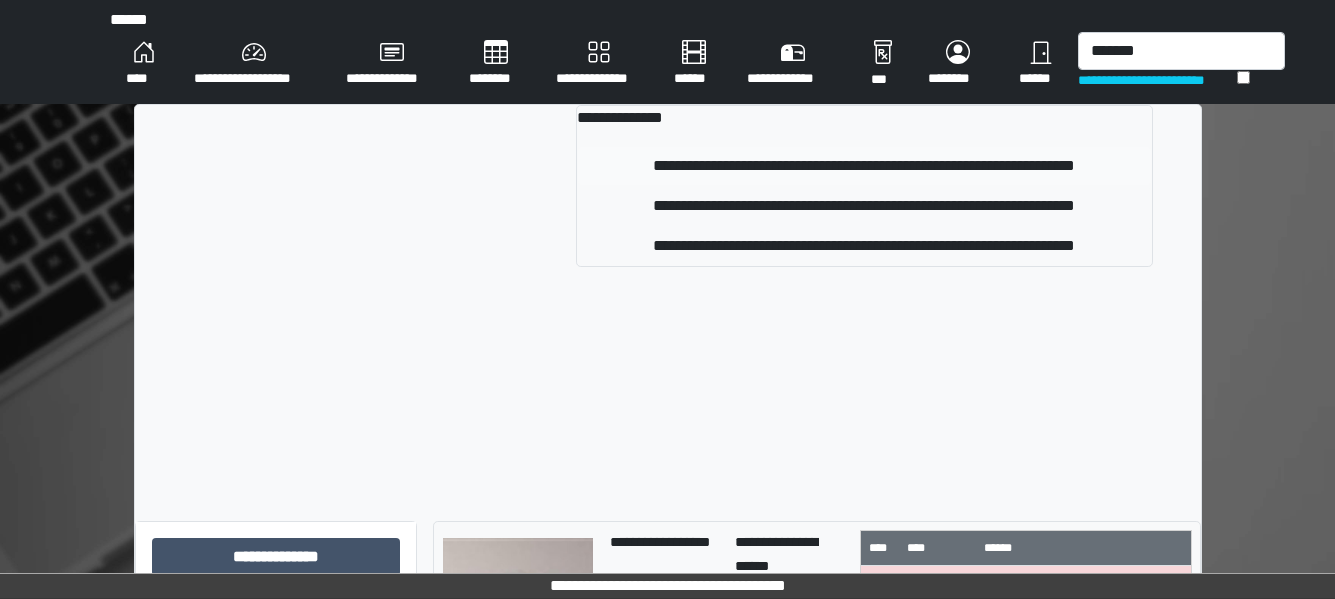 type 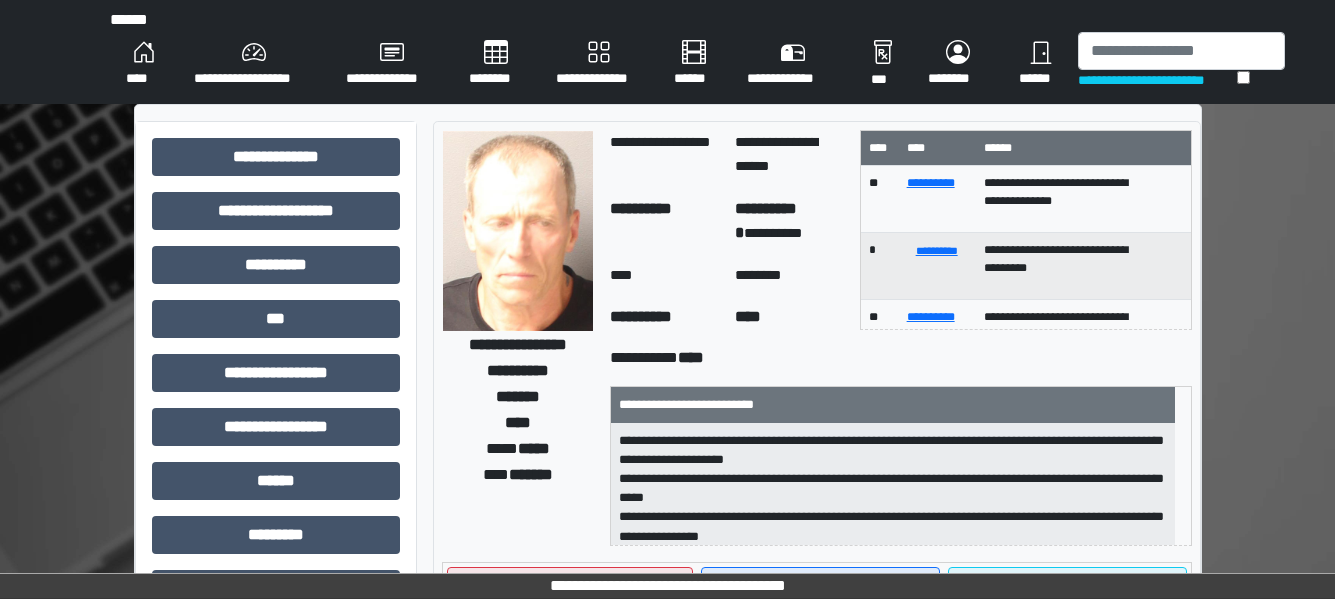 scroll, scrollTop: 54, scrollLeft: 0, axis: vertical 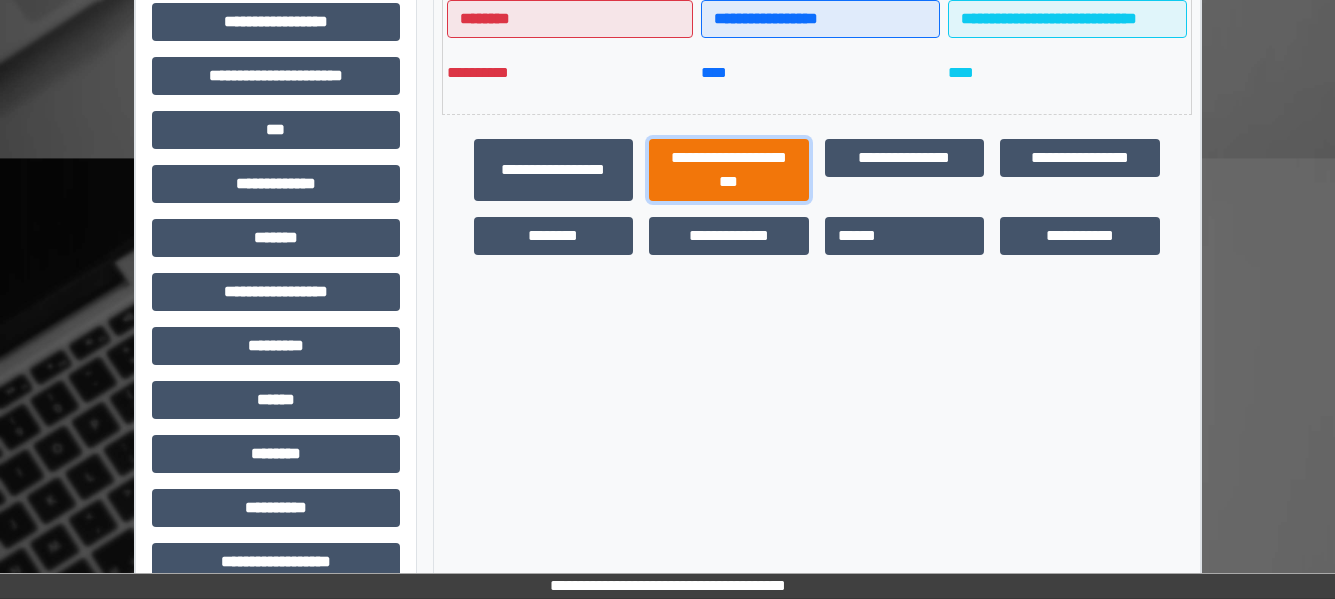 click on "**********" at bounding box center [729, 170] 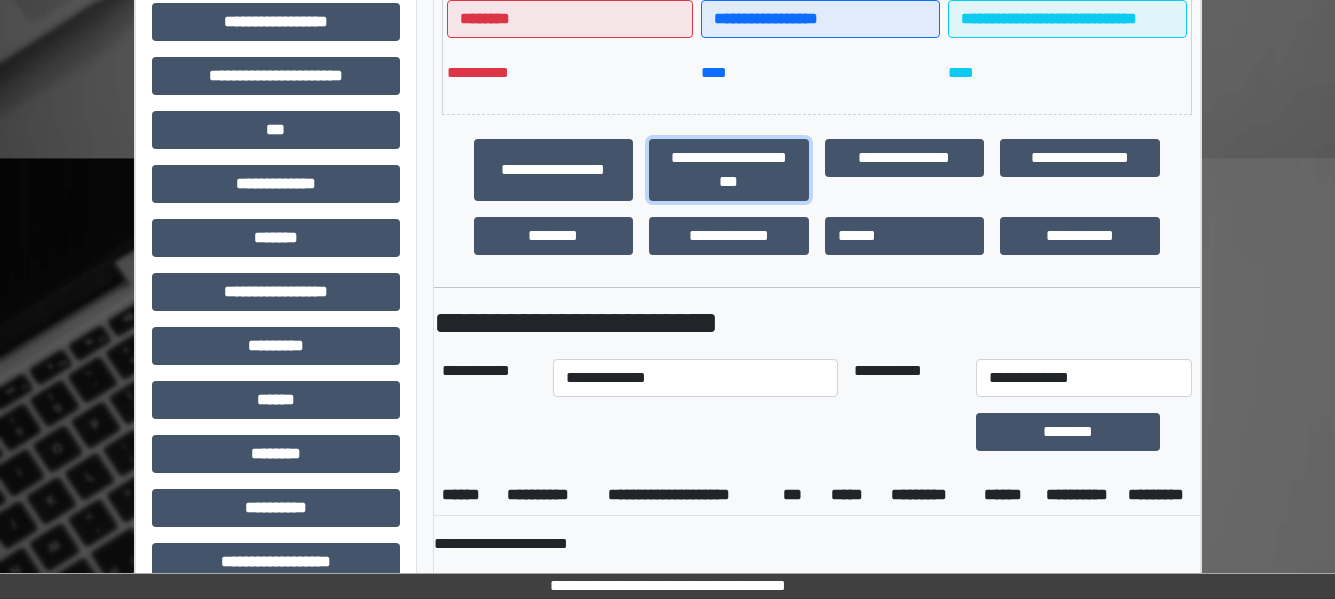 scroll, scrollTop: 749, scrollLeft: 0, axis: vertical 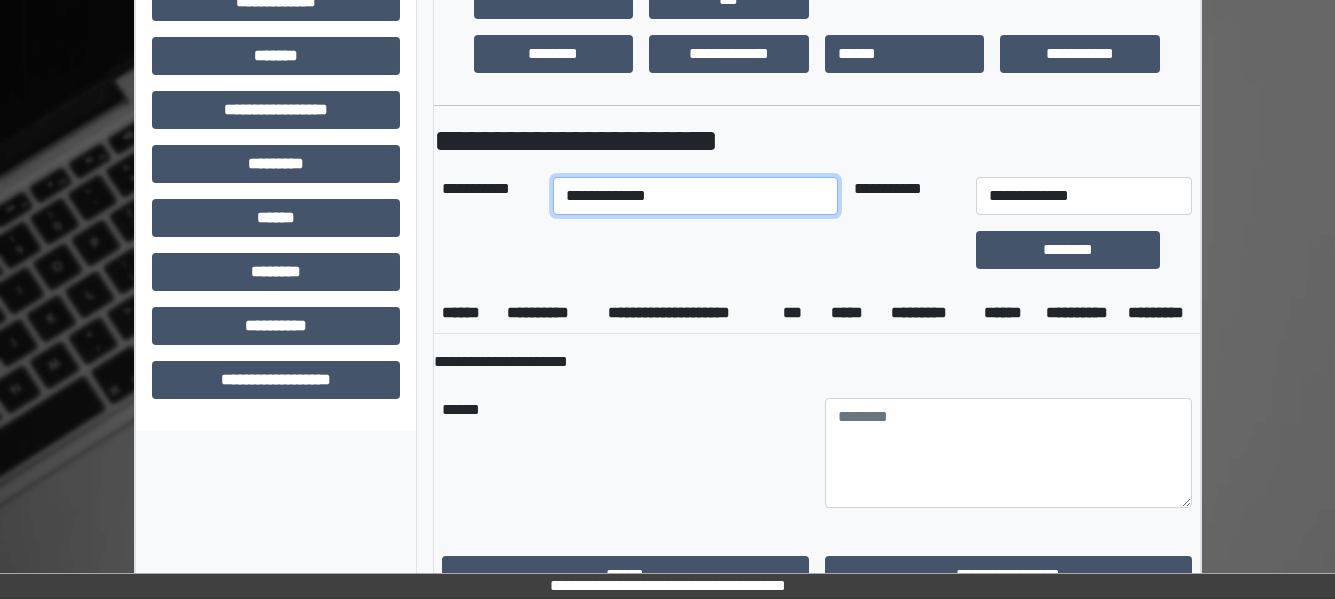 click on "**********" at bounding box center (695, 196) 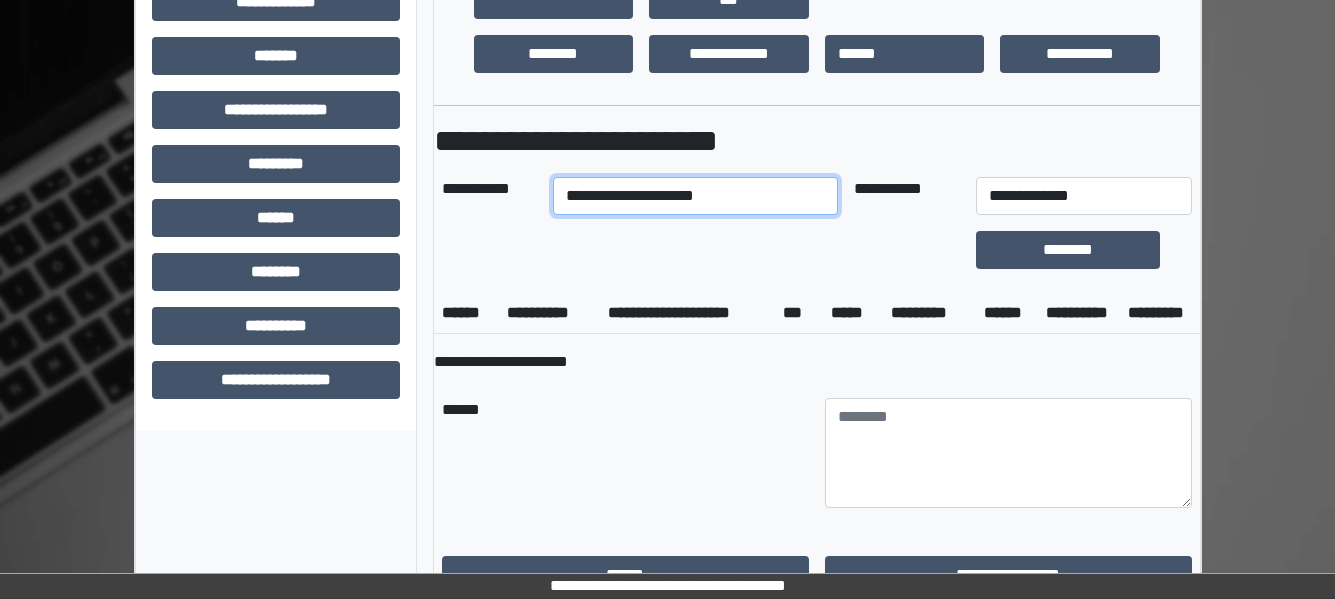 click on "**********" at bounding box center (695, 196) 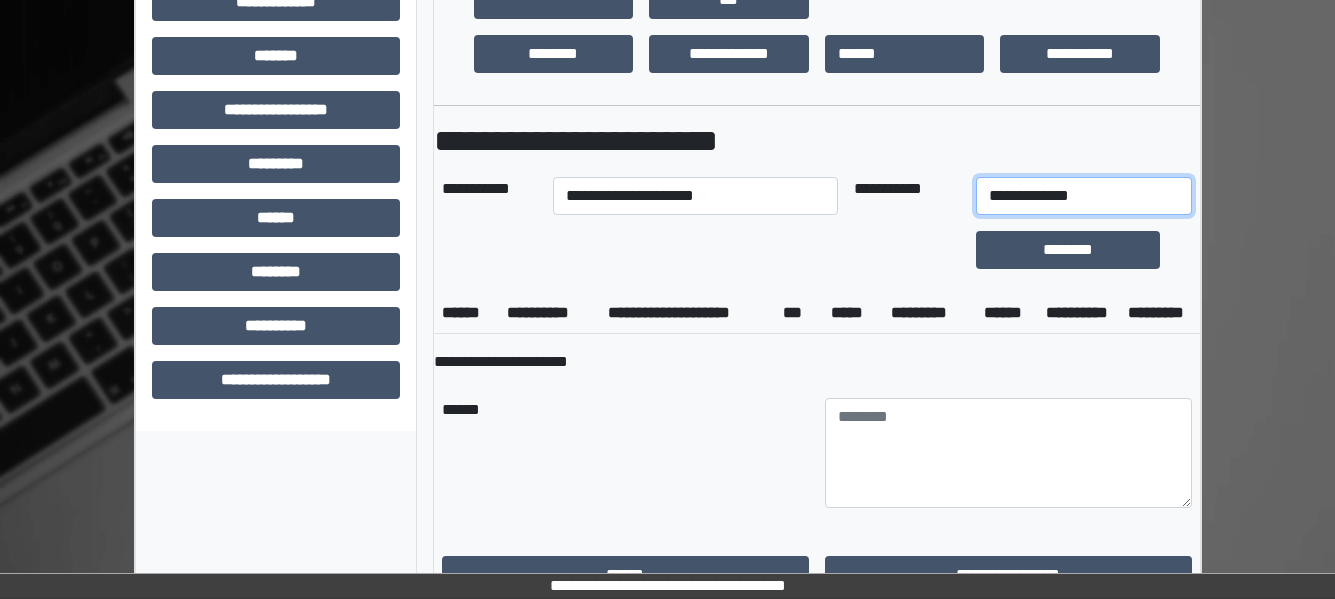 click on "**********" at bounding box center (1084, 196) 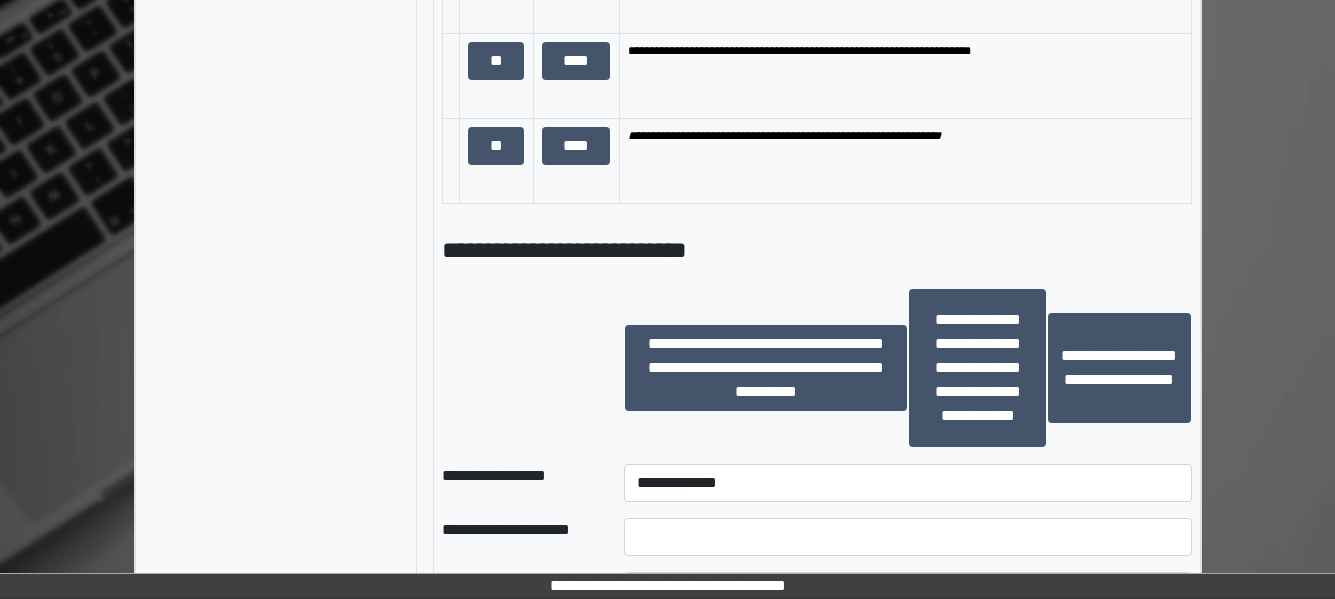 scroll, scrollTop: 1771, scrollLeft: 0, axis: vertical 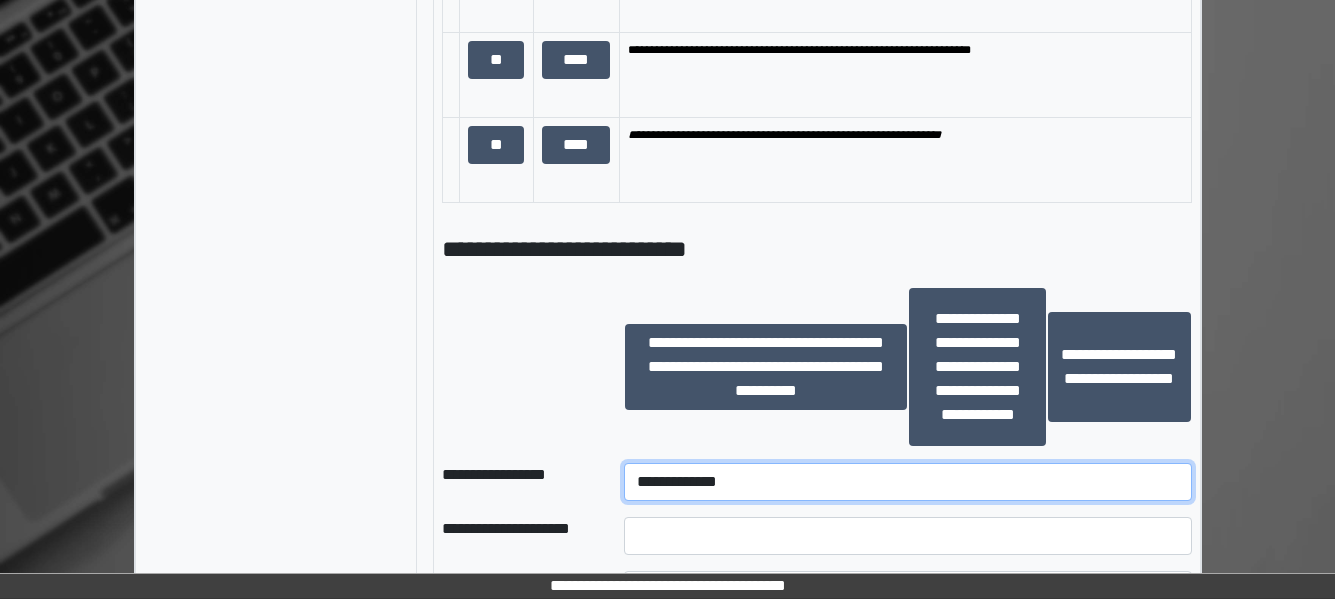 click on "**********" at bounding box center [907, 482] 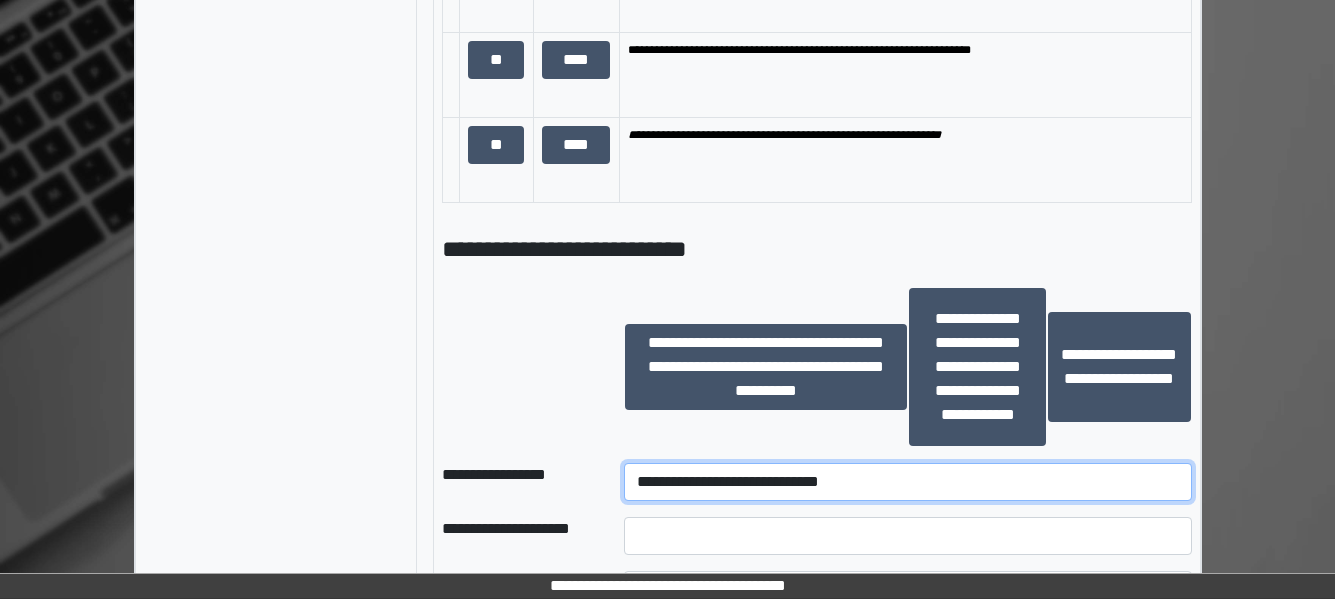 click on "**********" at bounding box center [907, 482] 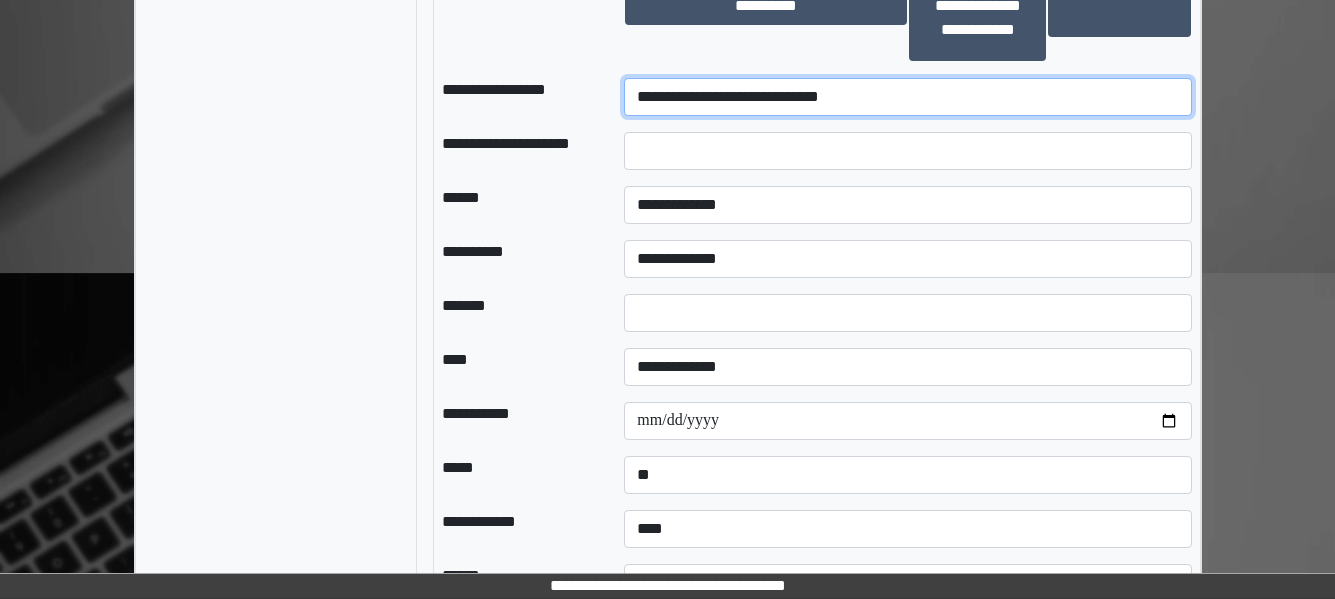 scroll, scrollTop: 2157, scrollLeft: 0, axis: vertical 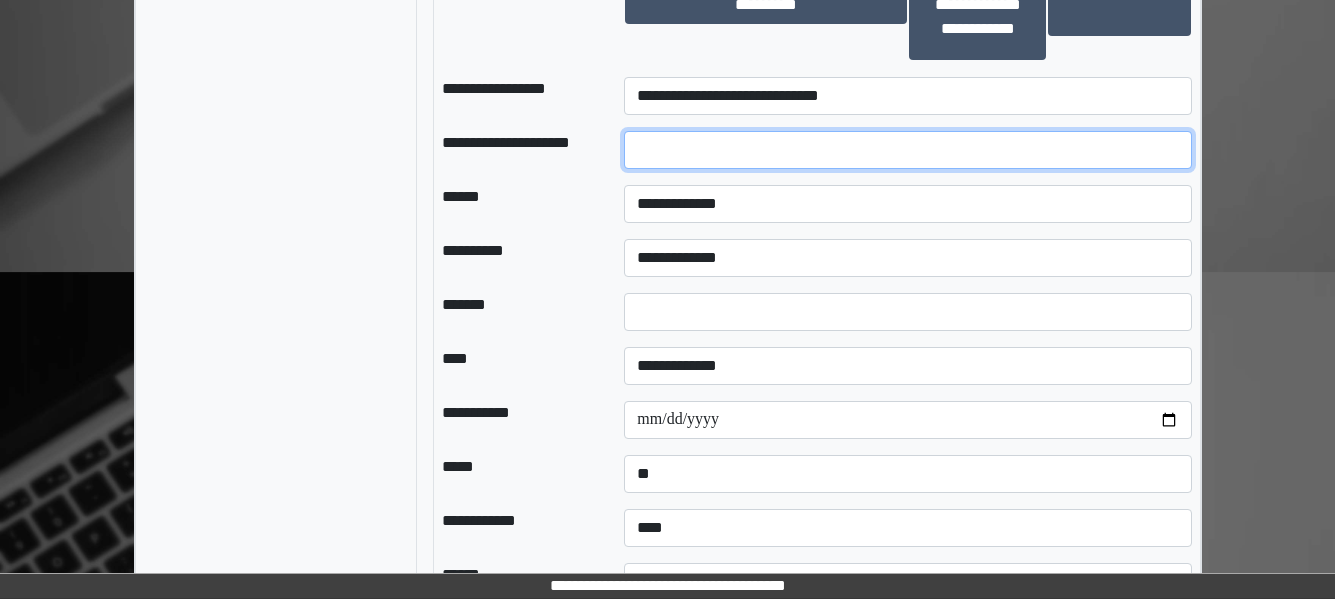 click at bounding box center (907, 150) 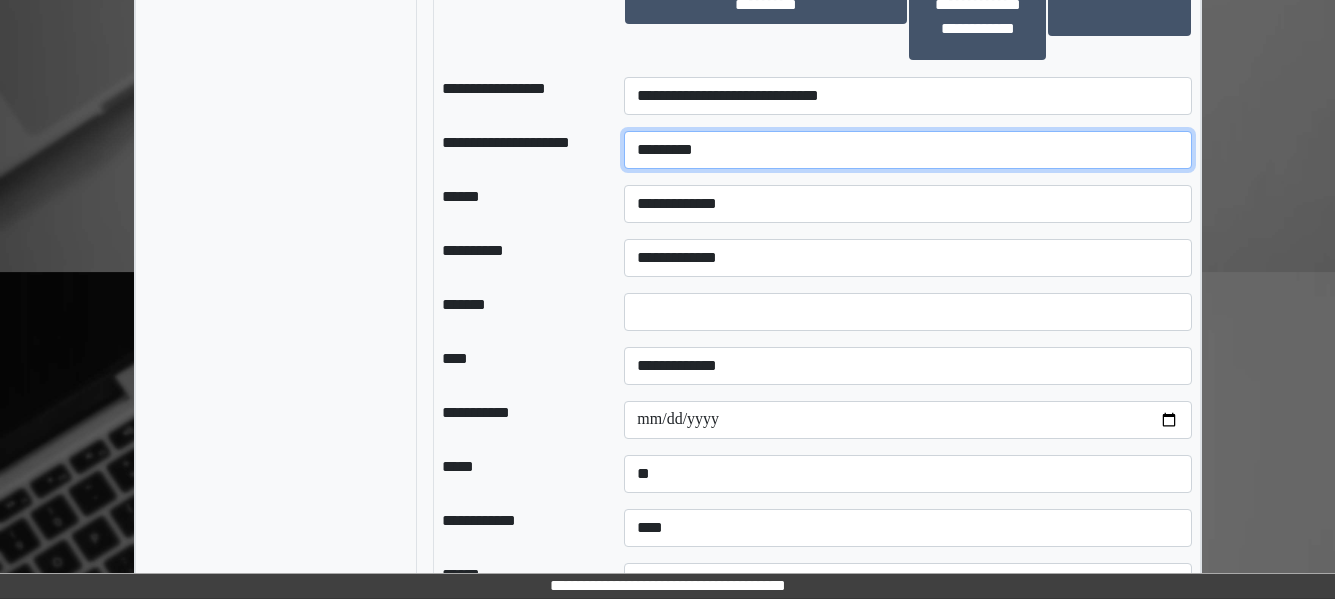 type on "*********" 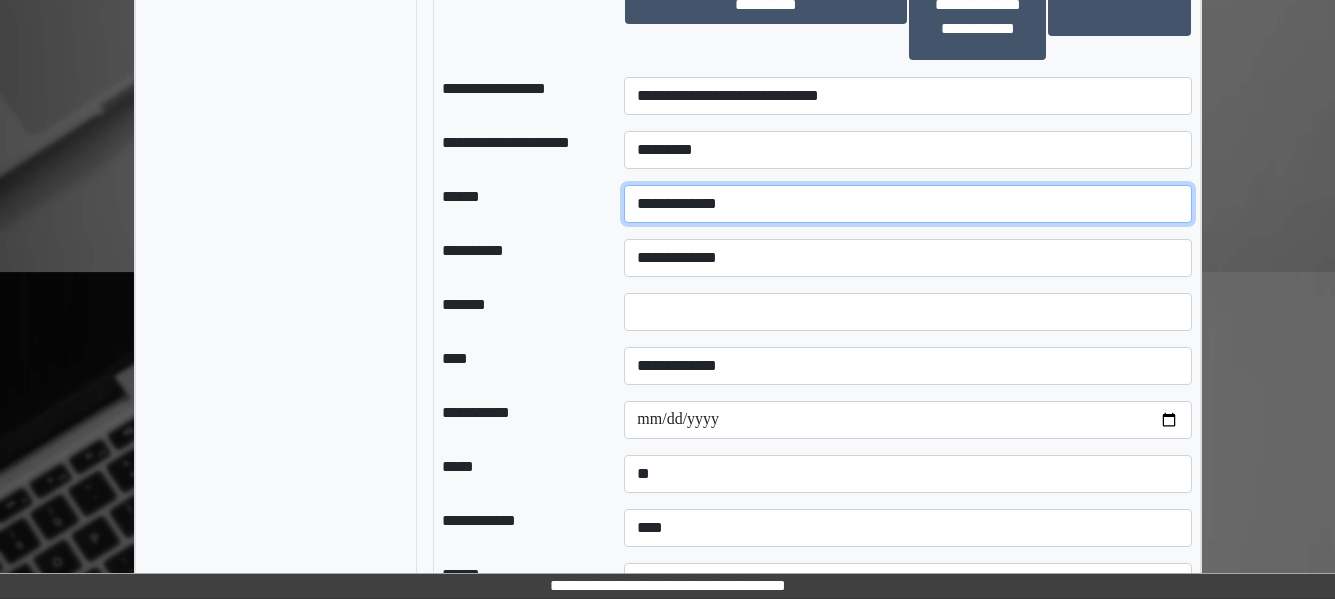click on "**********" at bounding box center [907, 204] 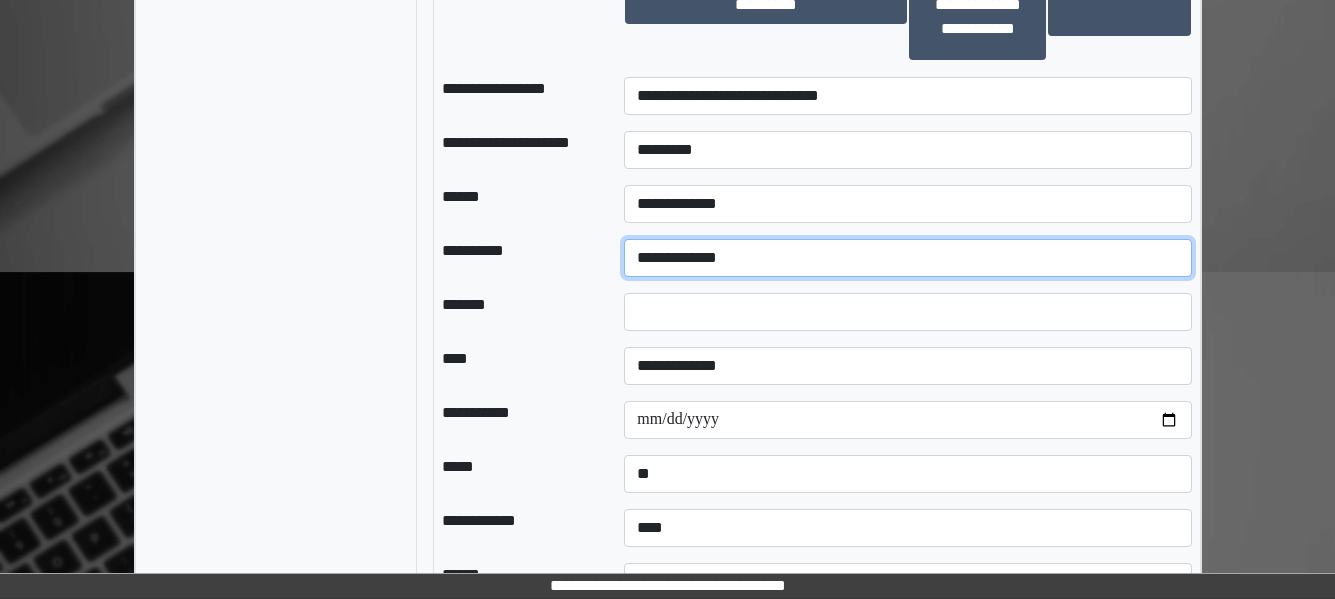 click on "**********" at bounding box center (907, 258) 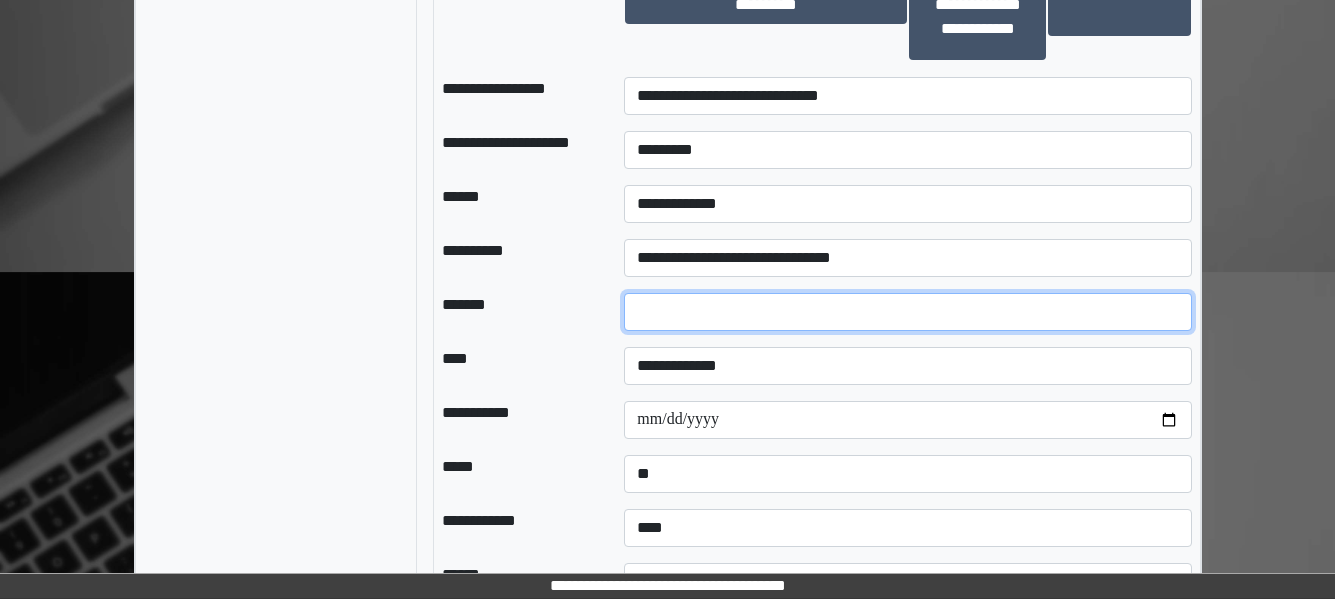 click at bounding box center (907, 312) 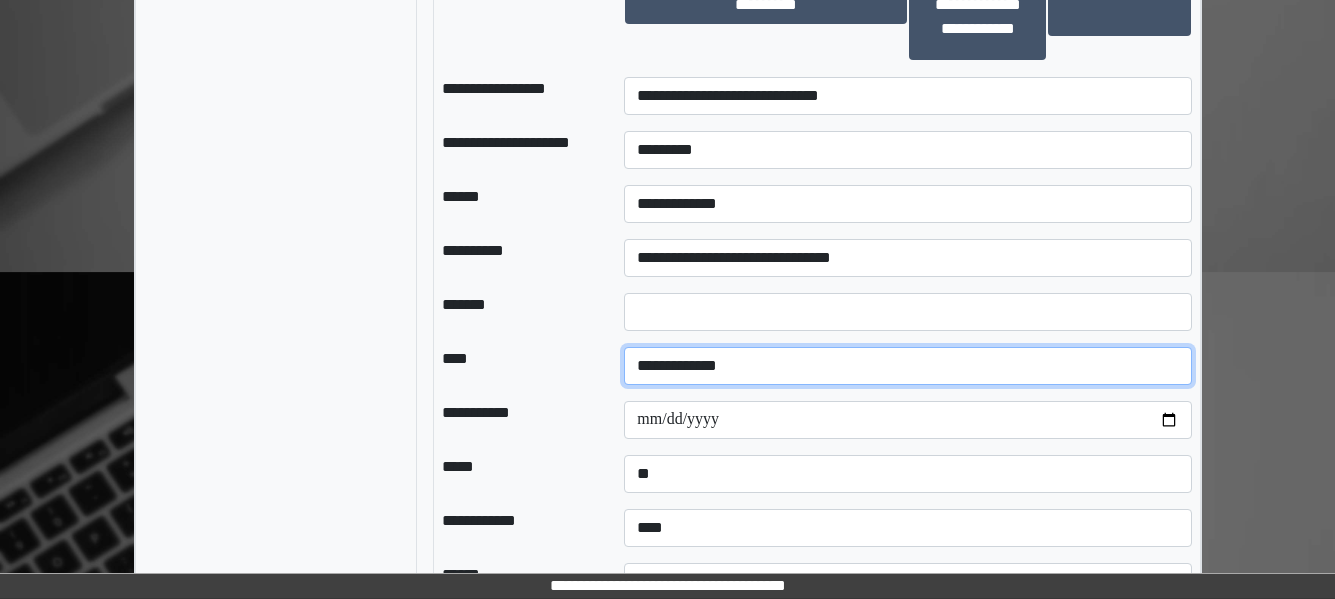 click on "**********" at bounding box center (907, 366) 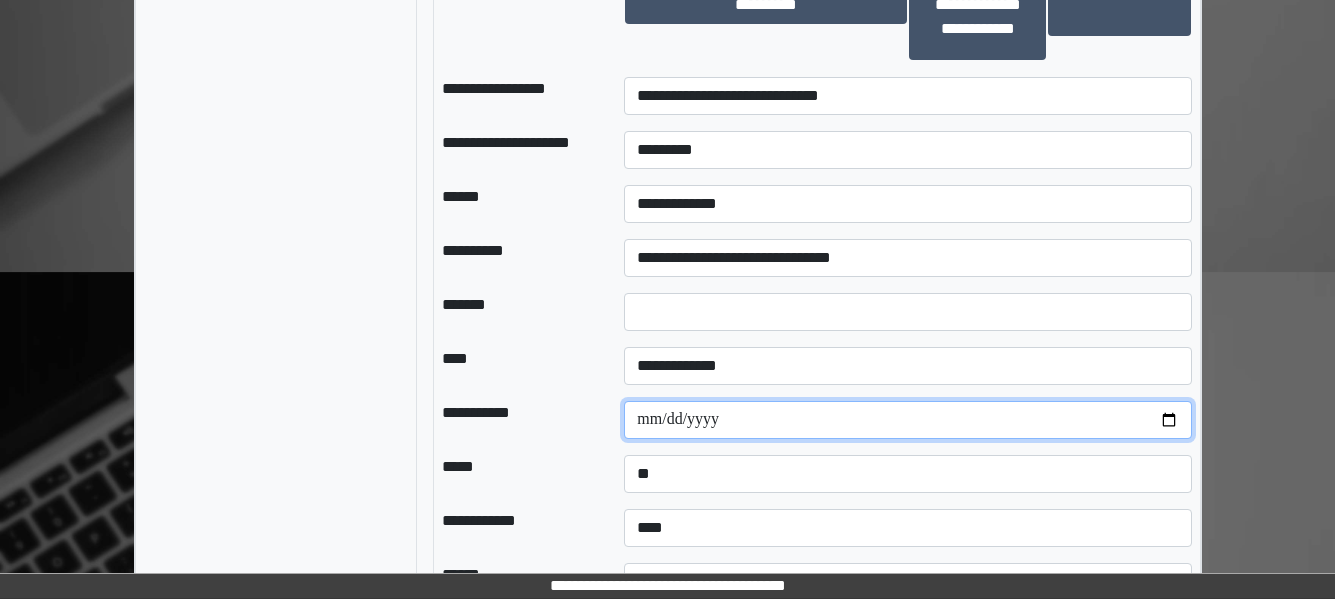 click at bounding box center (907, 420) 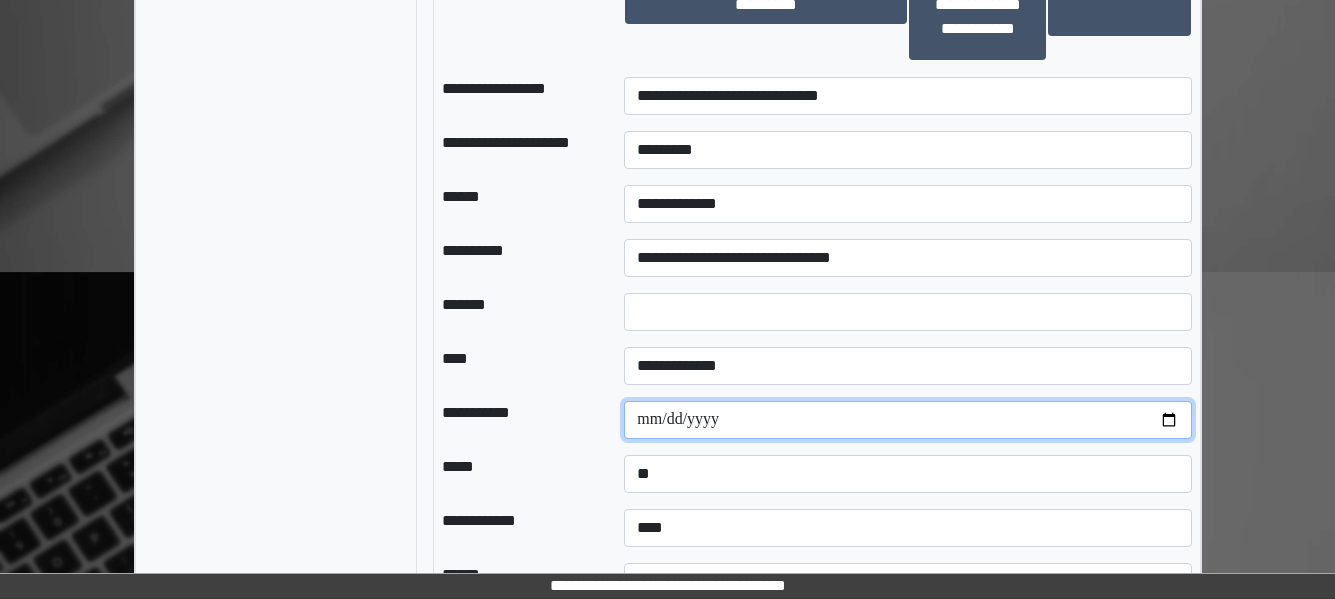 scroll, scrollTop: 2297, scrollLeft: 0, axis: vertical 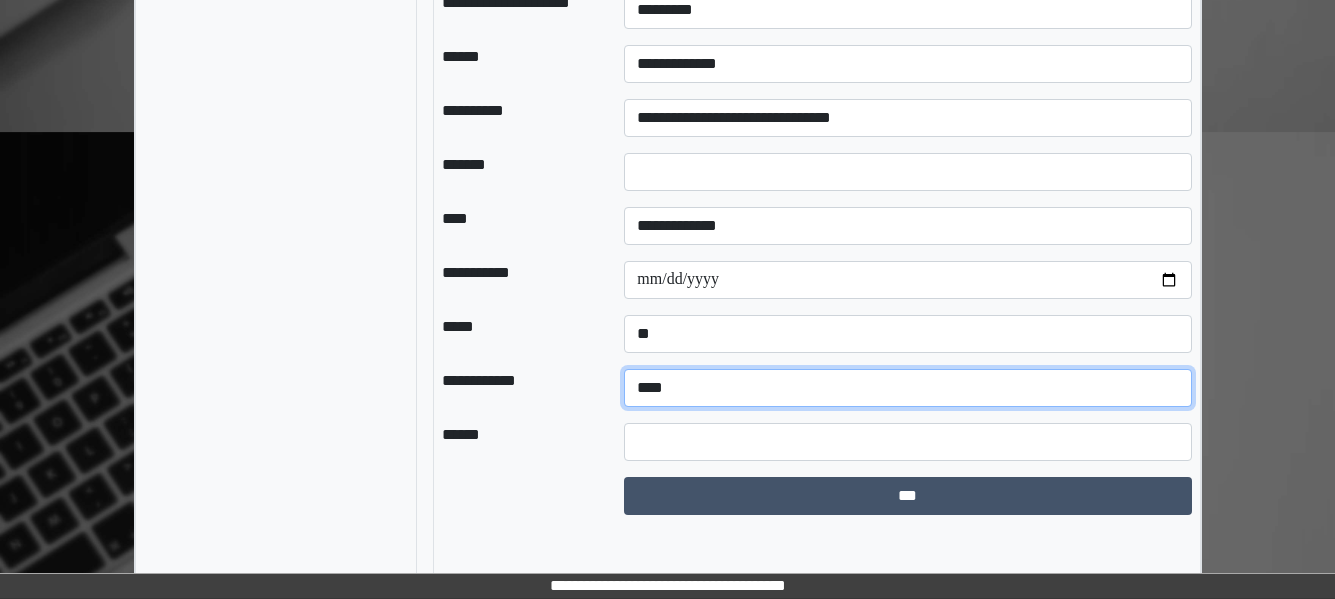 click on "**********" at bounding box center [907, 388] 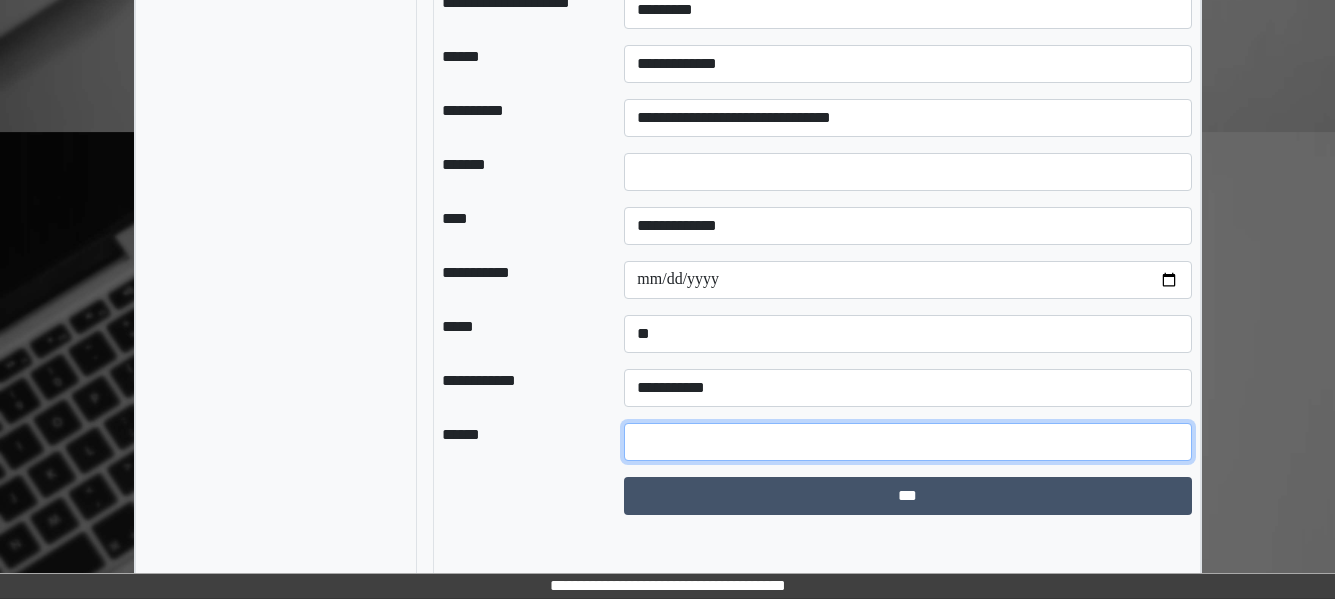 click at bounding box center (907, 442) 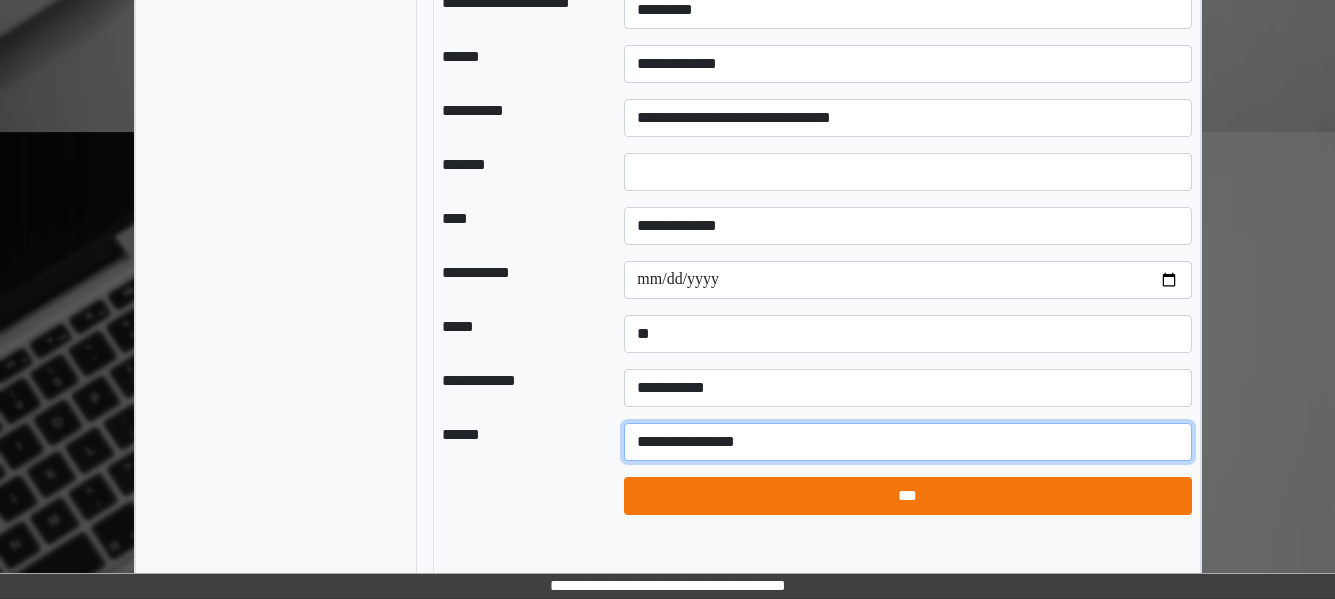 type on "**********" 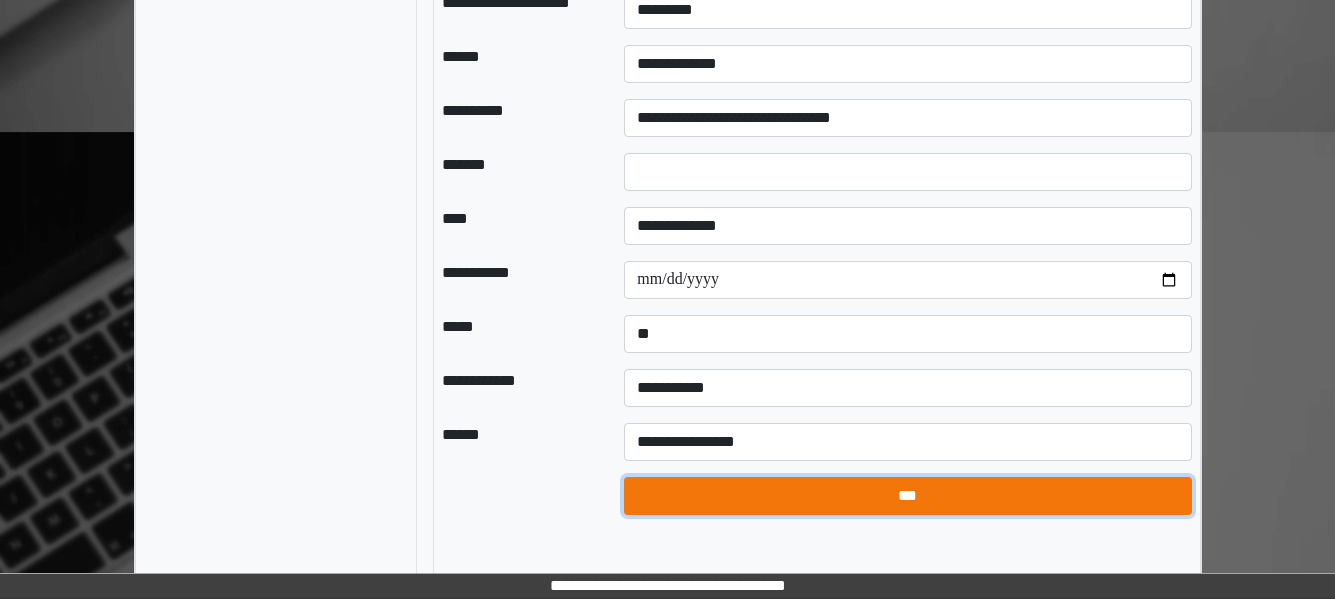click on "***" at bounding box center (907, 496) 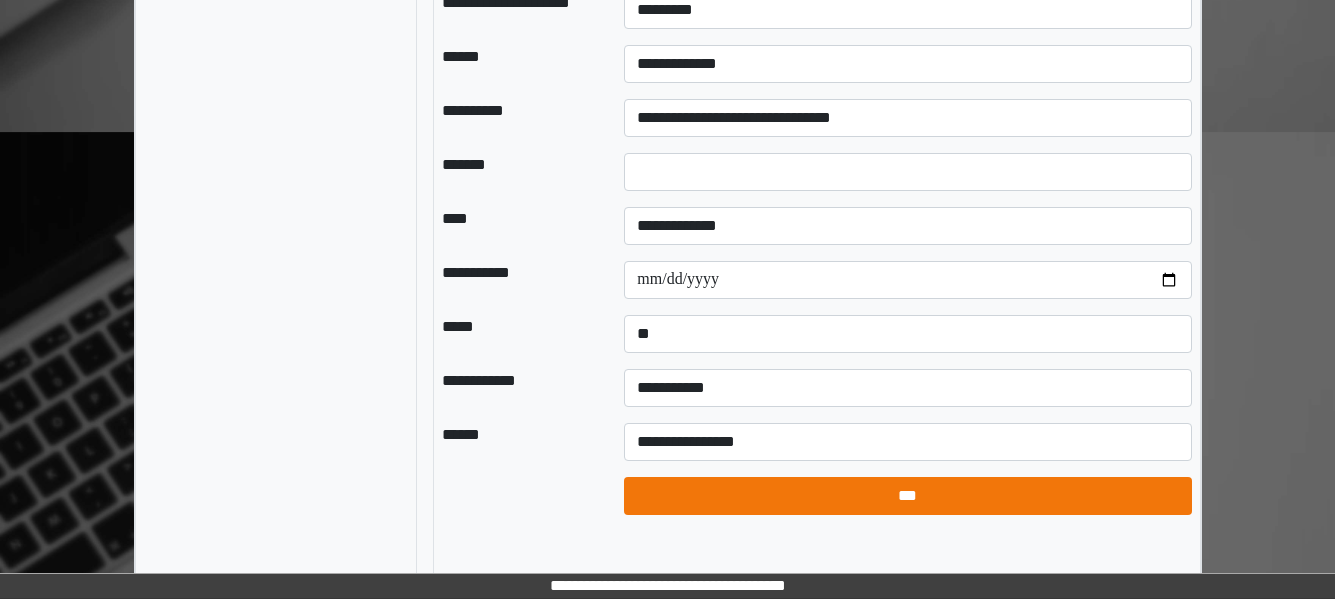 select on "*" 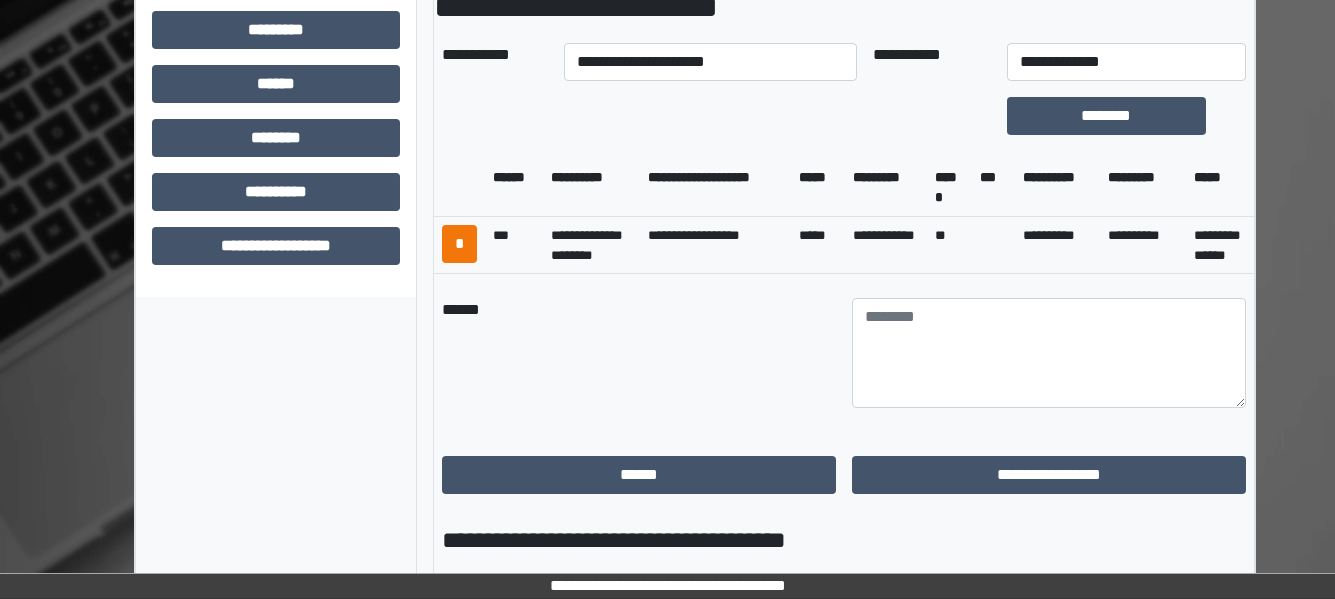 scroll, scrollTop: 900, scrollLeft: 0, axis: vertical 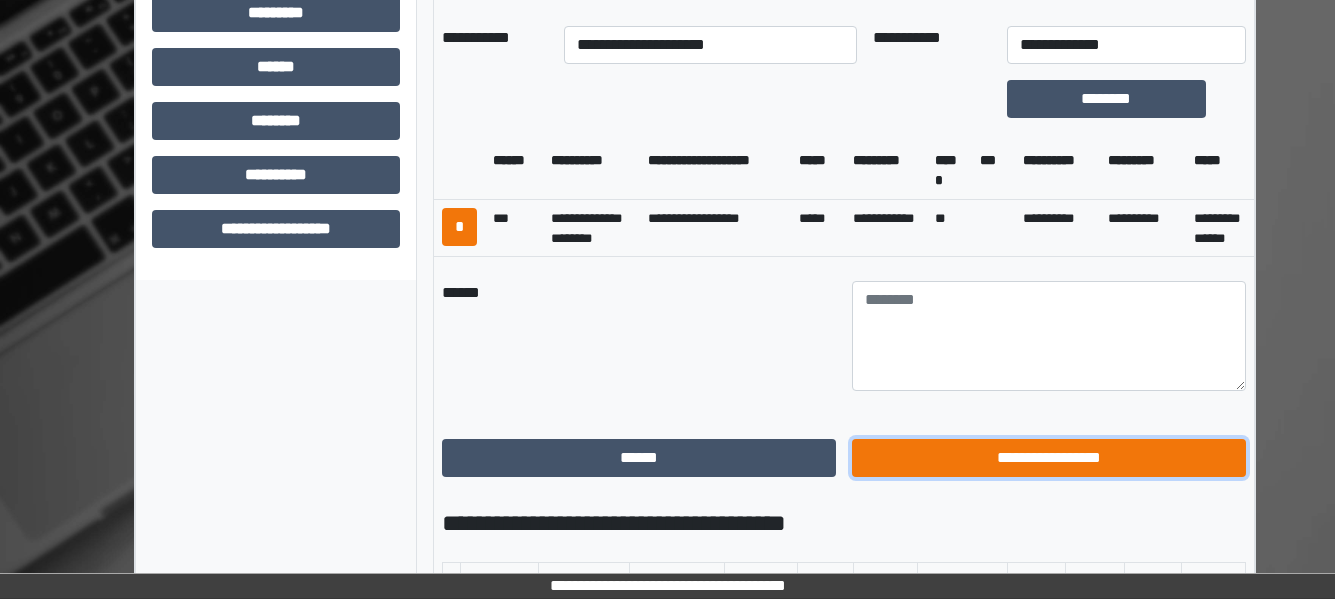 click on "**********" at bounding box center (1049, 458) 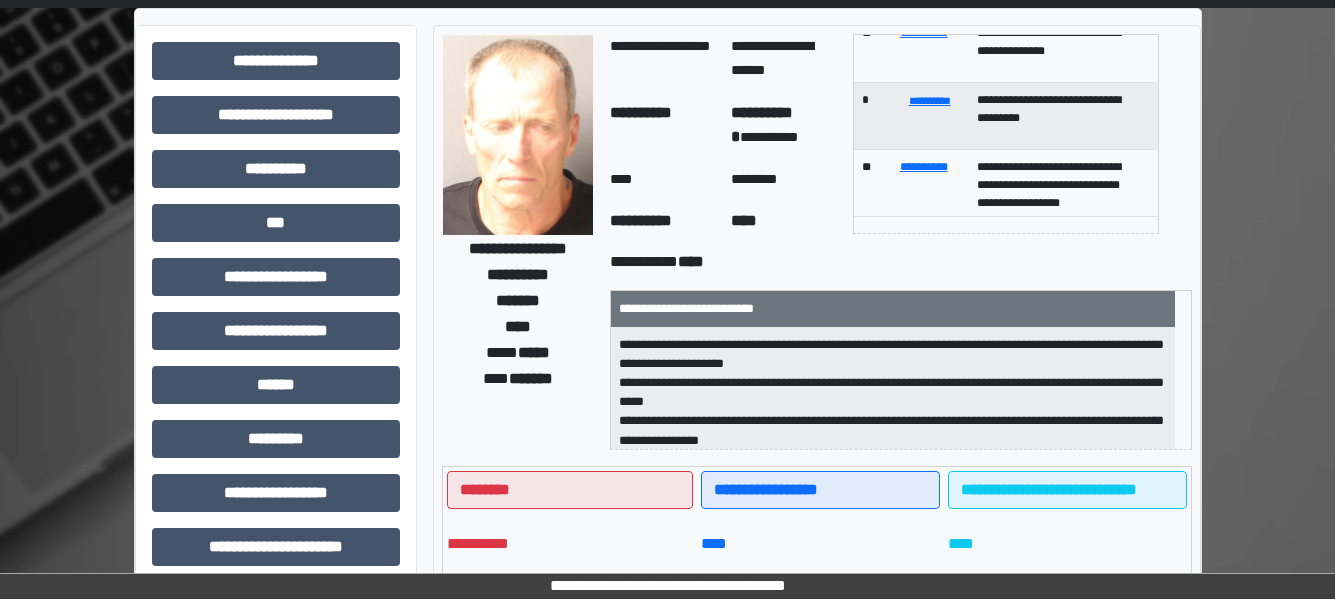scroll, scrollTop: 0, scrollLeft: 0, axis: both 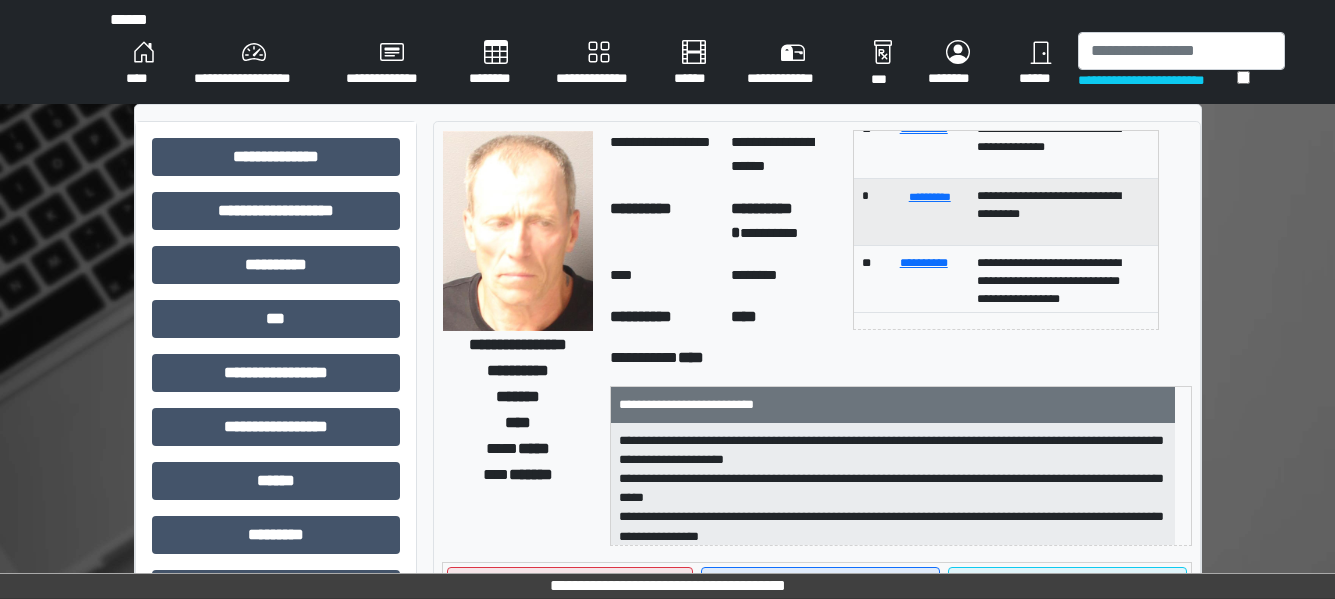 click on "****" at bounding box center [144, 64] 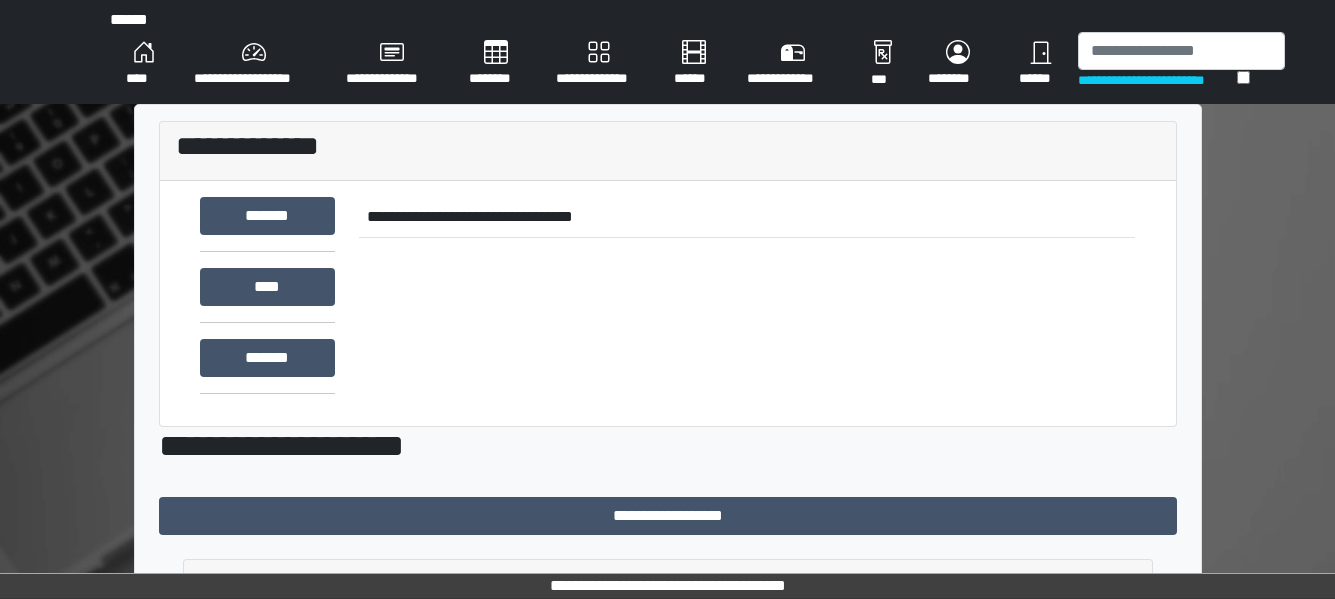 scroll, scrollTop: 740, scrollLeft: 0, axis: vertical 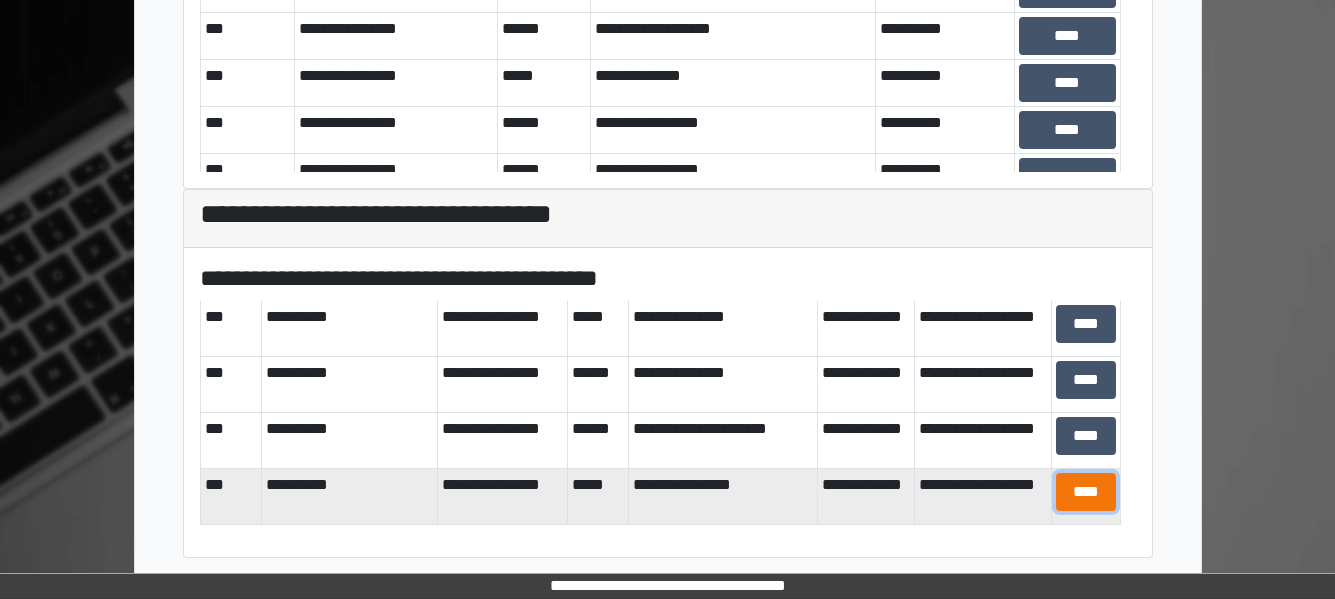 click on "****" at bounding box center [1086, 492] 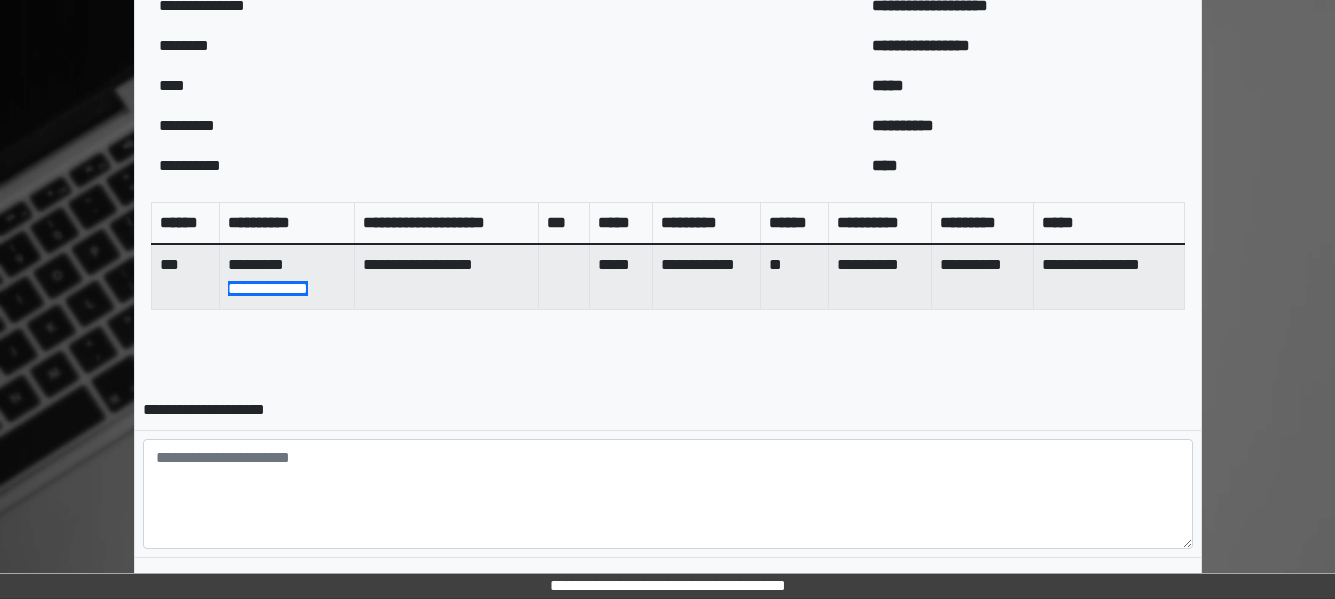 scroll, scrollTop: 852, scrollLeft: 0, axis: vertical 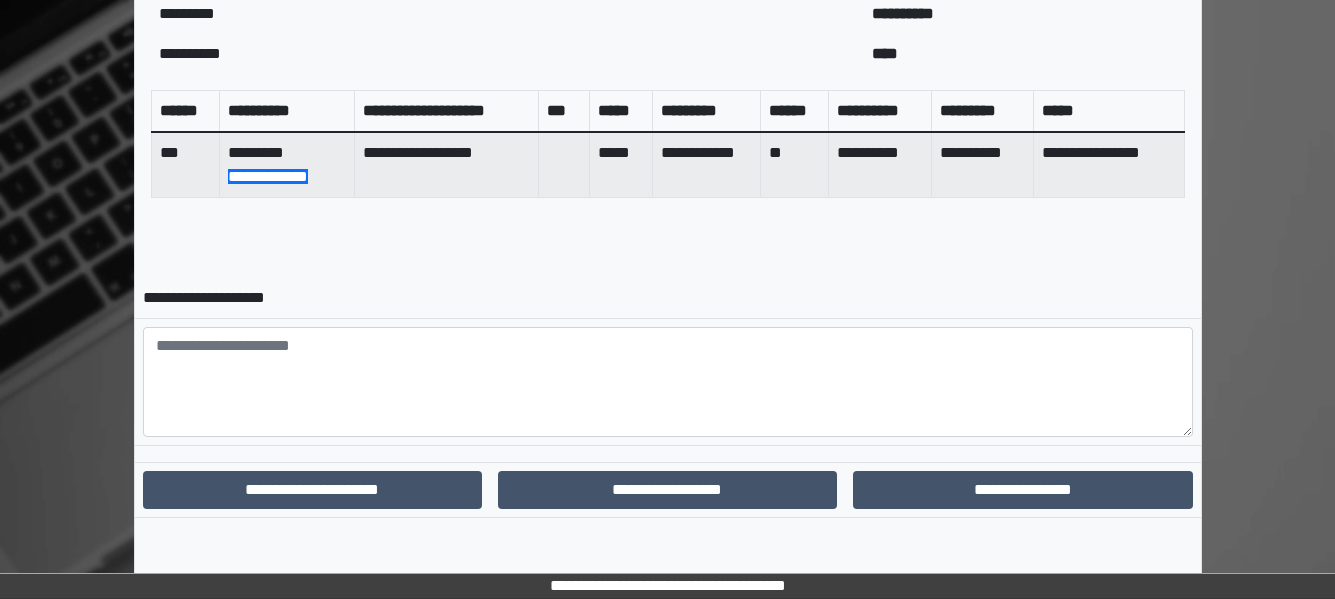 click at bounding box center [668, 453] 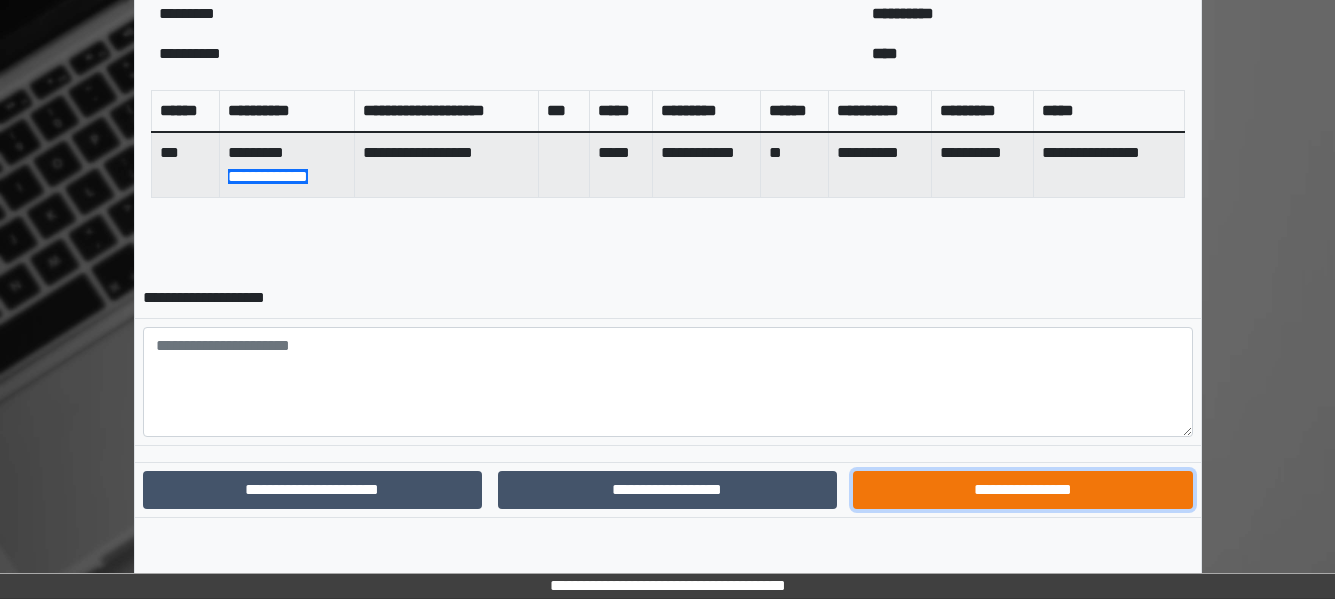 click on "**********" at bounding box center (1022, 490) 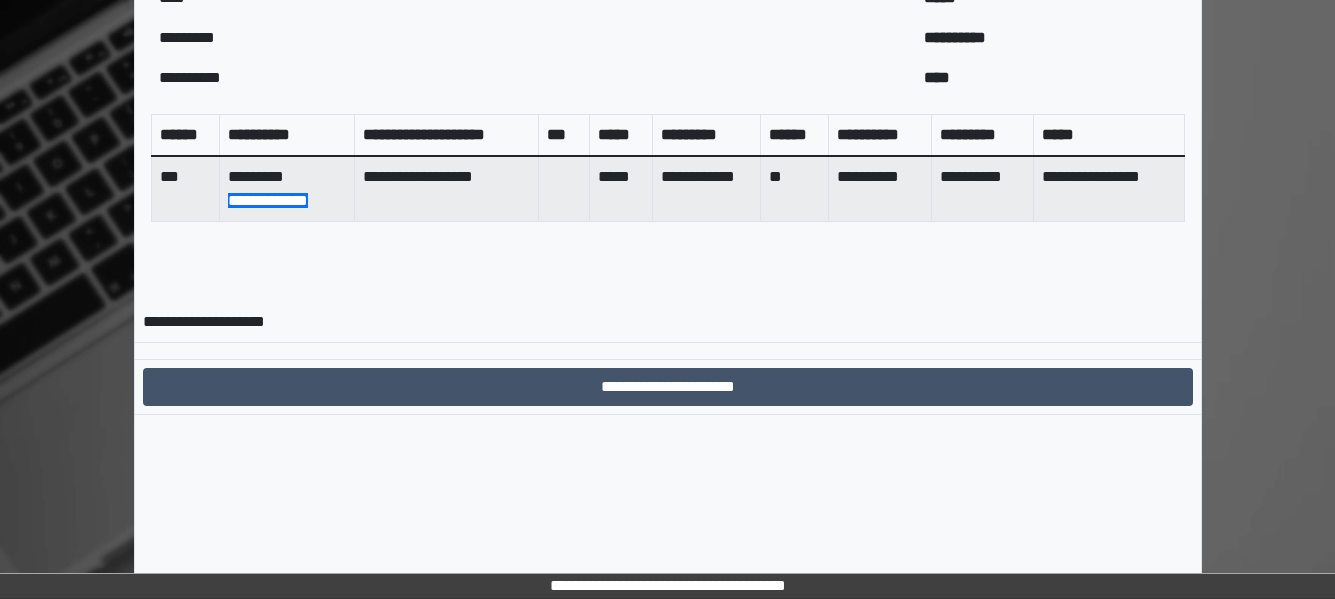 scroll, scrollTop: 749, scrollLeft: 0, axis: vertical 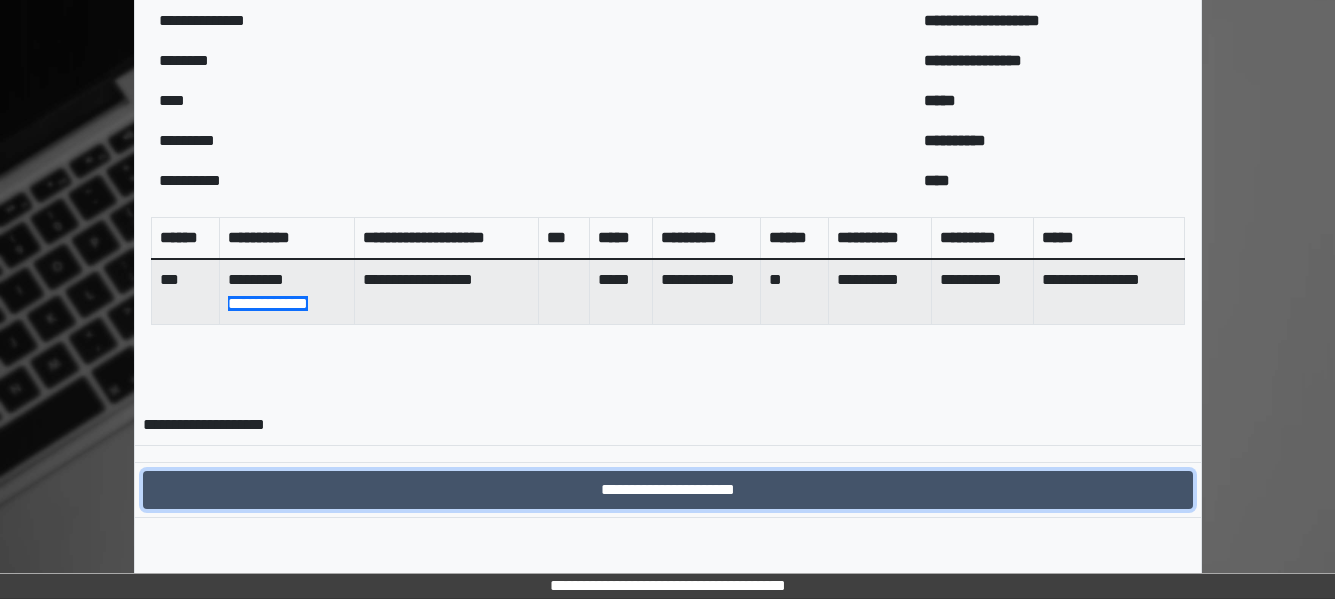 click on "**********" at bounding box center [668, 490] 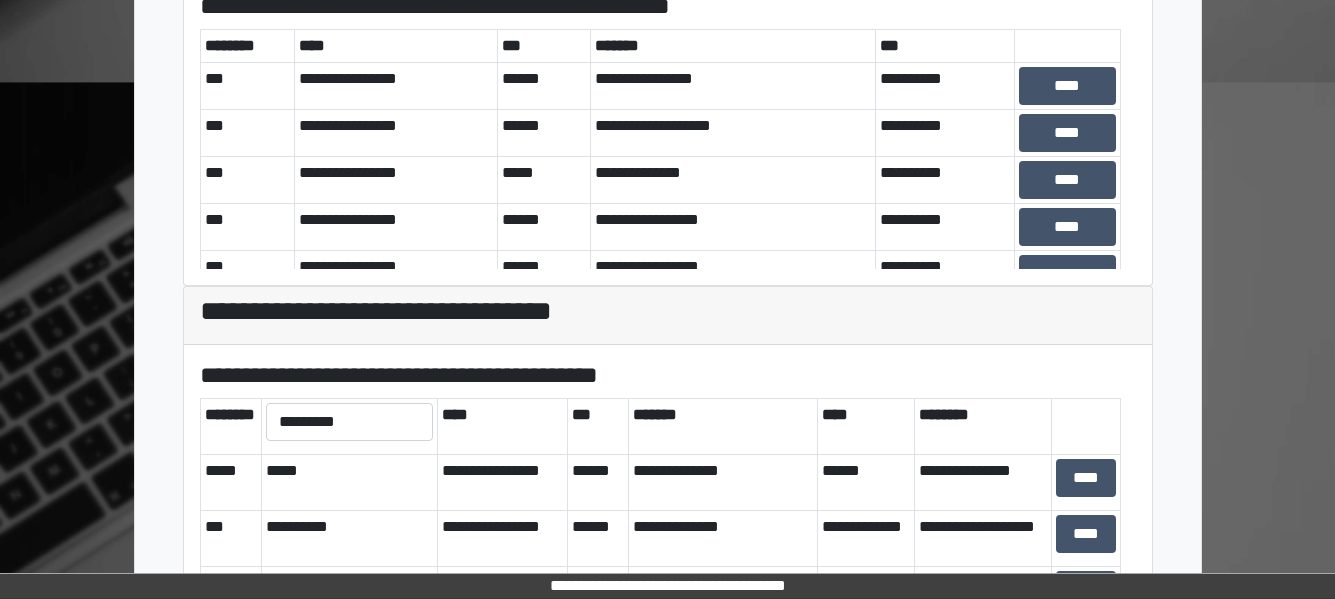 scroll, scrollTop: 740, scrollLeft: 0, axis: vertical 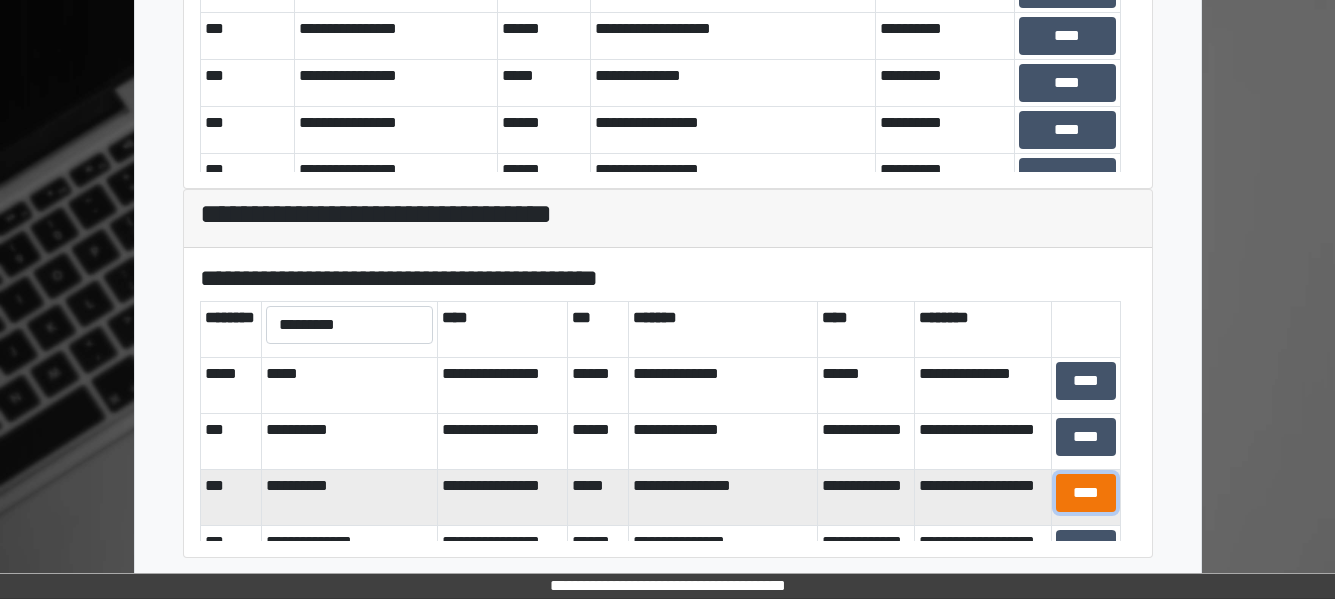 click on "****" at bounding box center (1086, 493) 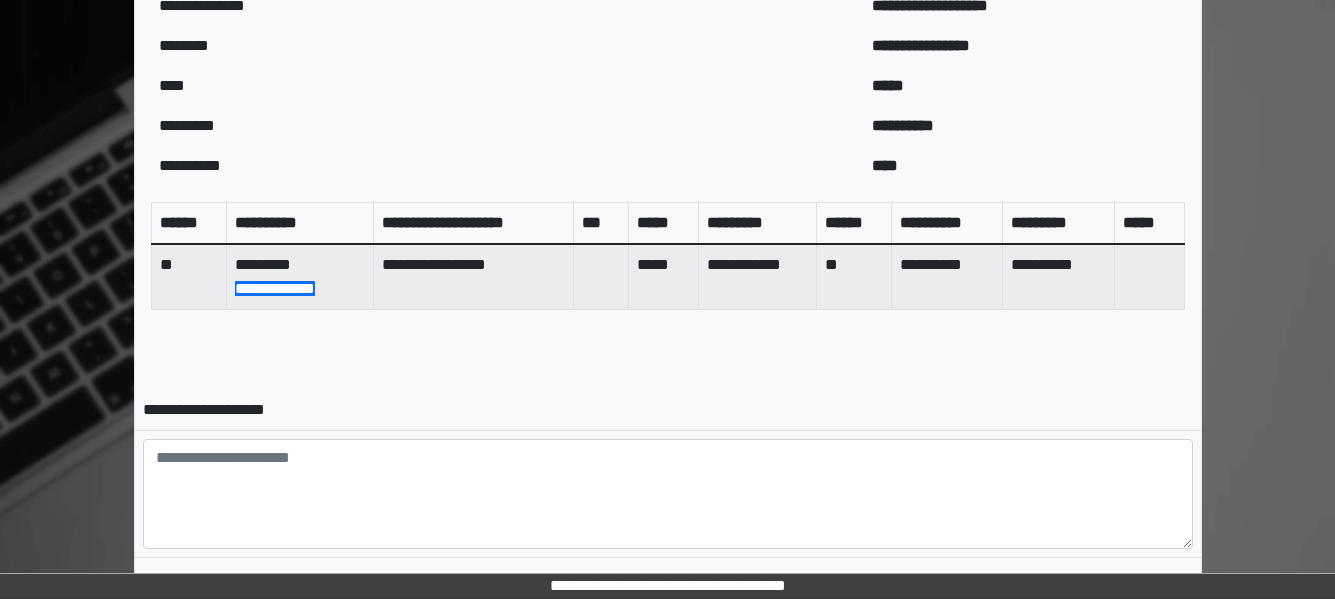 scroll, scrollTop: 852, scrollLeft: 0, axis: vertical 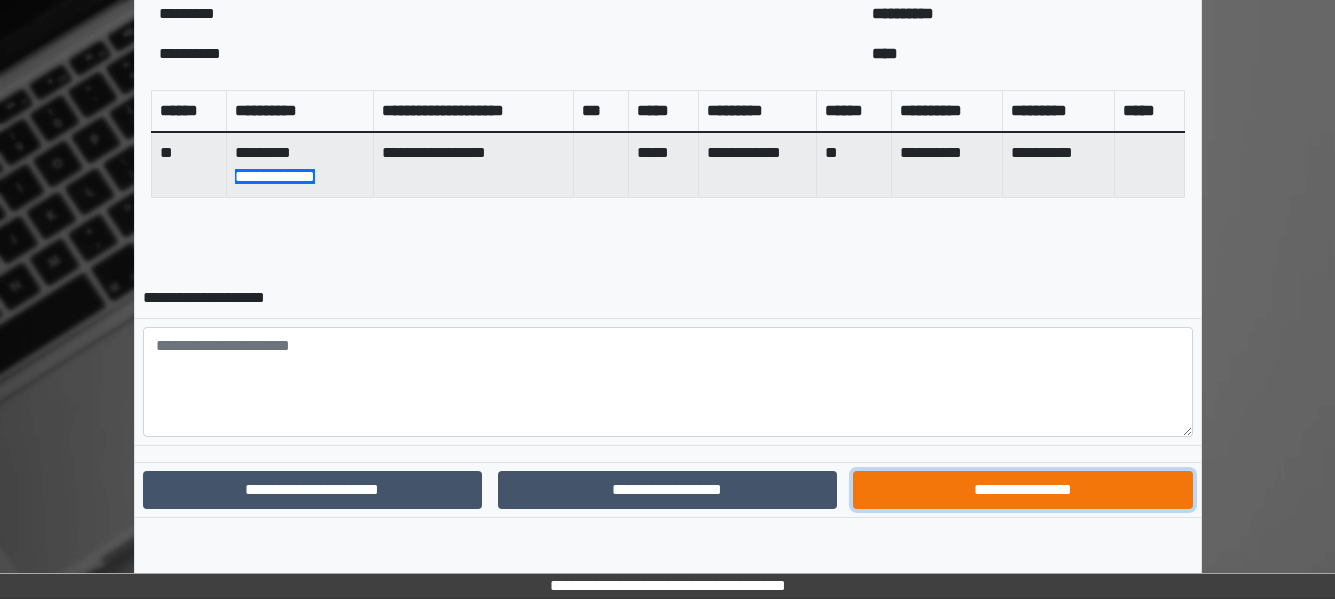 click on "**********" at bounding box center (1022, 490) 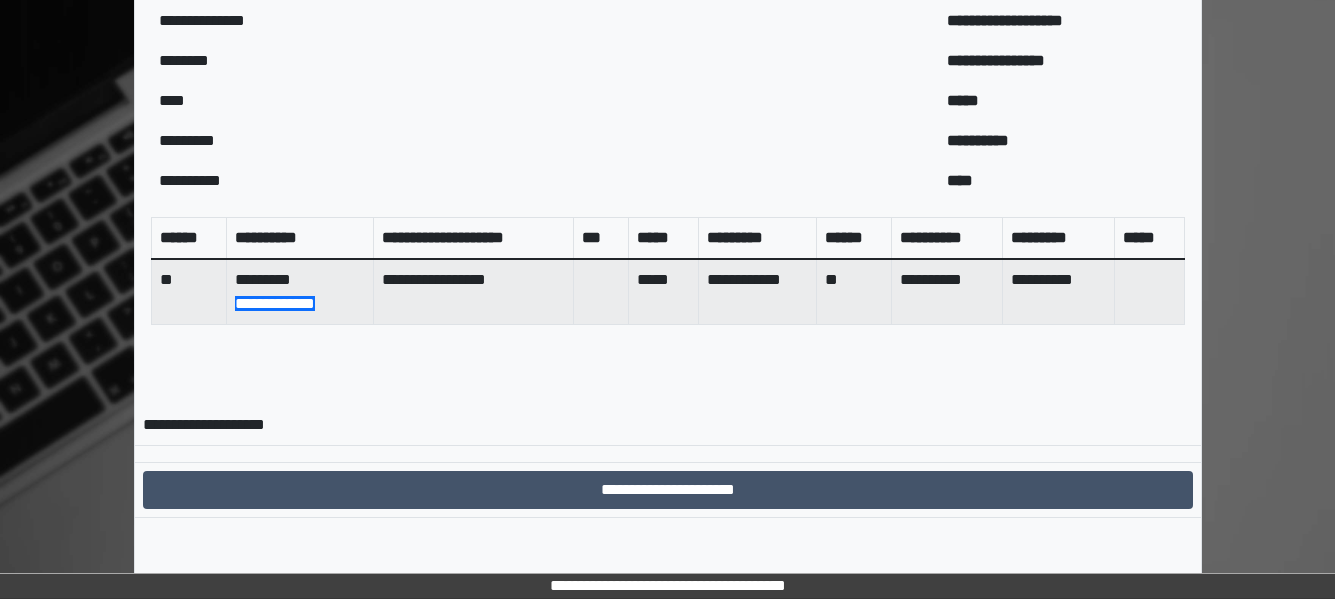 scroll, scrollTop: 749, scrollLeft: 0, axis: vertical 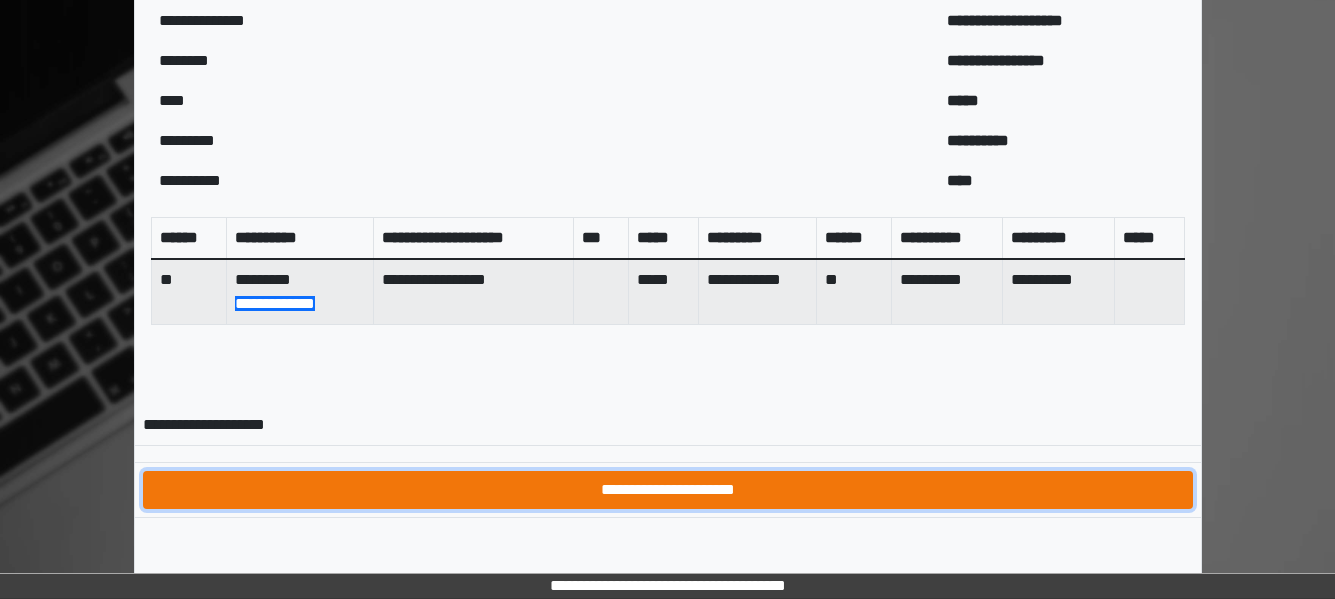 click on "**********" at bounding box center (668, 490) 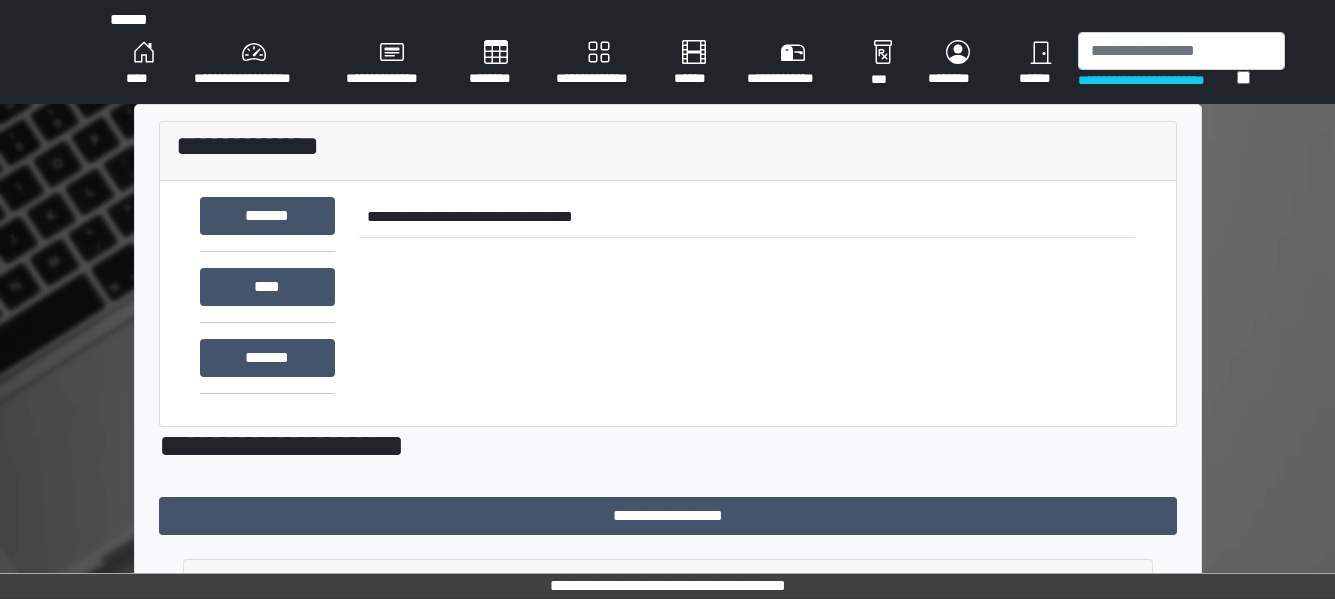 scroll, scrollTop: 740, scrollLeft: 0, axis: vertical 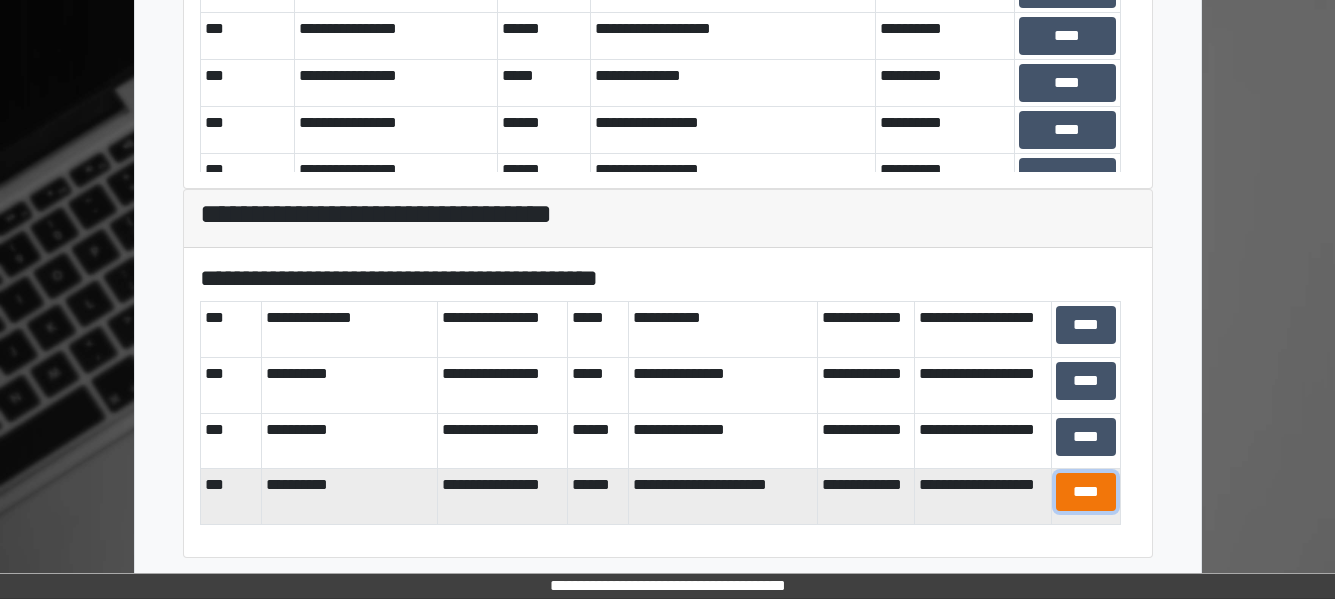 click on "****" at bounding box center [1086, 492] 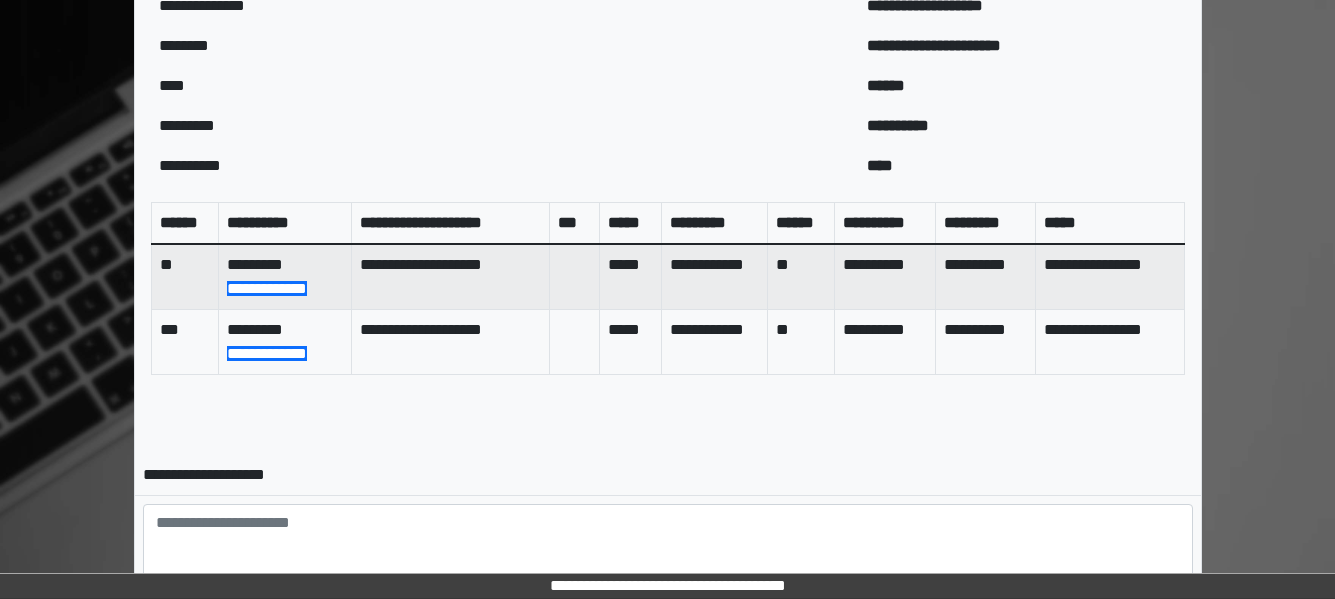 scroll, scrollTop: 917, scrollLeft: 0, axis: vertical 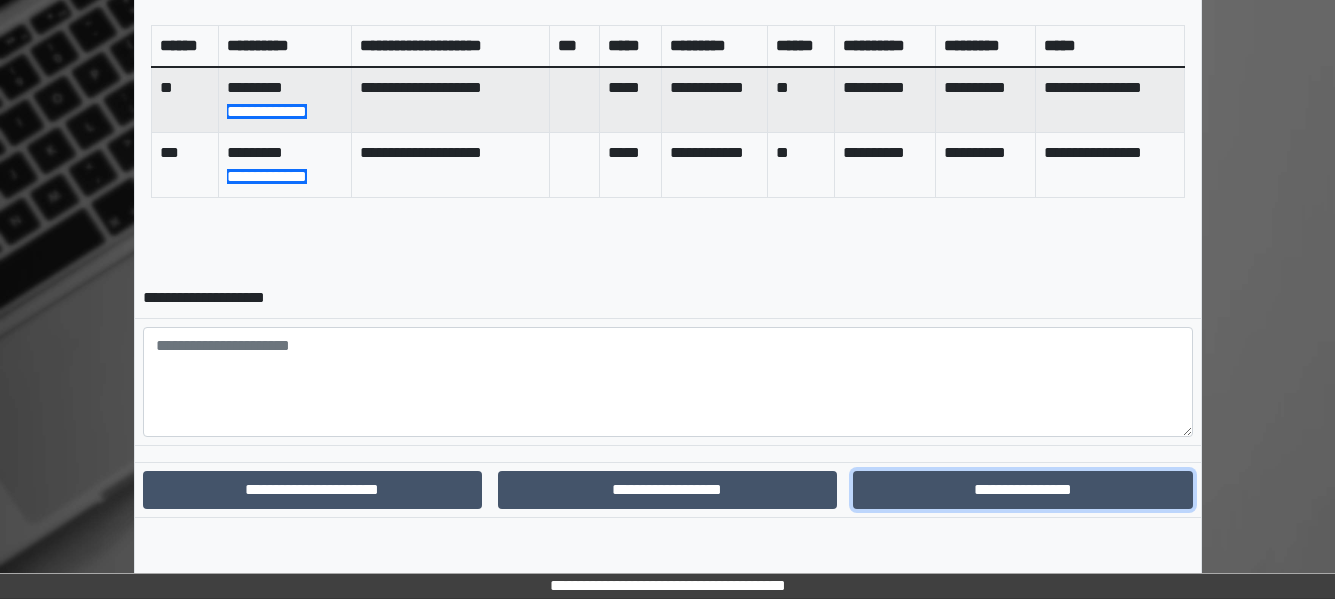 click on "**********" at bounding box center [1022, 490] 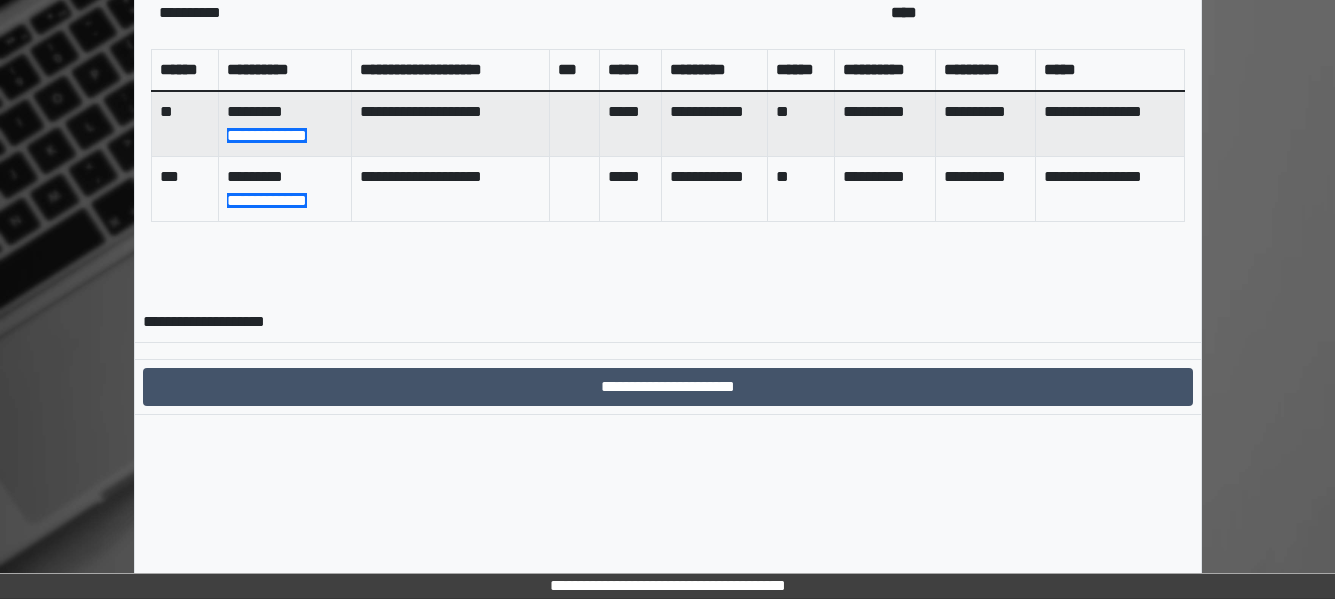 scroll, scrollTop: 814, scrollLeft: 0, axis: vertical 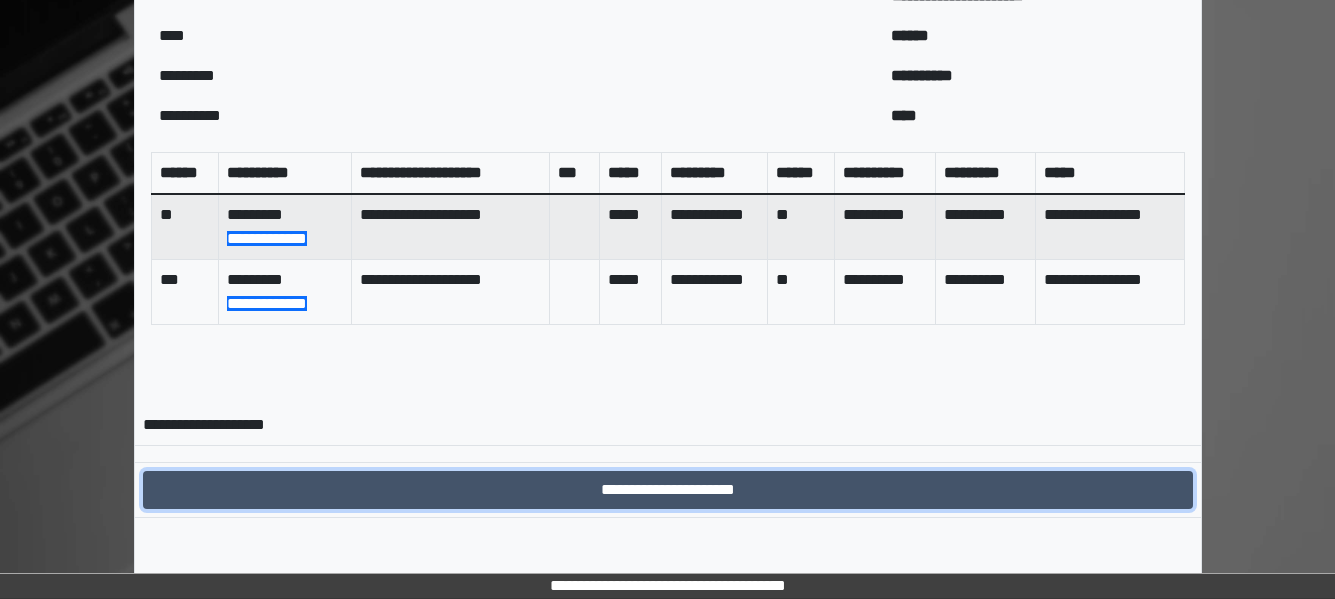 click on "**********" at bounding box center [668, 490] 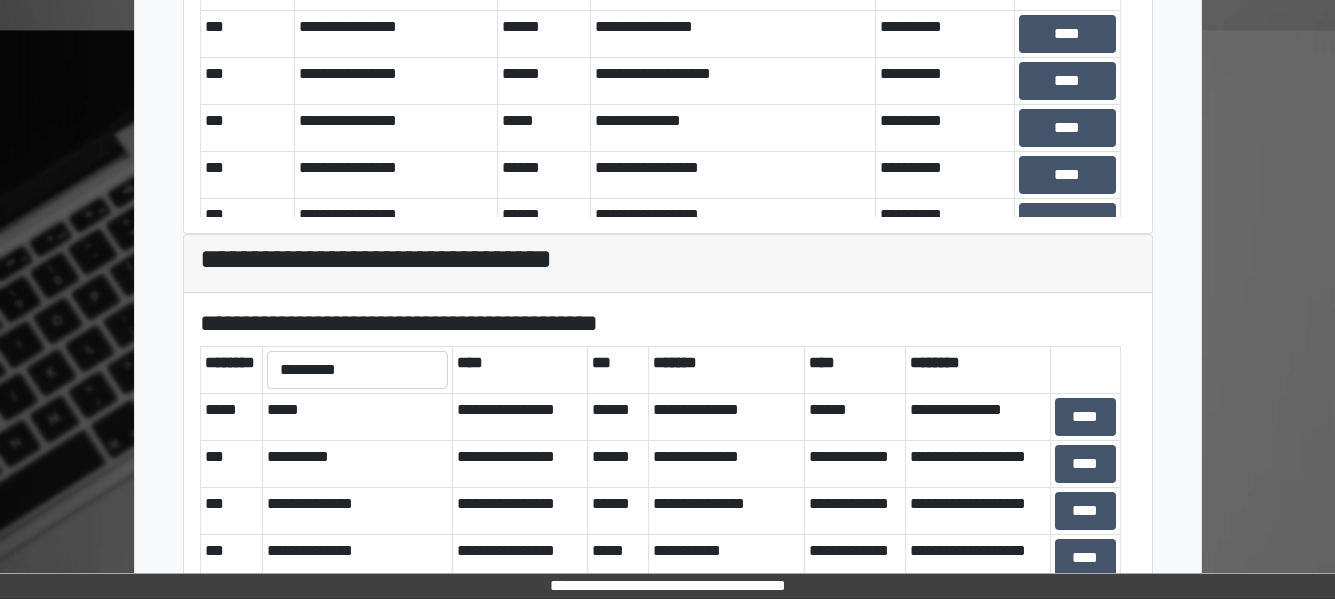 scroll, scrollTop: 740, scrollLeft: 0, axis: vertical 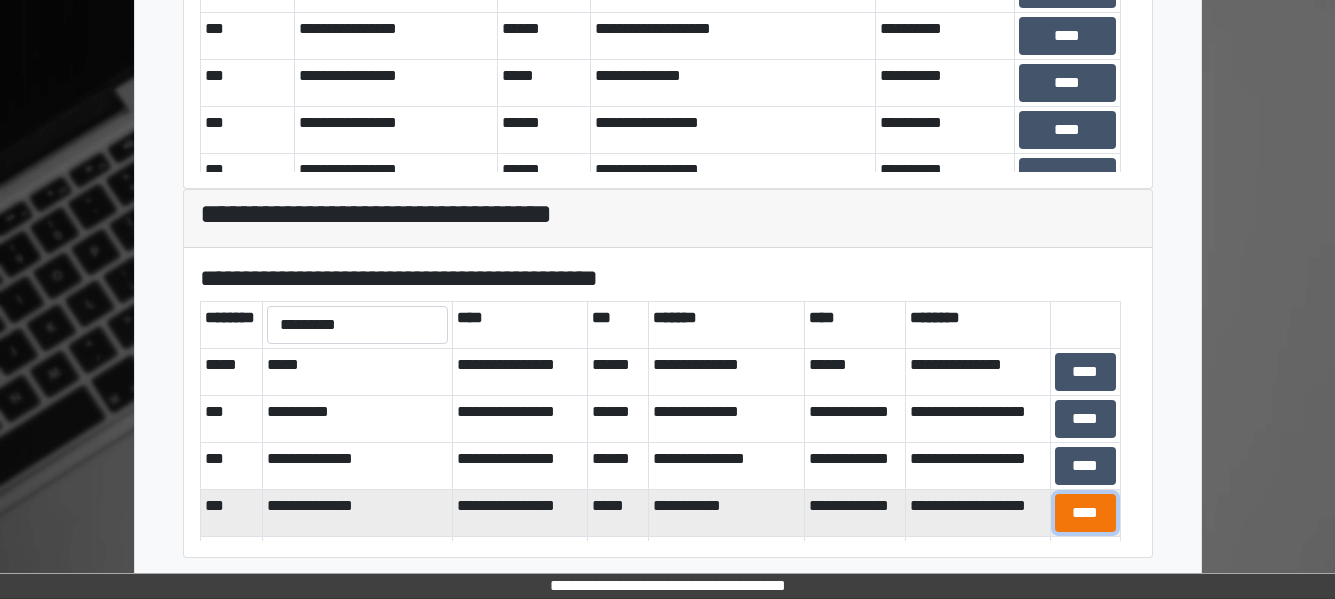 click on "****" at bounding box center (1085, 513) 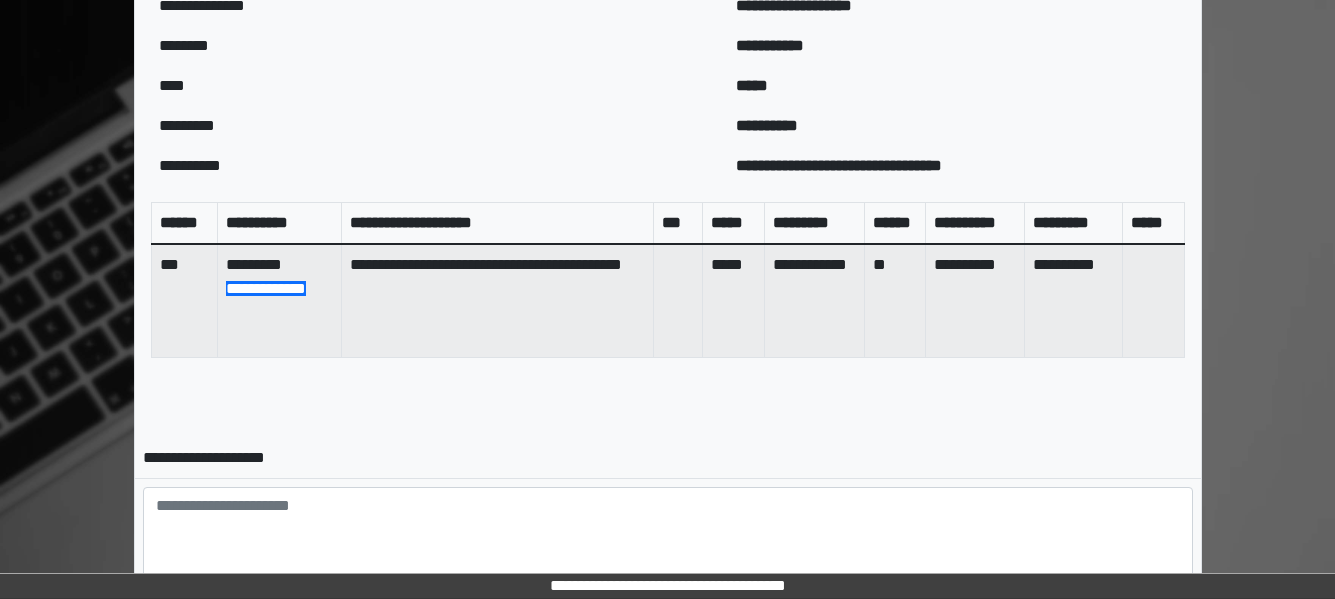 scroll, scrollTop: 900, scrollLeft: 0, axis: vertical 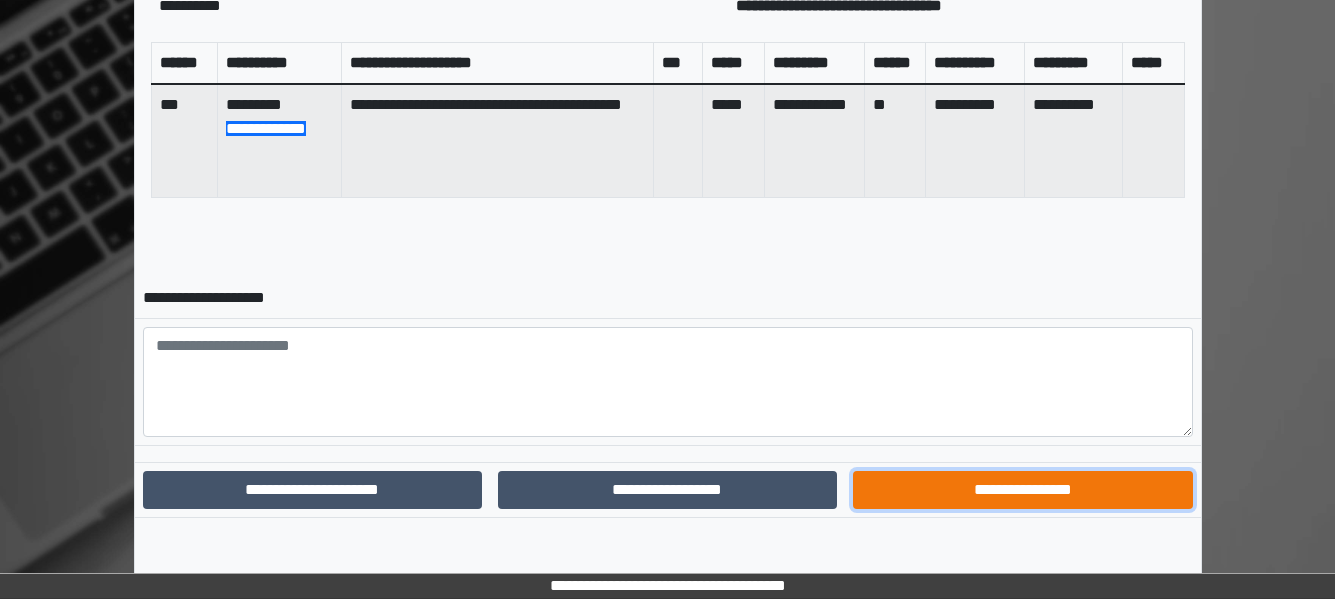 click on "**********" at bounding box center [1022, 490] 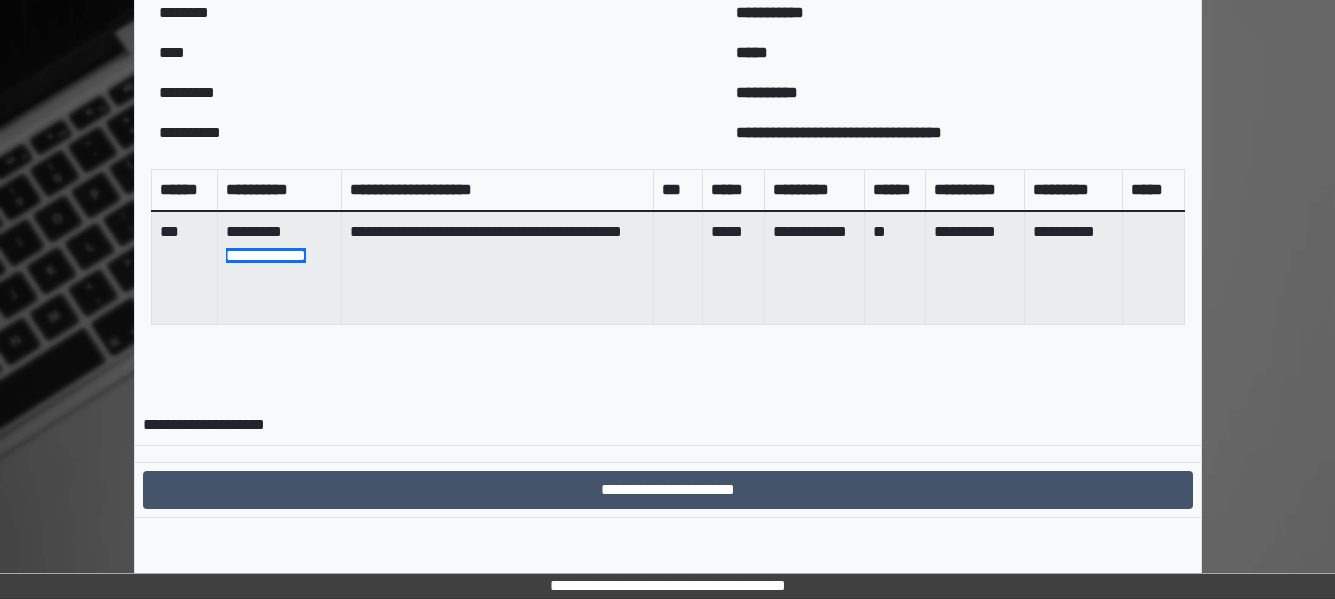 scroll, scrollTop: 797, scrollLeft: 0, axis: vertical 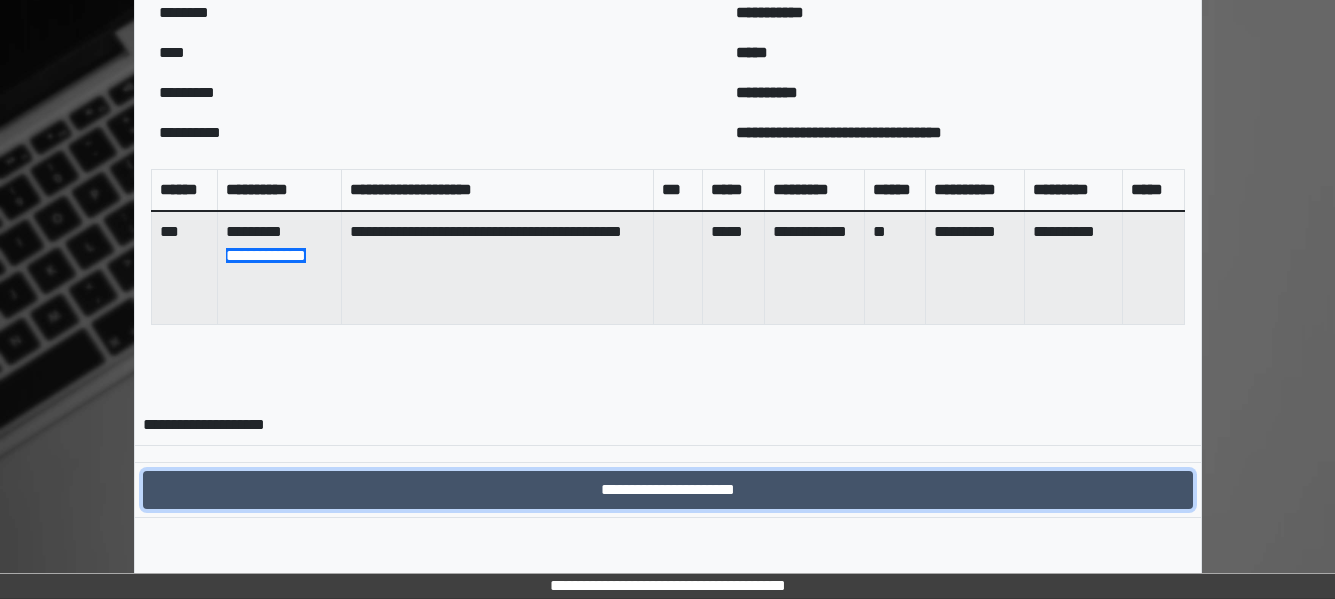 click on "**********" at bounding box center (668, 490) 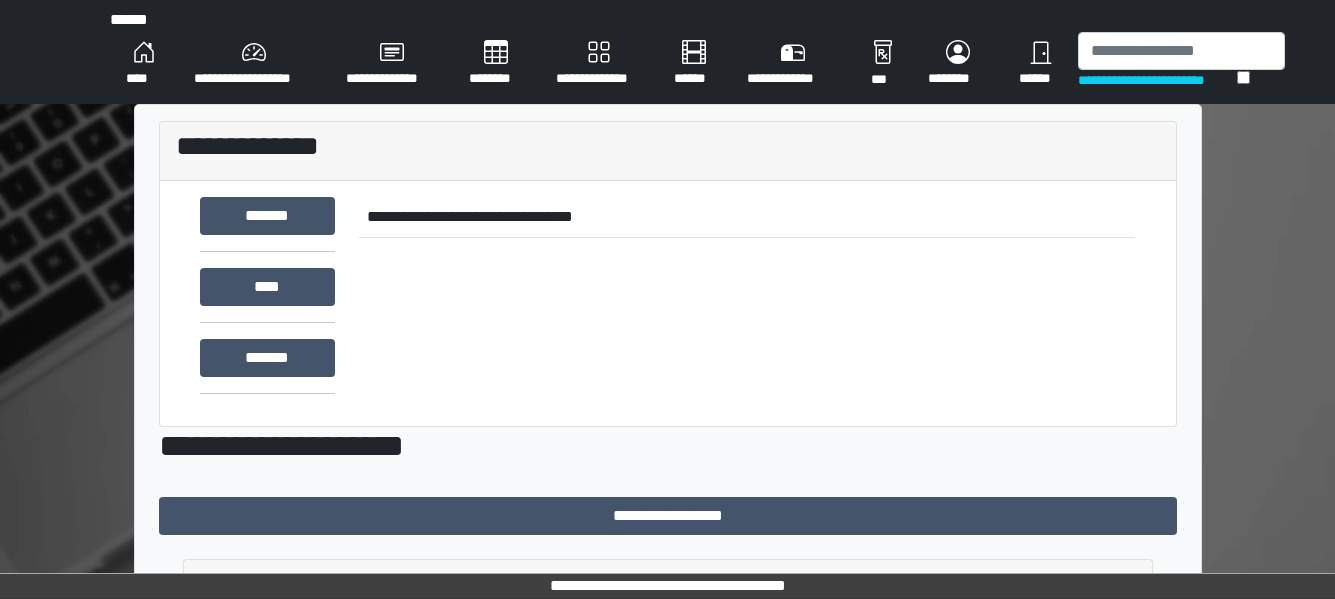 scroll, scrollTop: 740, scrollLeft: 0, axis: vertical 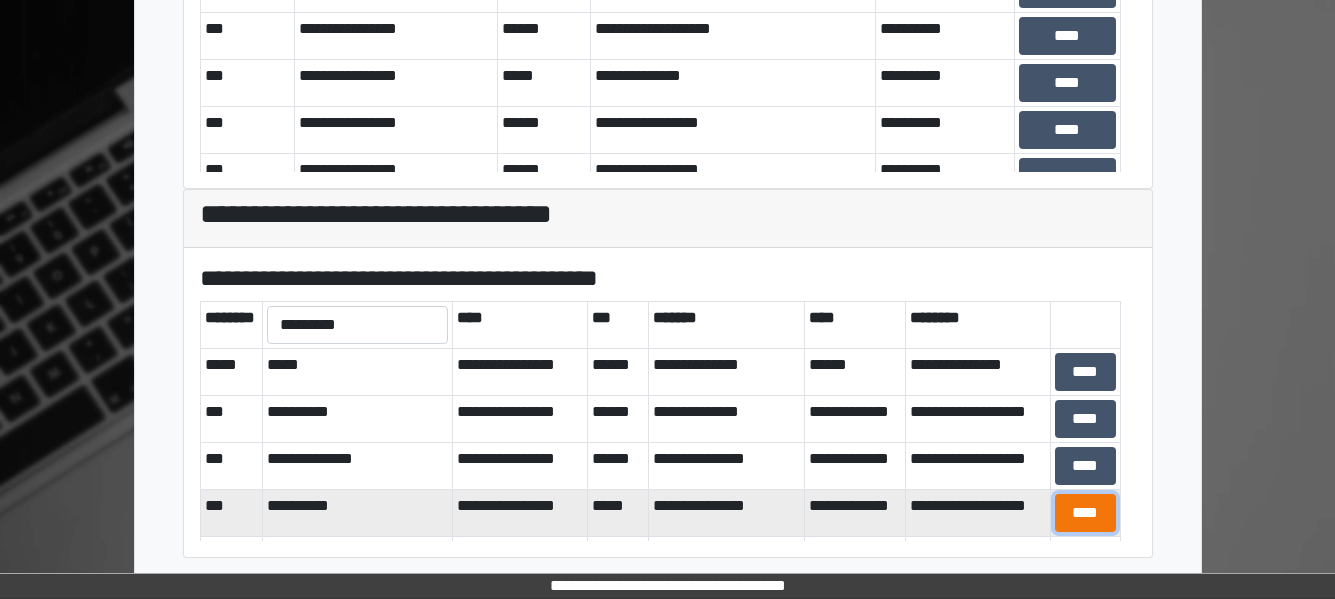 click on "****" at bounding box center (1085, 513) 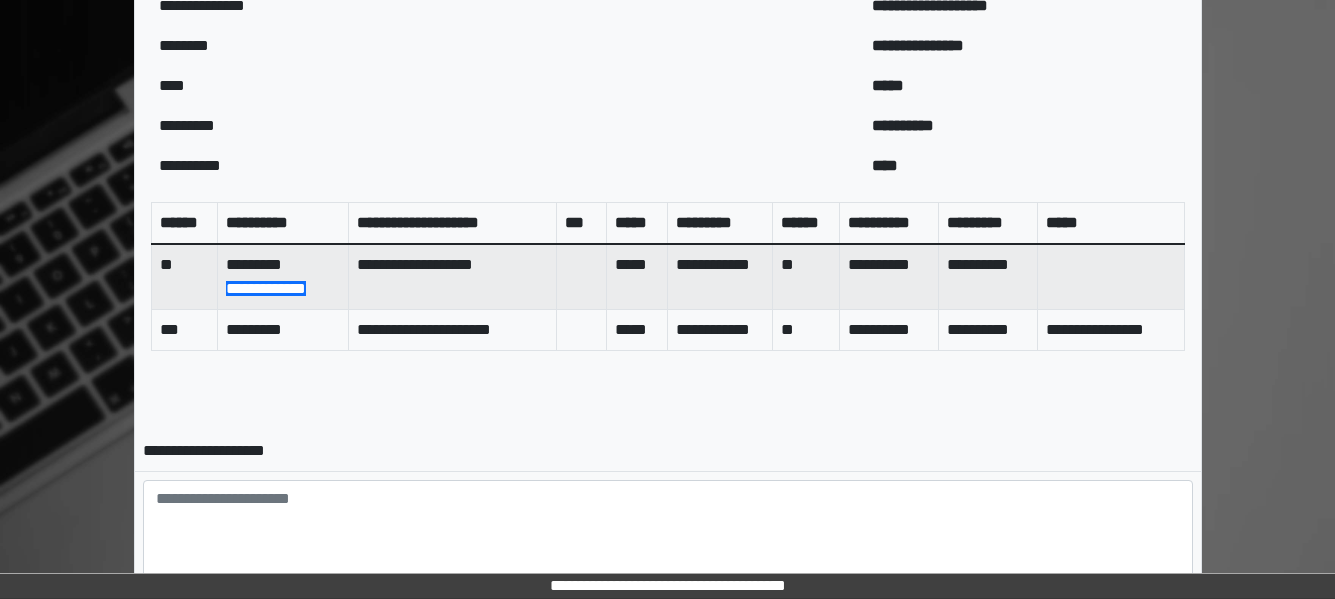 scroll, scrollTop: 893, scrollLeft: 0, axis: vertical 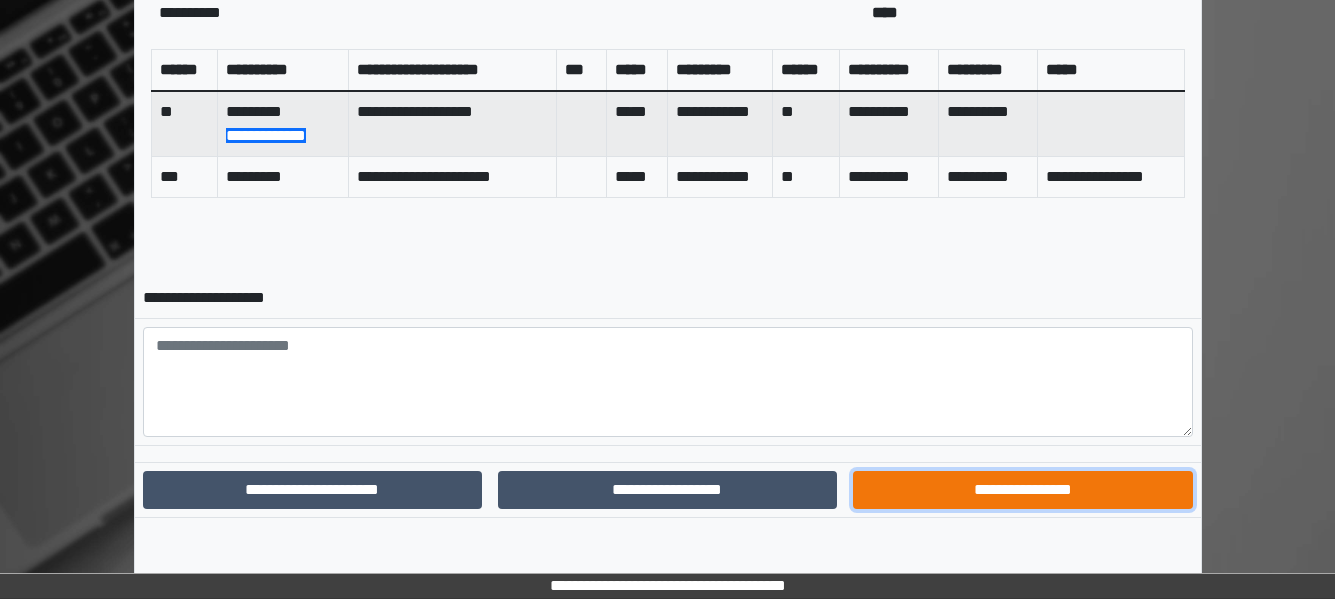 click on "**********" at bounding box center [1022, 490] 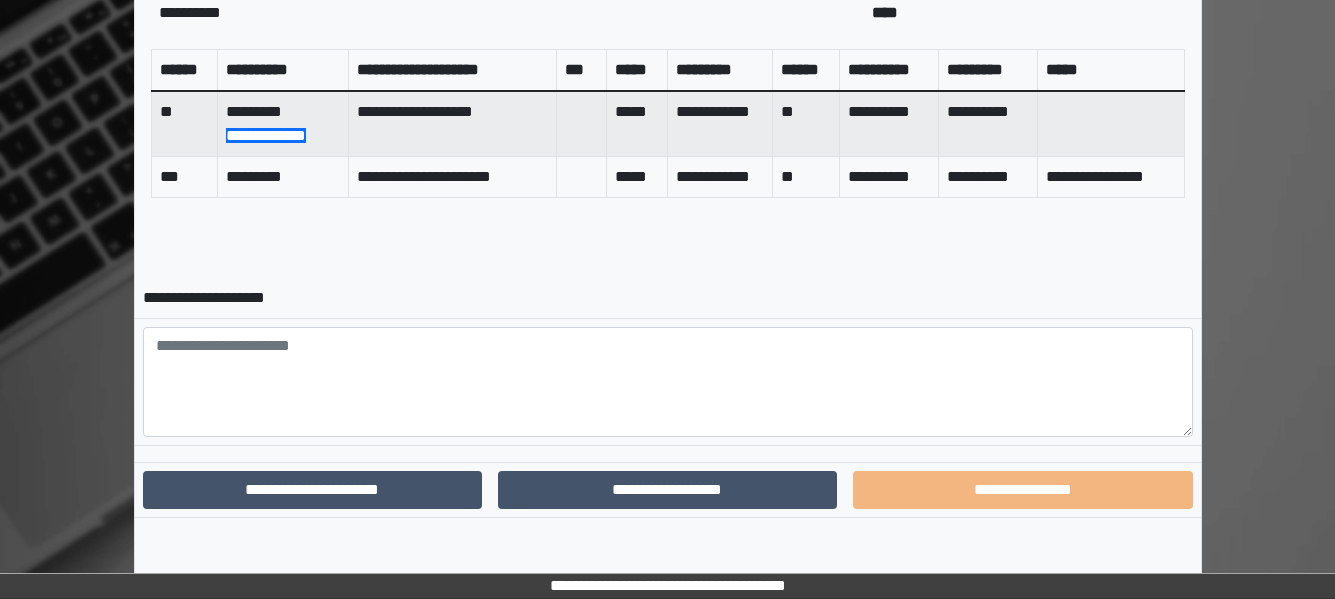 scroll, scrollTop: 790, scrollLeft: 0, axis: vertical 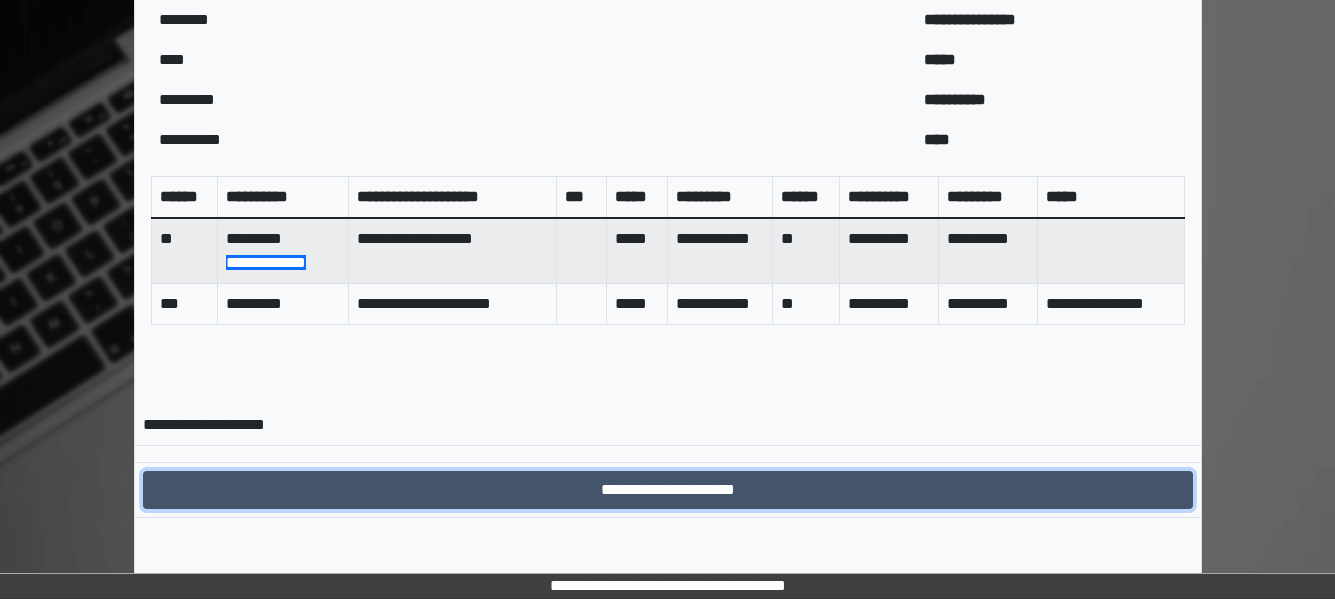 click on "**********" at bounding box center (668, 490) 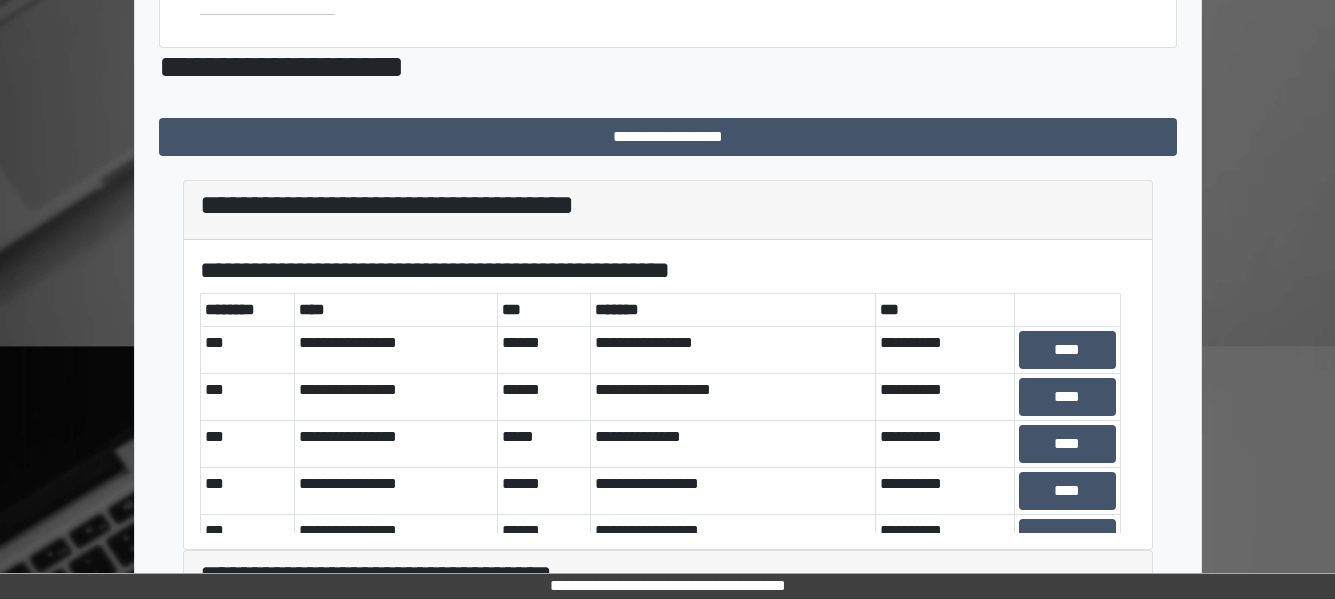 scroll, scrollTop: 740, scrollLeft: 0, axis: vertical 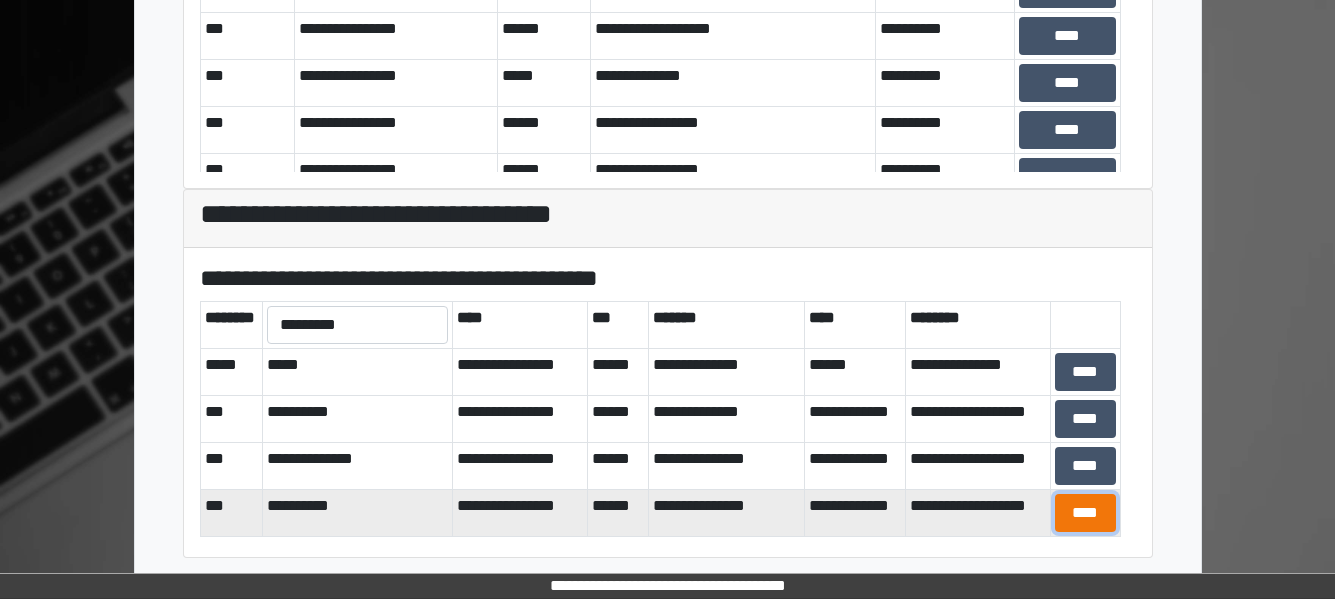 click on "****" at bounding box center (1085, 513) 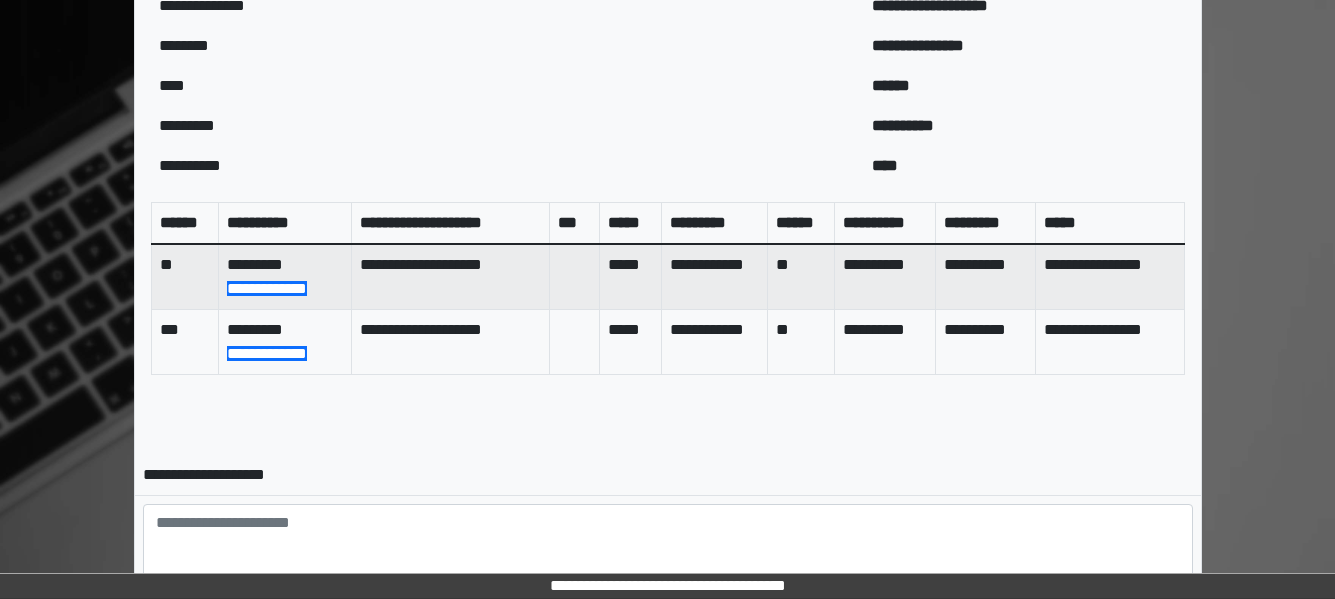 scroll, scrollTop: 917, scrollLeft: 0, axis: vertical 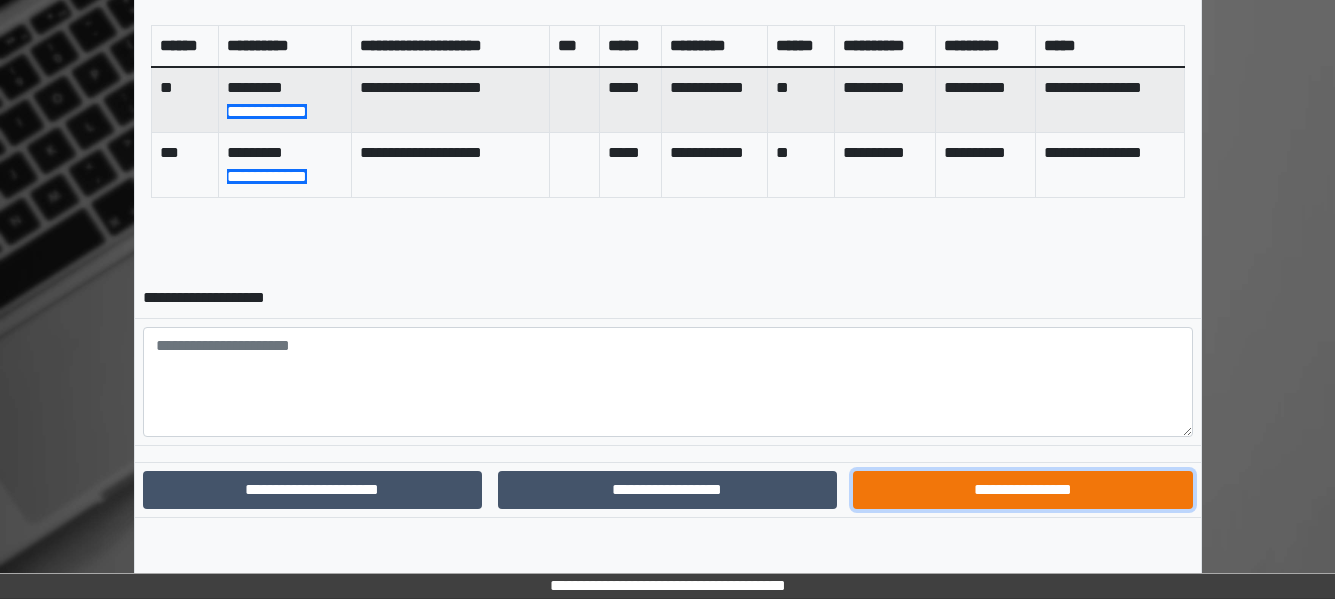 click on "**********" at bounding box center [1022, 490] 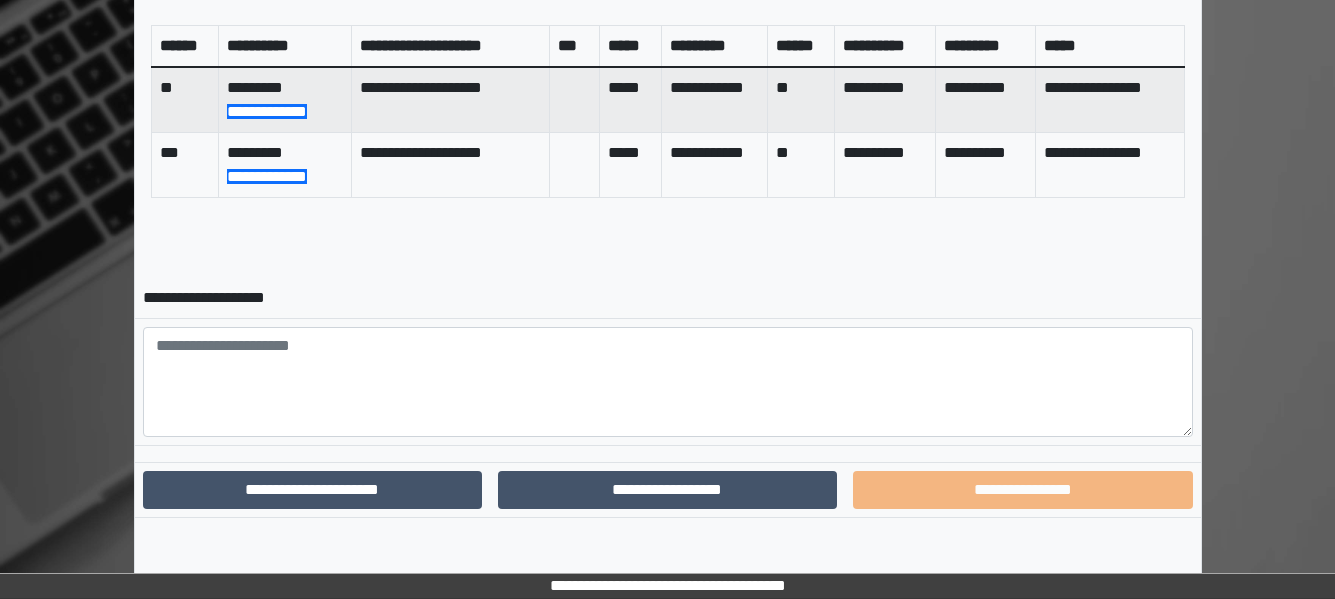 scroll, scrollTop: 814, scrollLeft: 0, axis: vertical 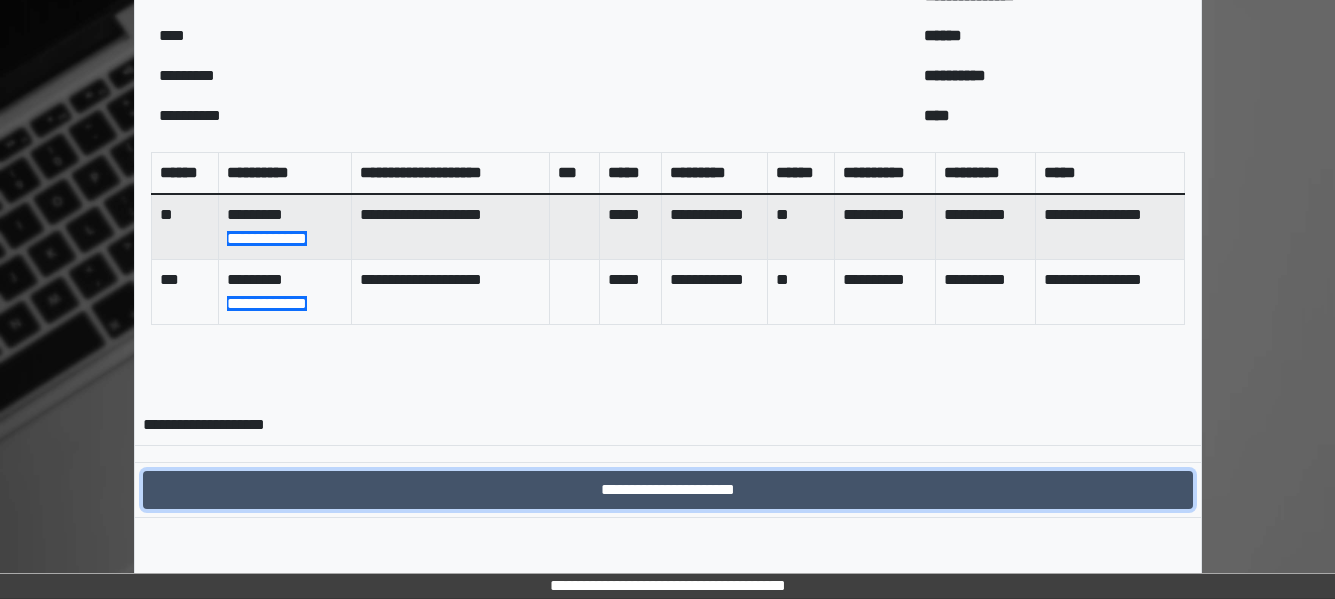 click on "**********" at bounding box center (668, 490) 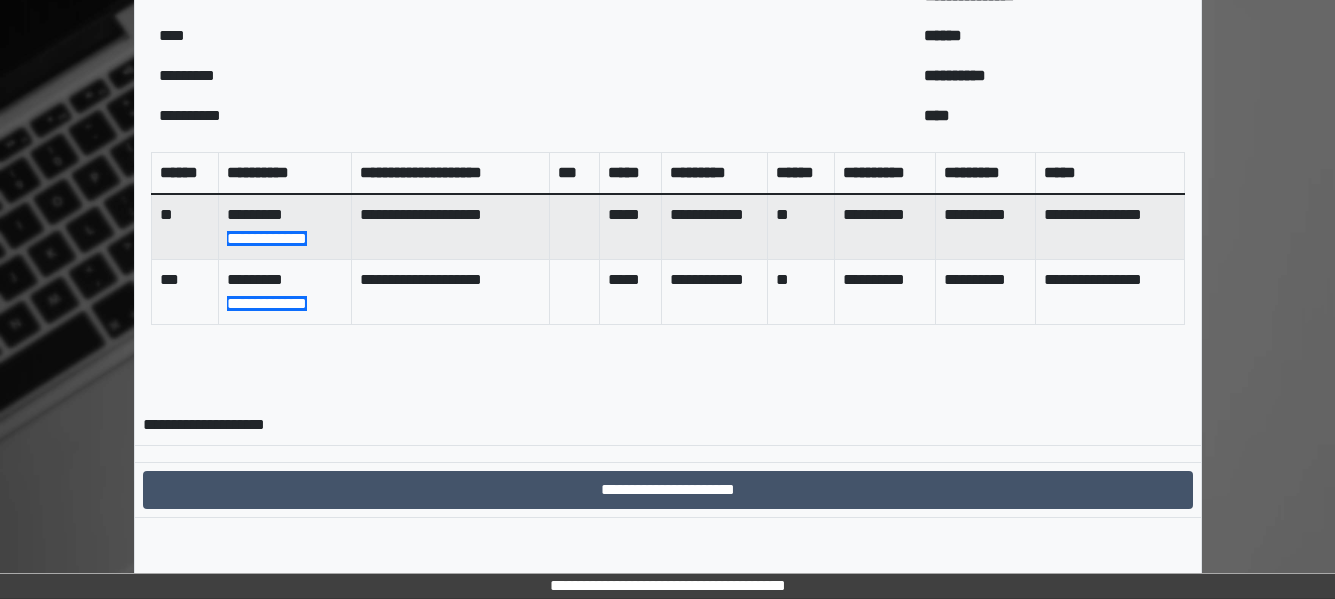 scroll, scrollTop: 0, scrollLeft: 0, axis: both 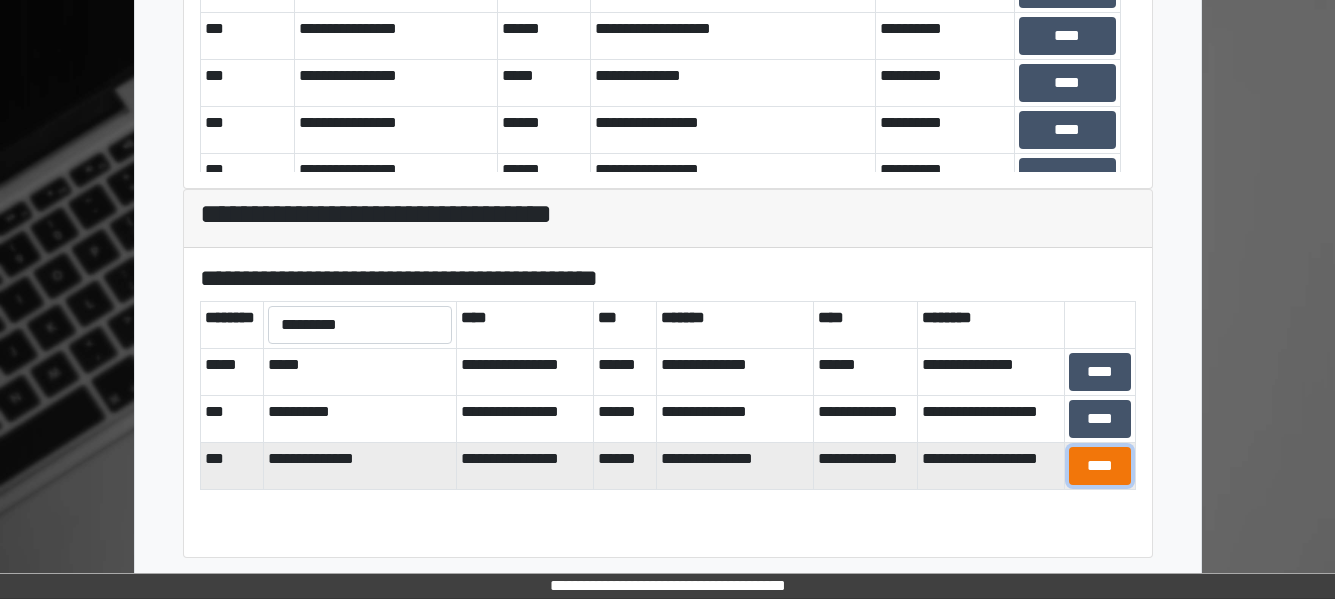 click on "****" at bounding box center [1100, 466] 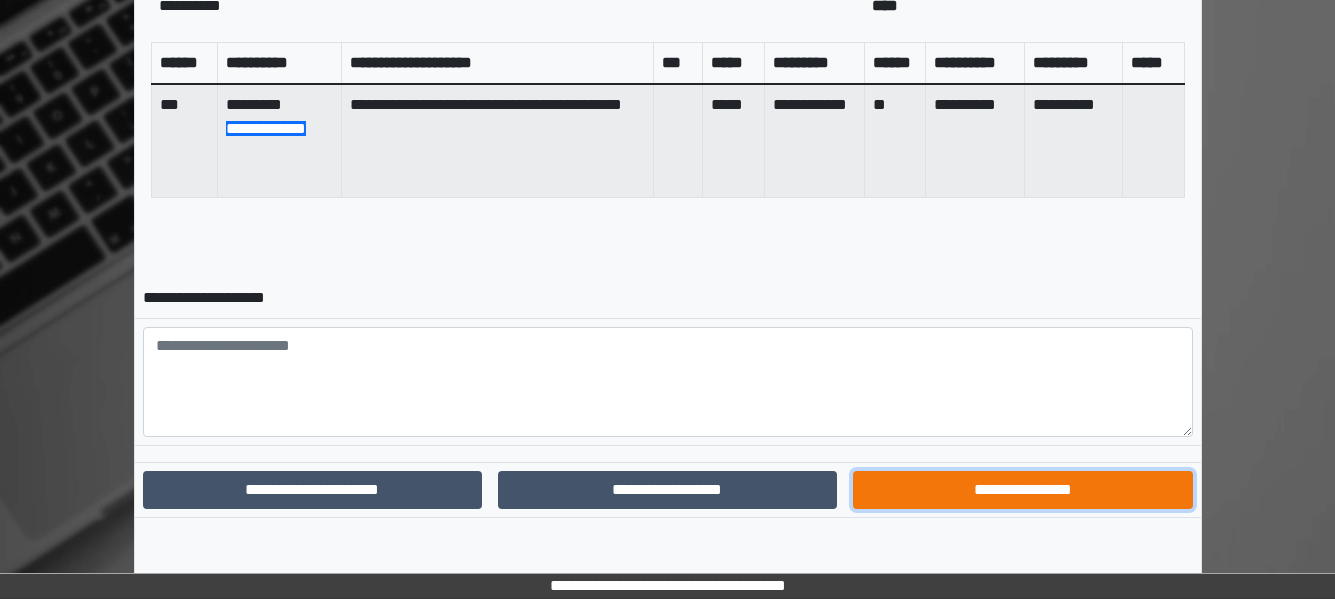 click on "**********" at bounding box center (1022, 490) 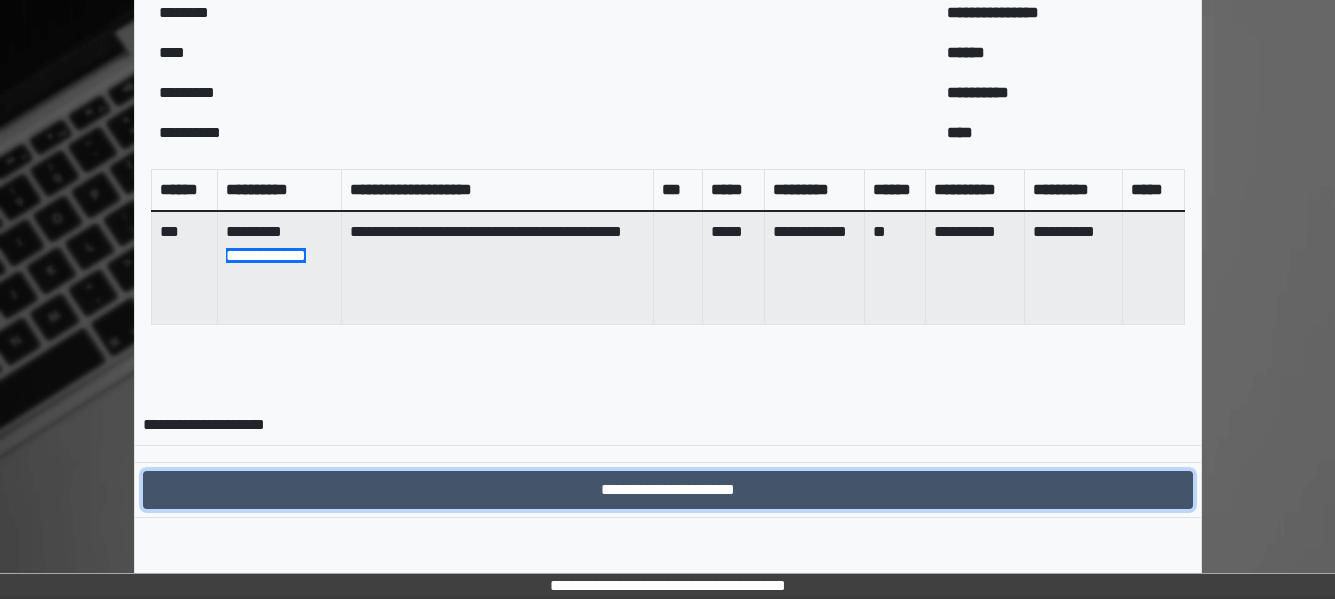 click on "**********" at bounding box center [668, 490] 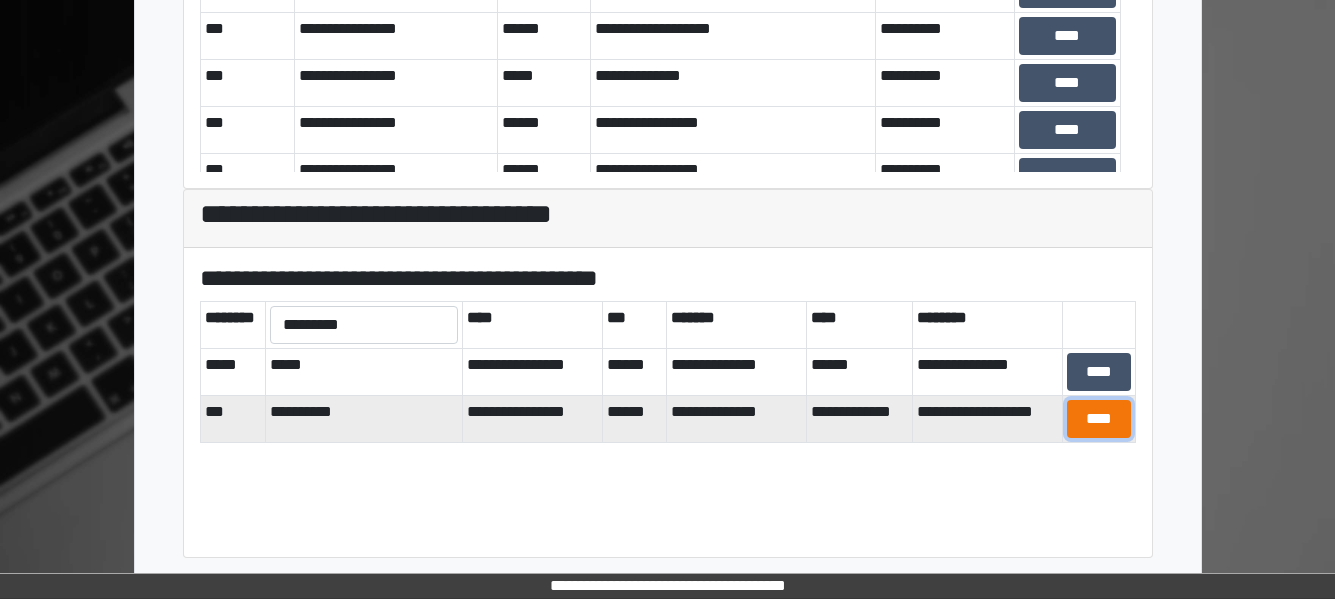 click on "****" at bounding box center (1099, 419) 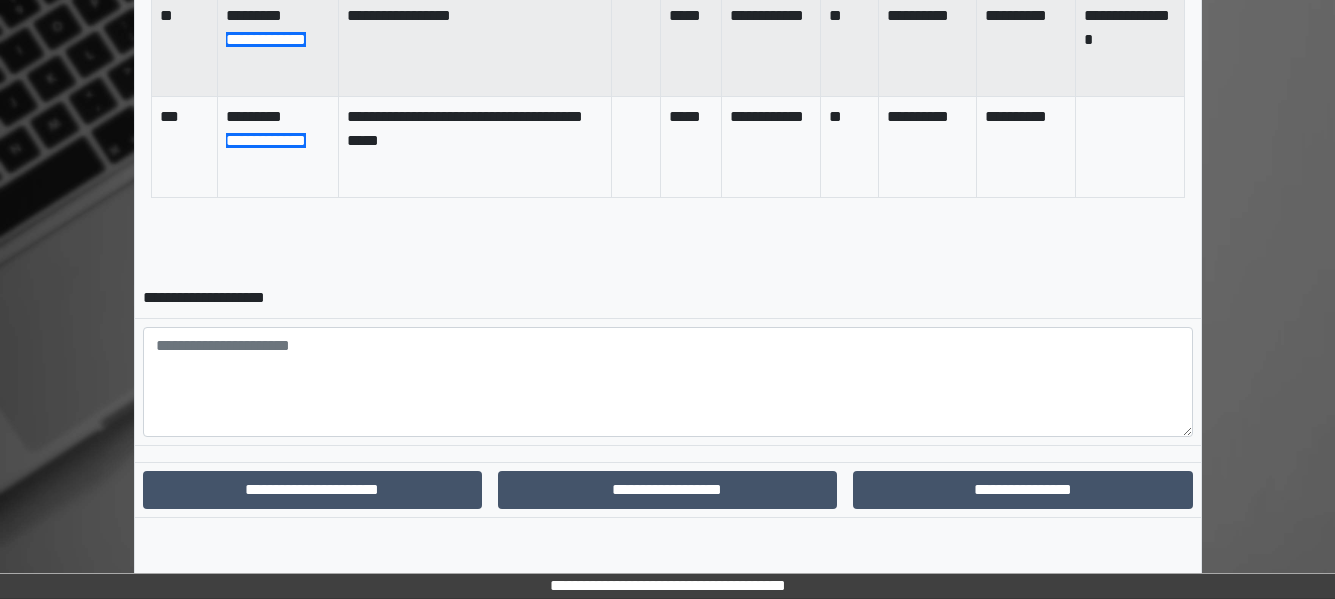 click at bounding box center (668, 453) 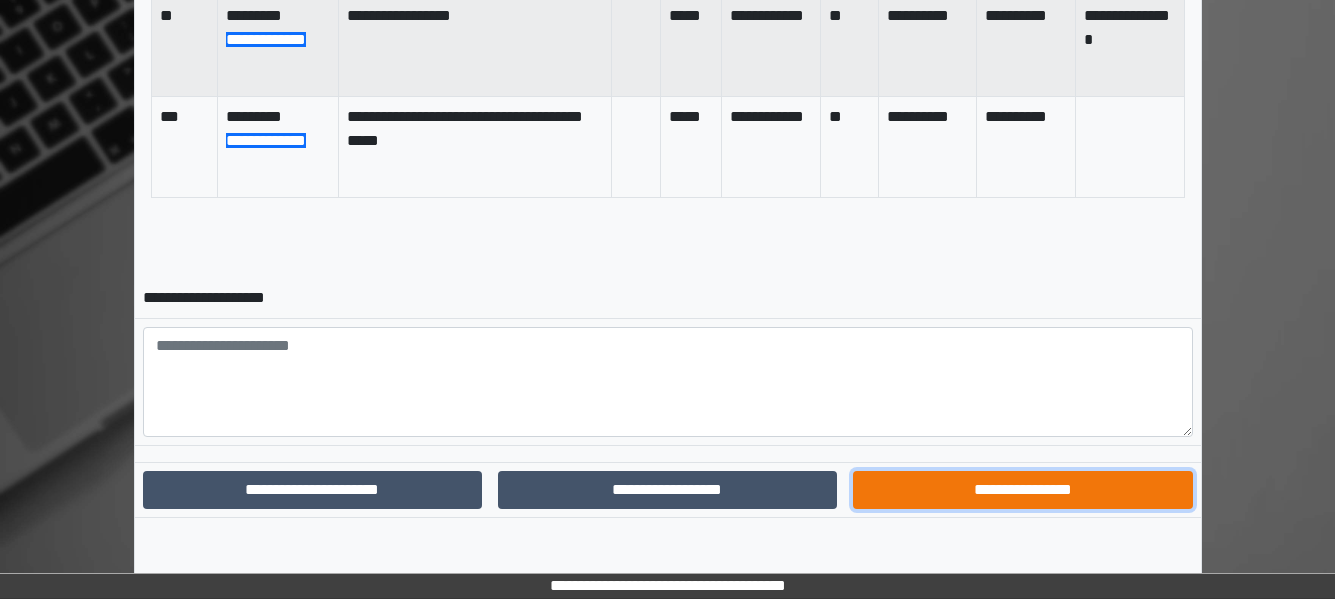 click on "**********" at bounding box center (1022, 490) 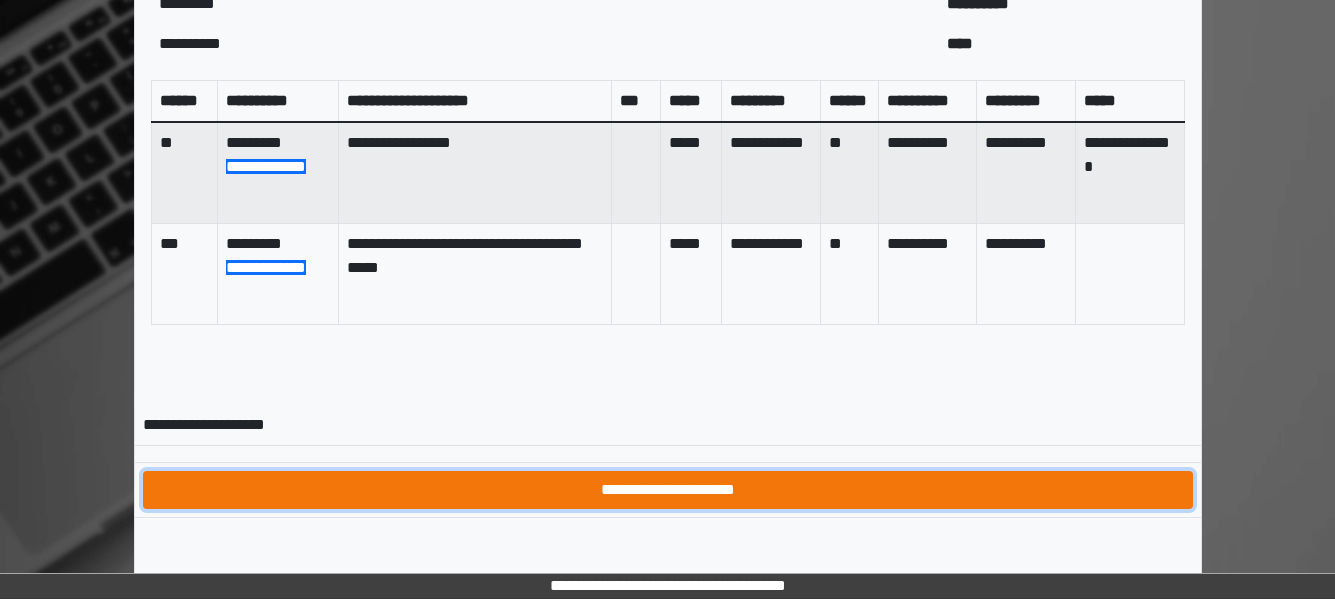 click on "**********" at bounding box center (668, 490) 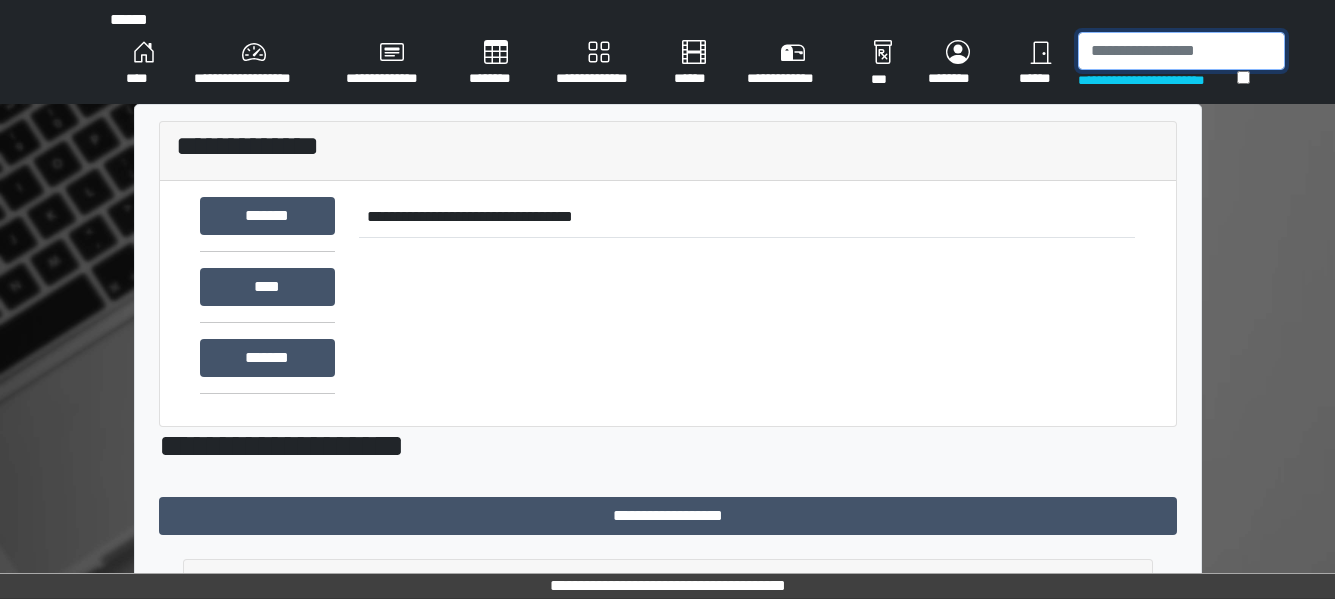click at bounding box center [1181, 51] 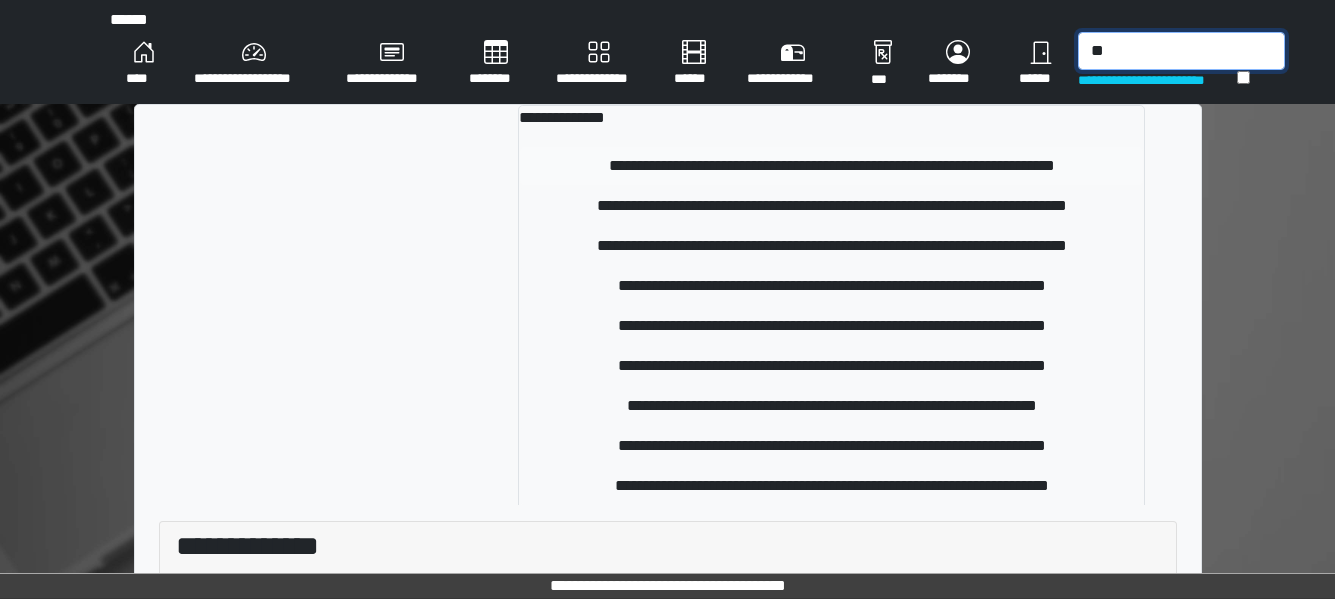 type on "*" 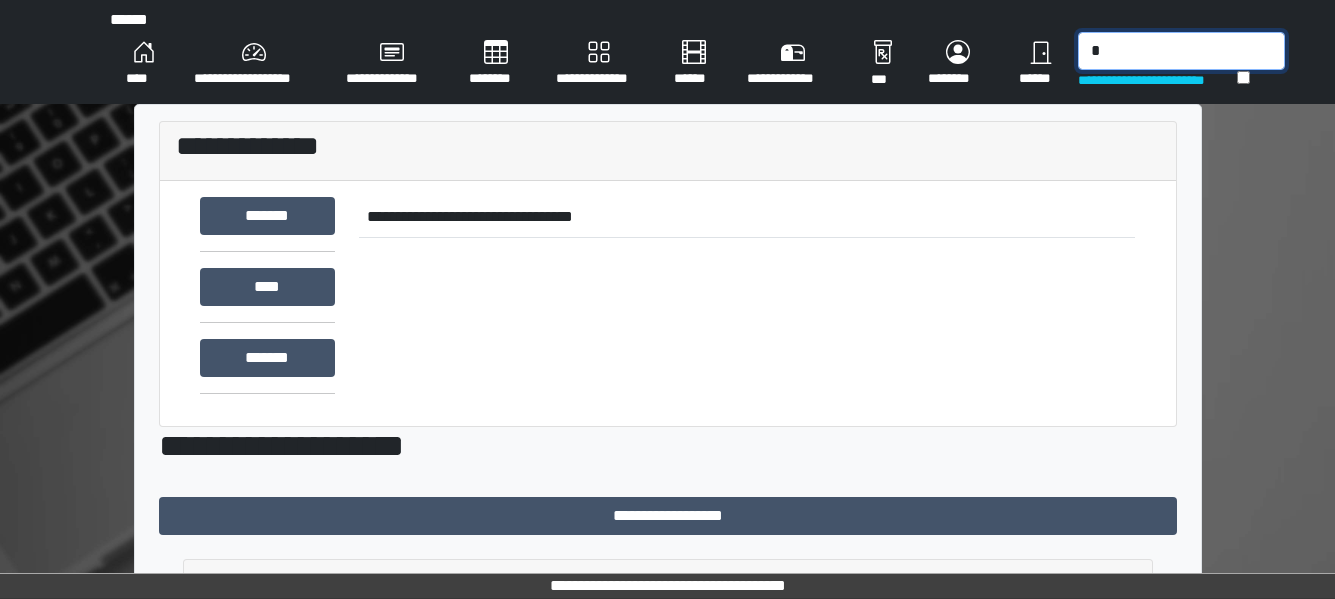 type 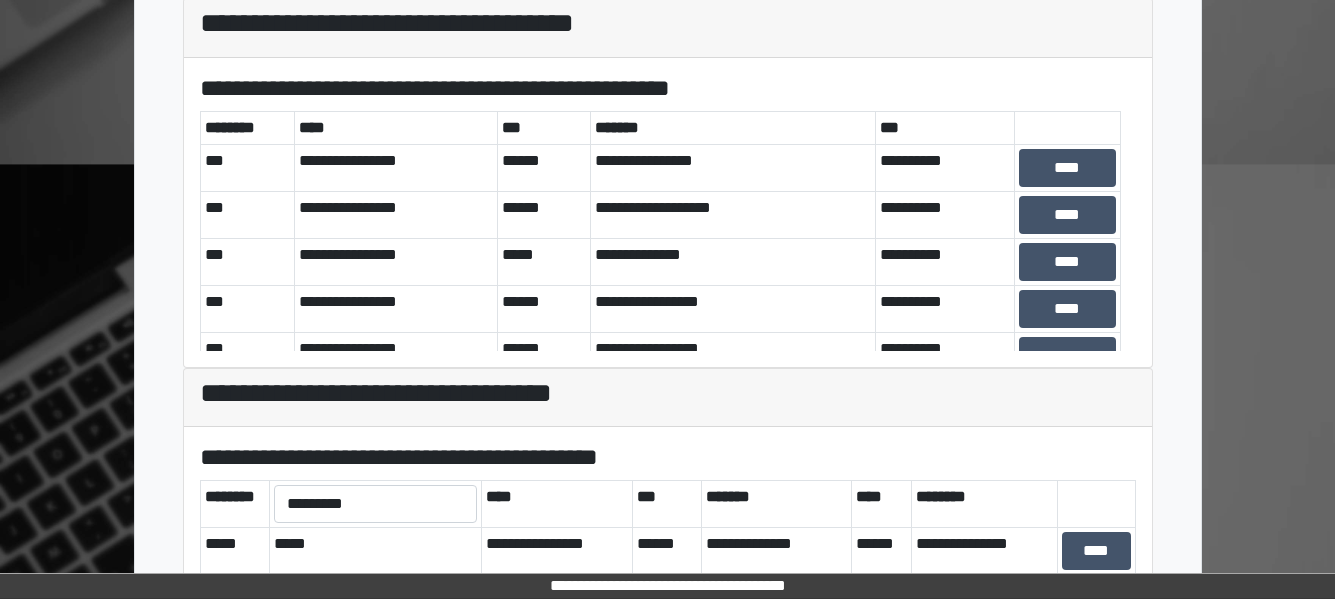 scroll, scrollTop: 563, scrollLeft: 0, axis: vertical 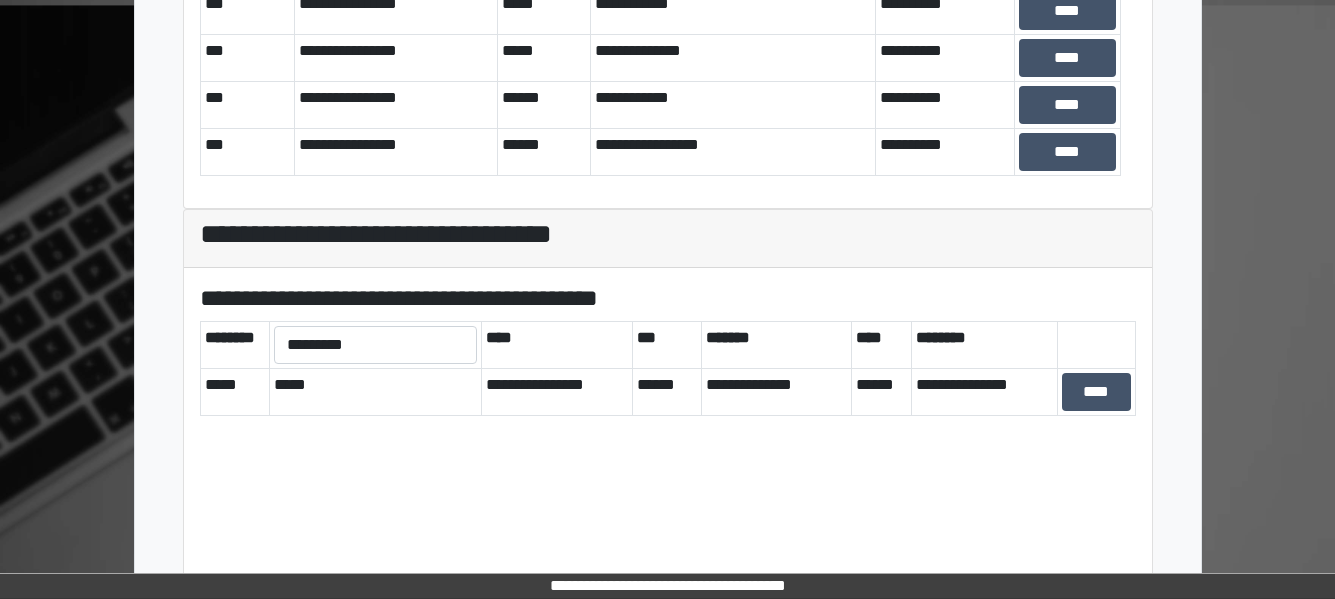 click on "**********" at bounding box center [668, 235] 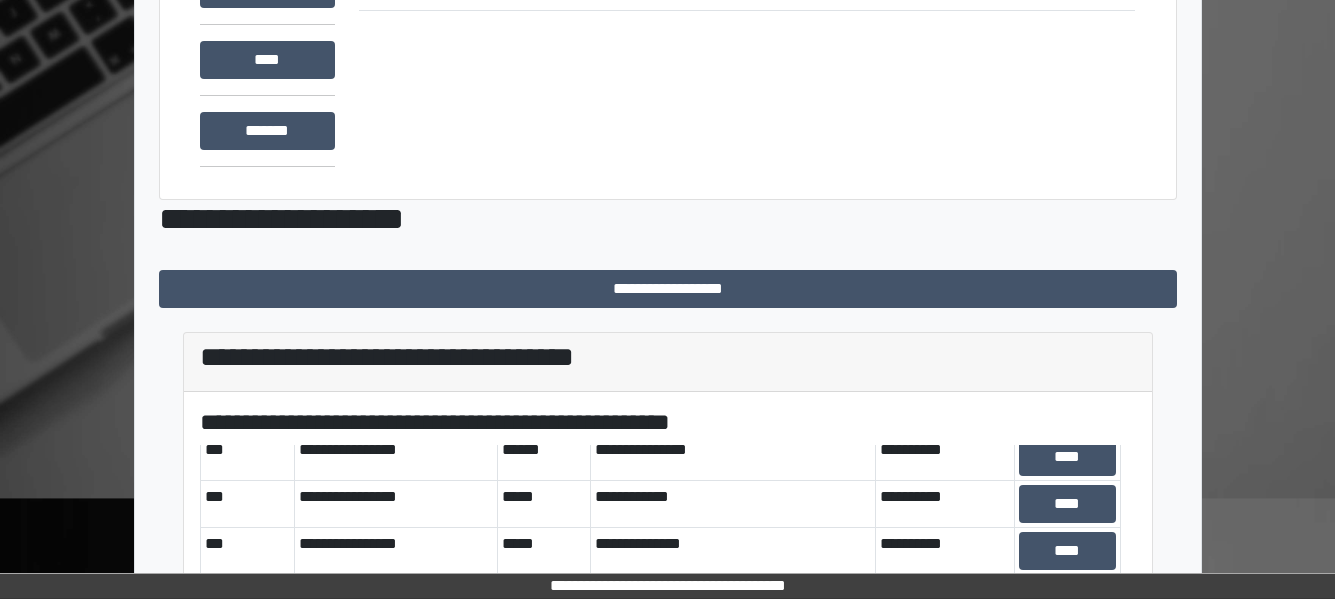scroll, scrollTop: 0, scrollLeft: 0, axis: both 